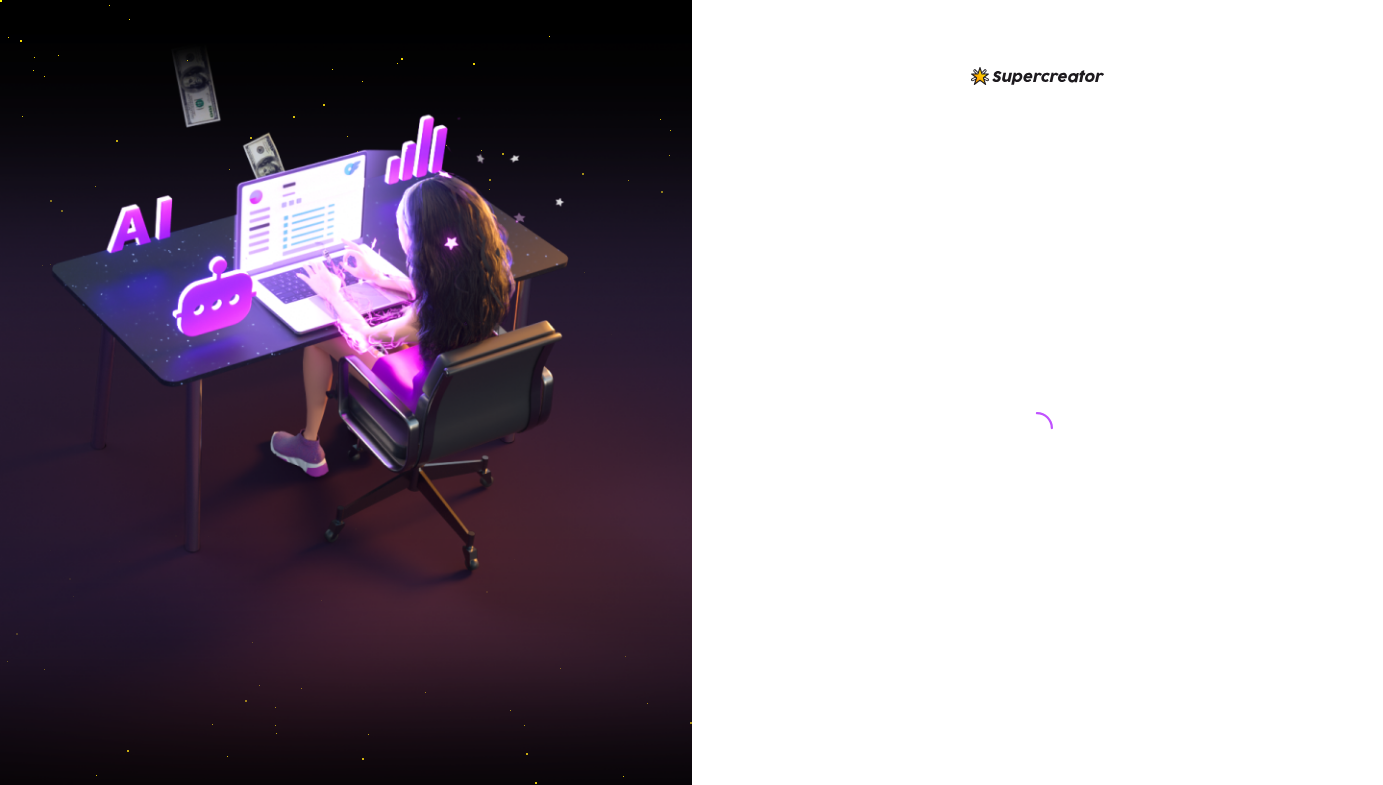 scroll, scrollTop: 0, scrollLeft: 0, axis: both 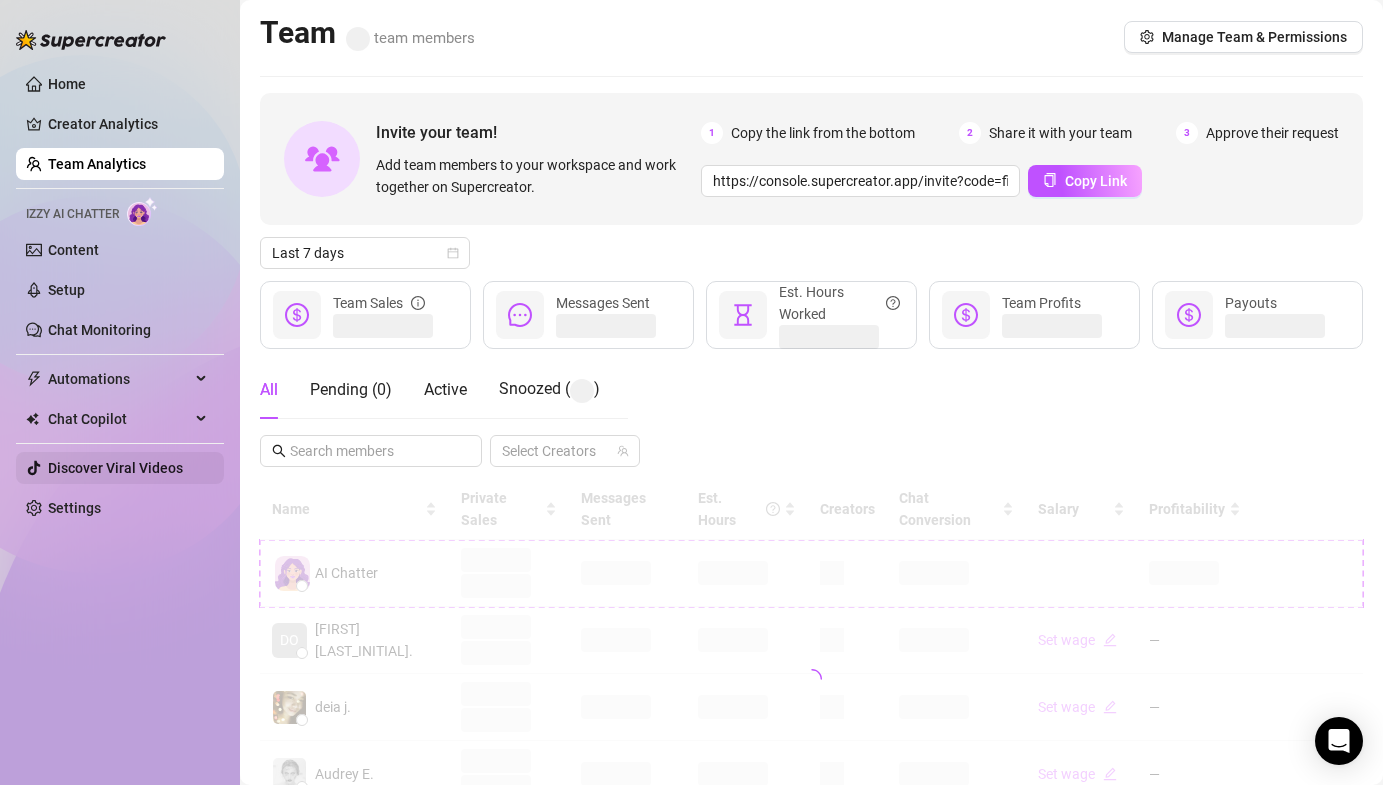 click on "Discover Viral Videos" at bounding box center [115, 468] 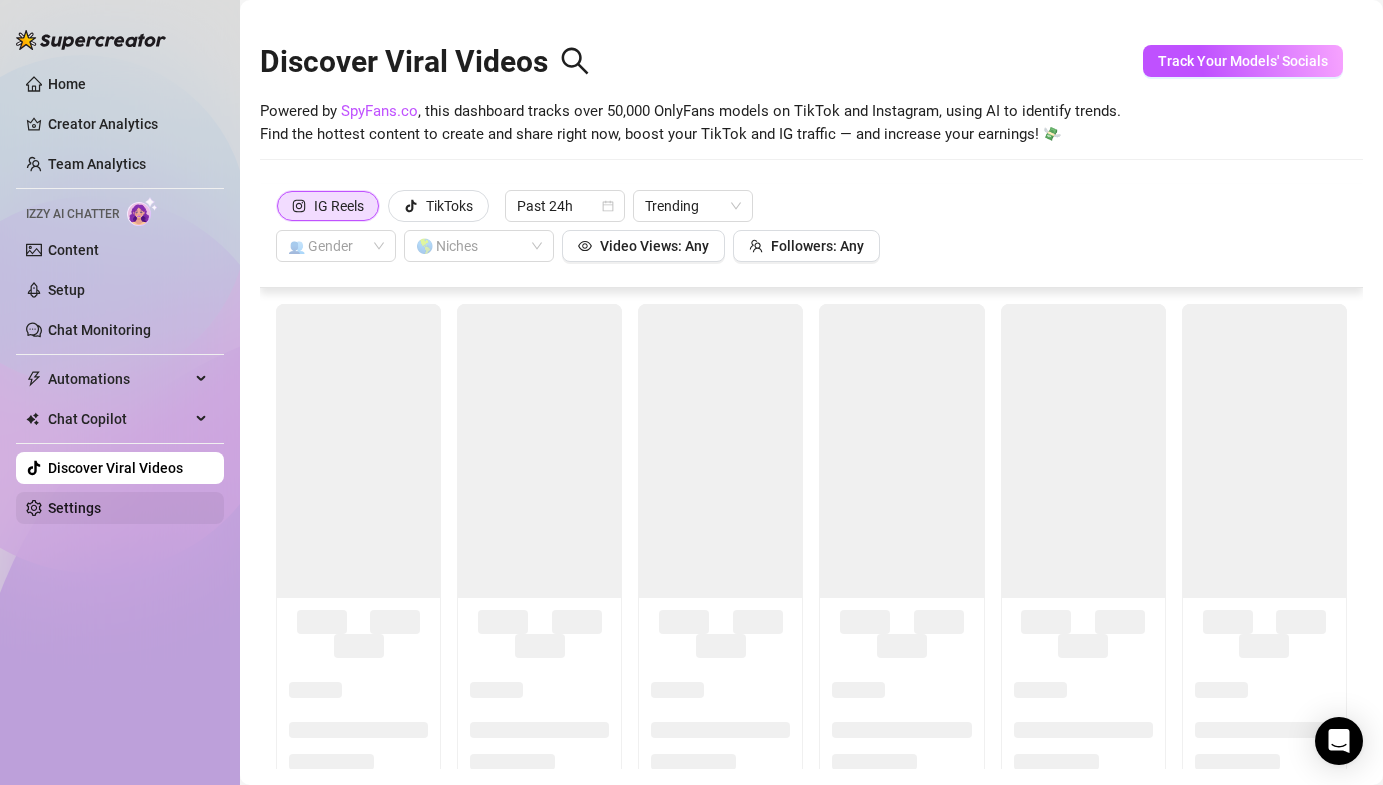 click on "Settings" at bounding box center [74, 508] 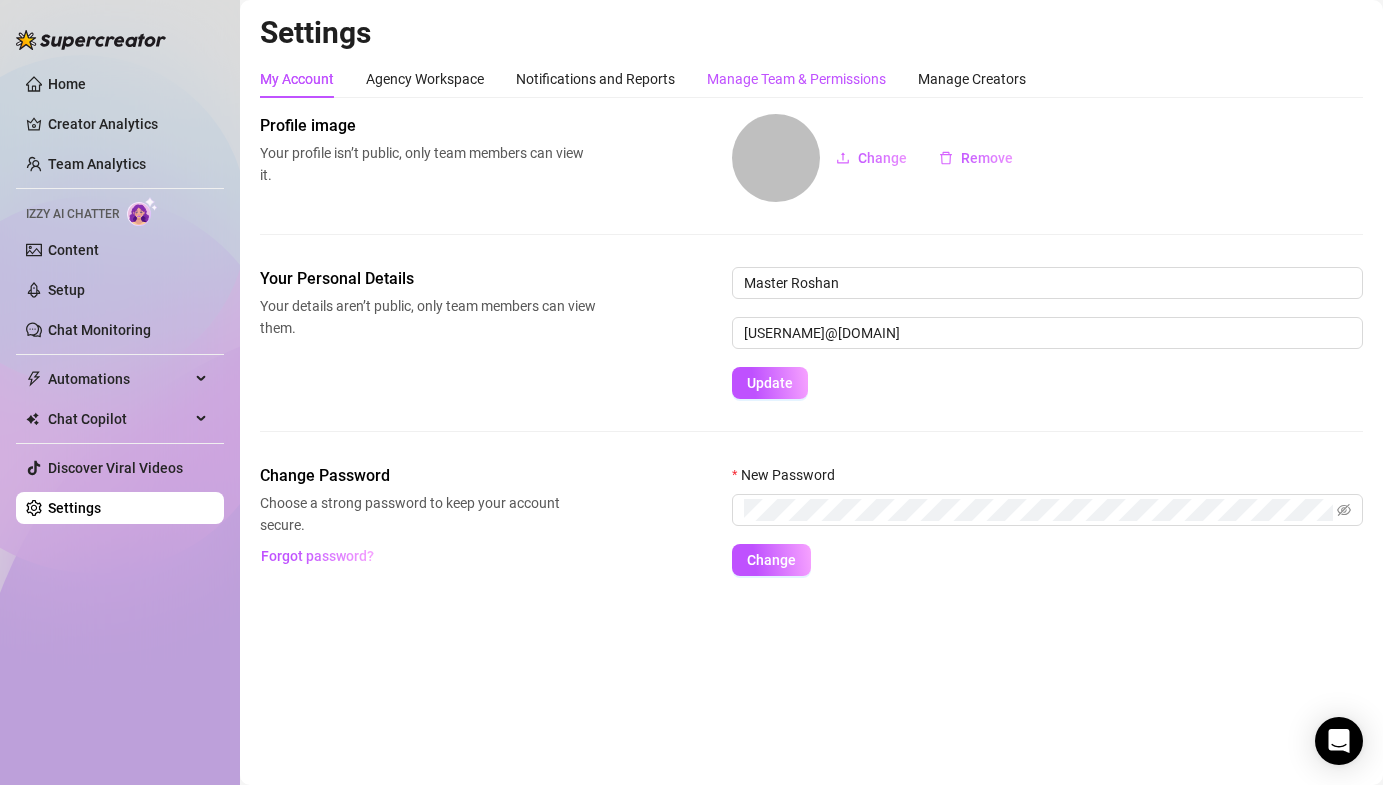click on "Manage Team & Permissions" at bounding box center (796, 79) 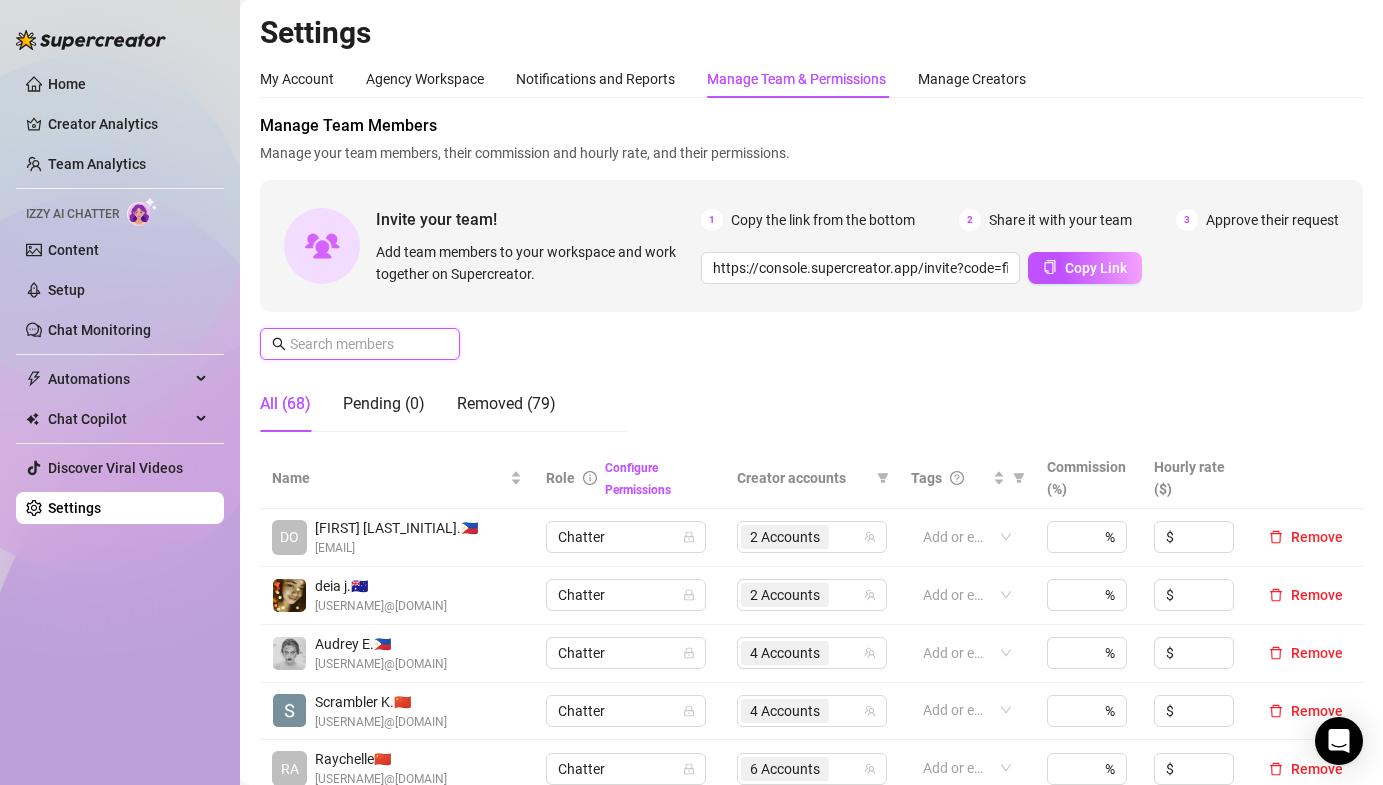 click at bounding box center (361, 344) 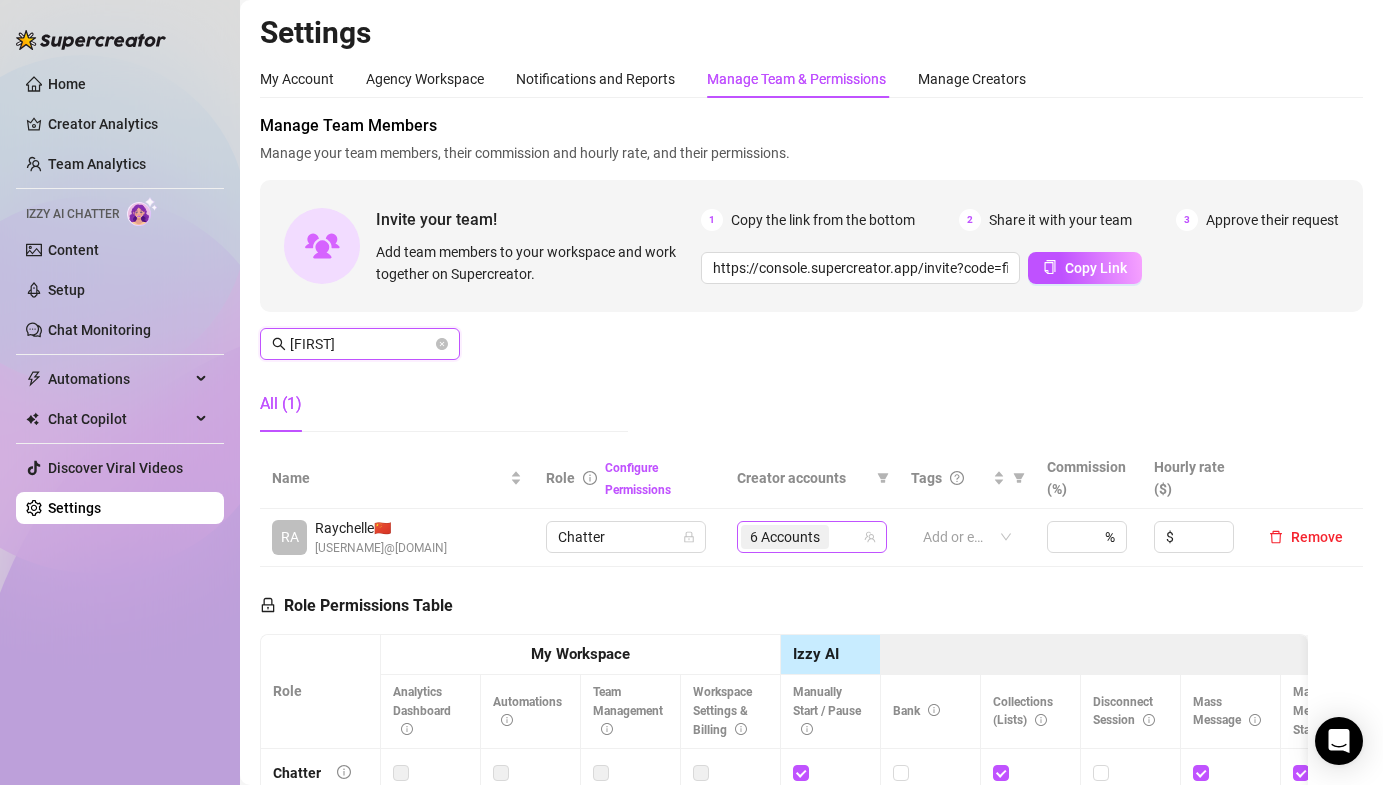 click on "6 Accounts" at bounding box center (785, 537) 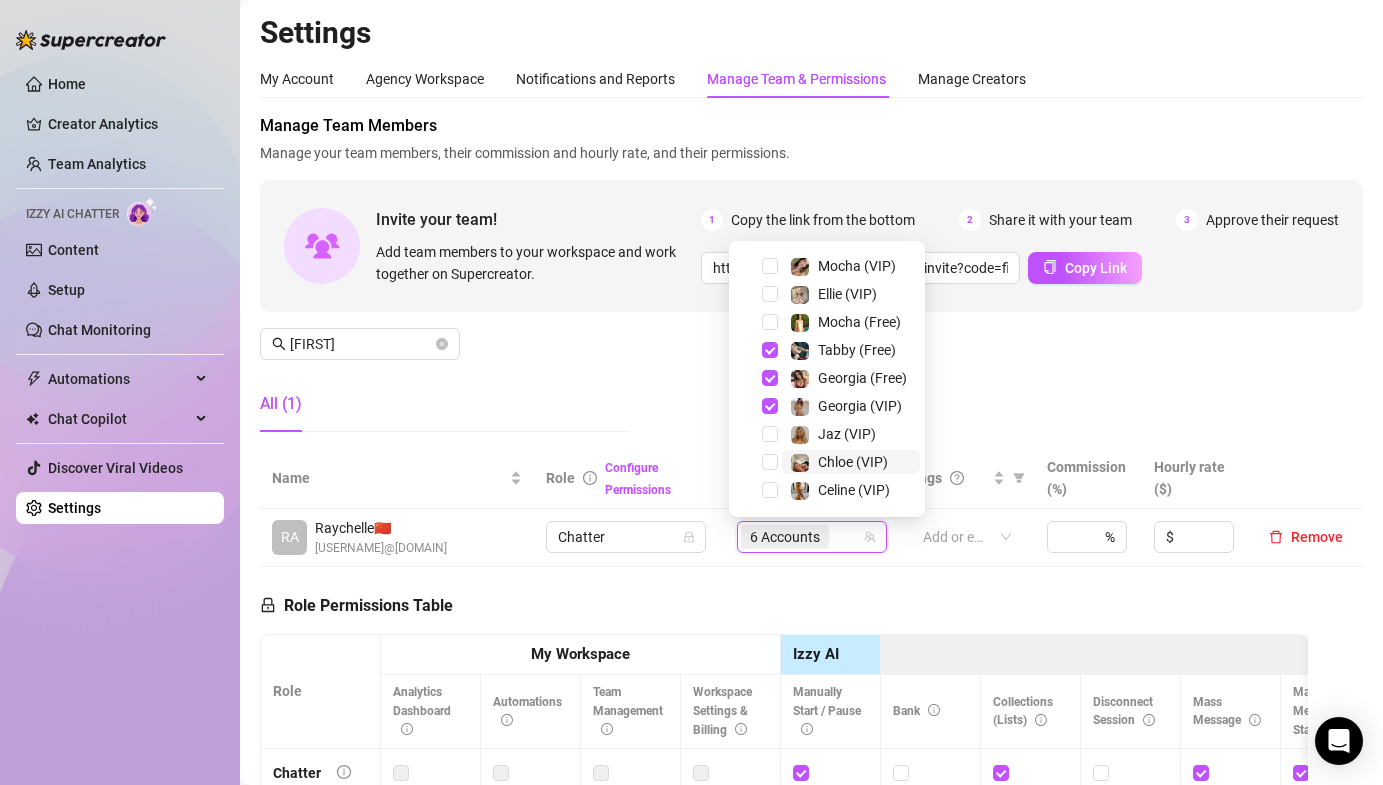 scroll, scrollTop: 216, scrollLeft: 0, axis: vertical 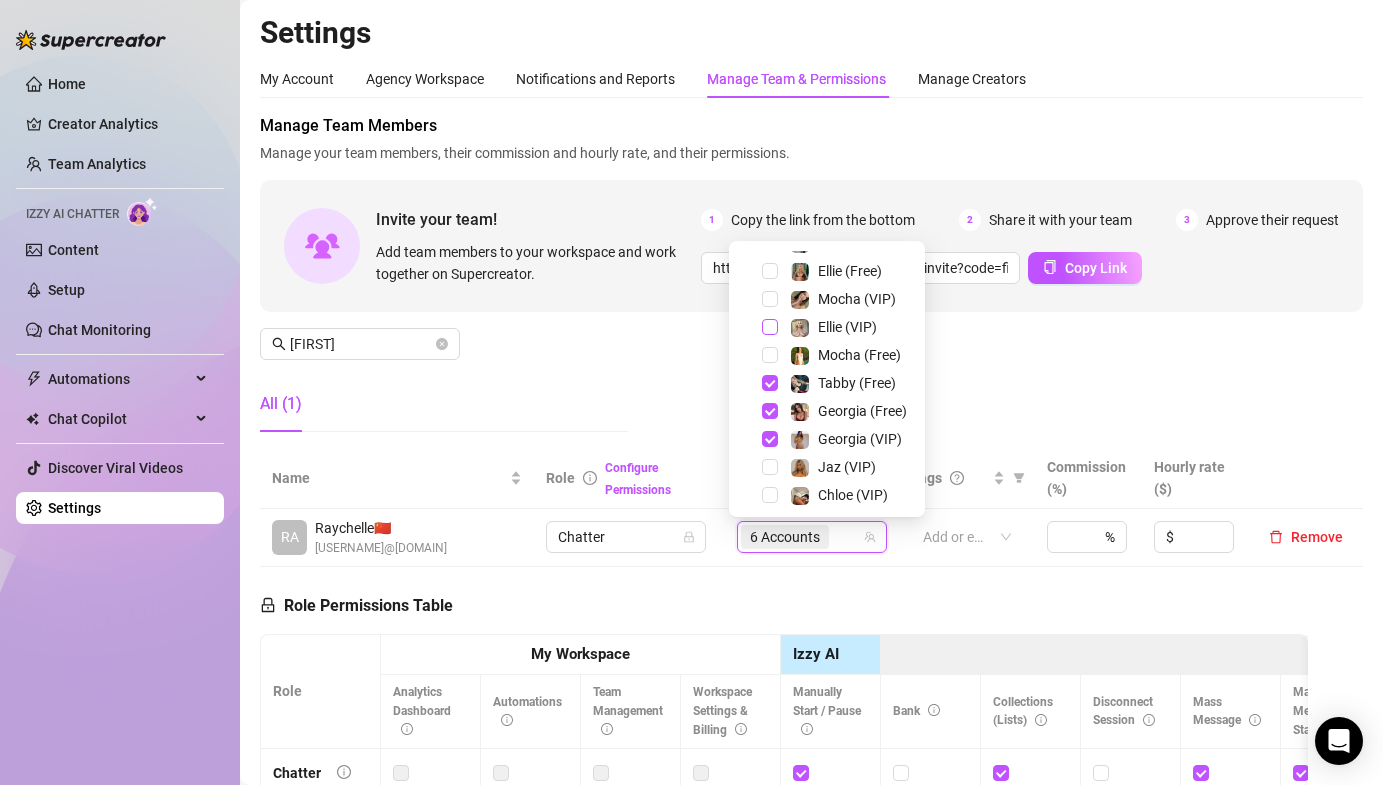 click at bounding box center (770, 327) 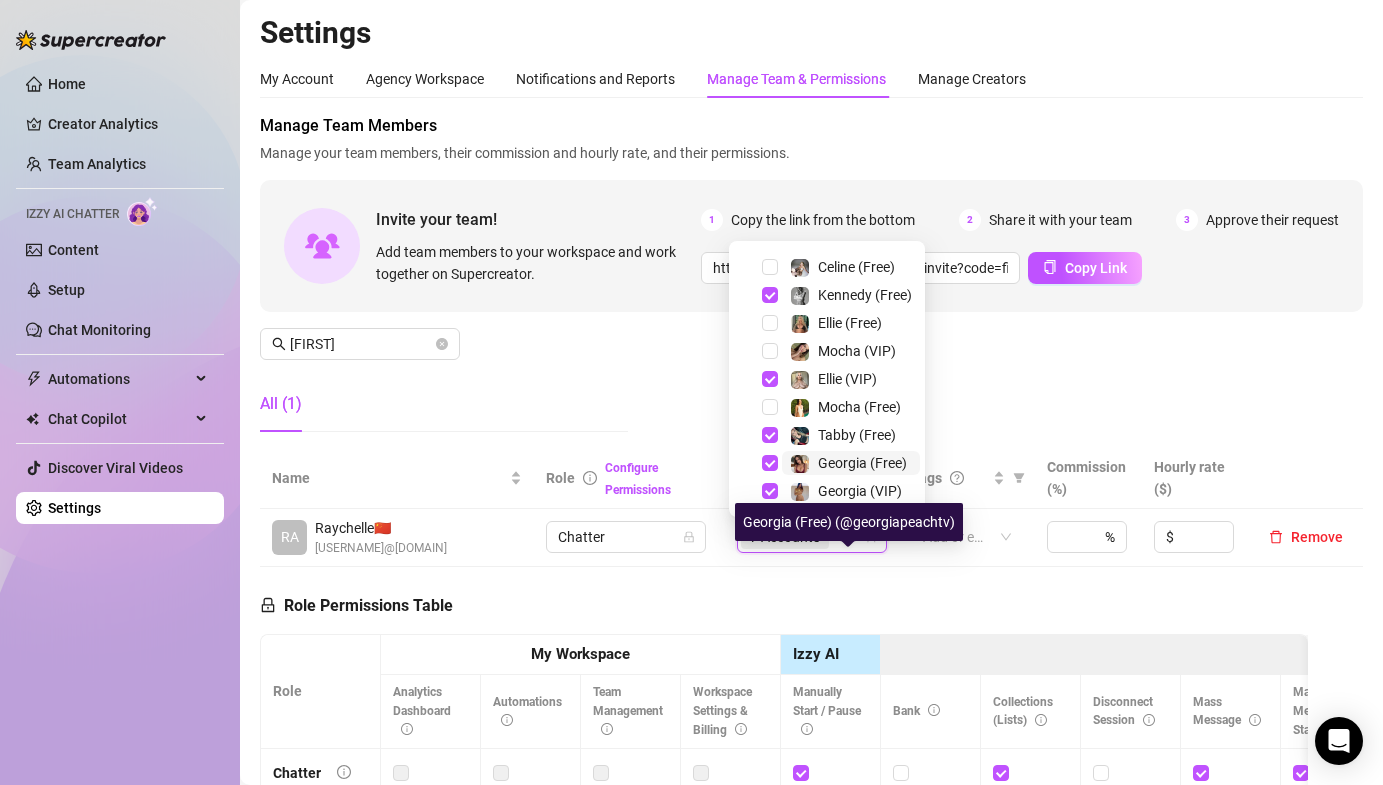 scroll, scrollTop: 61, scrollLeft: 0, axis: vertical 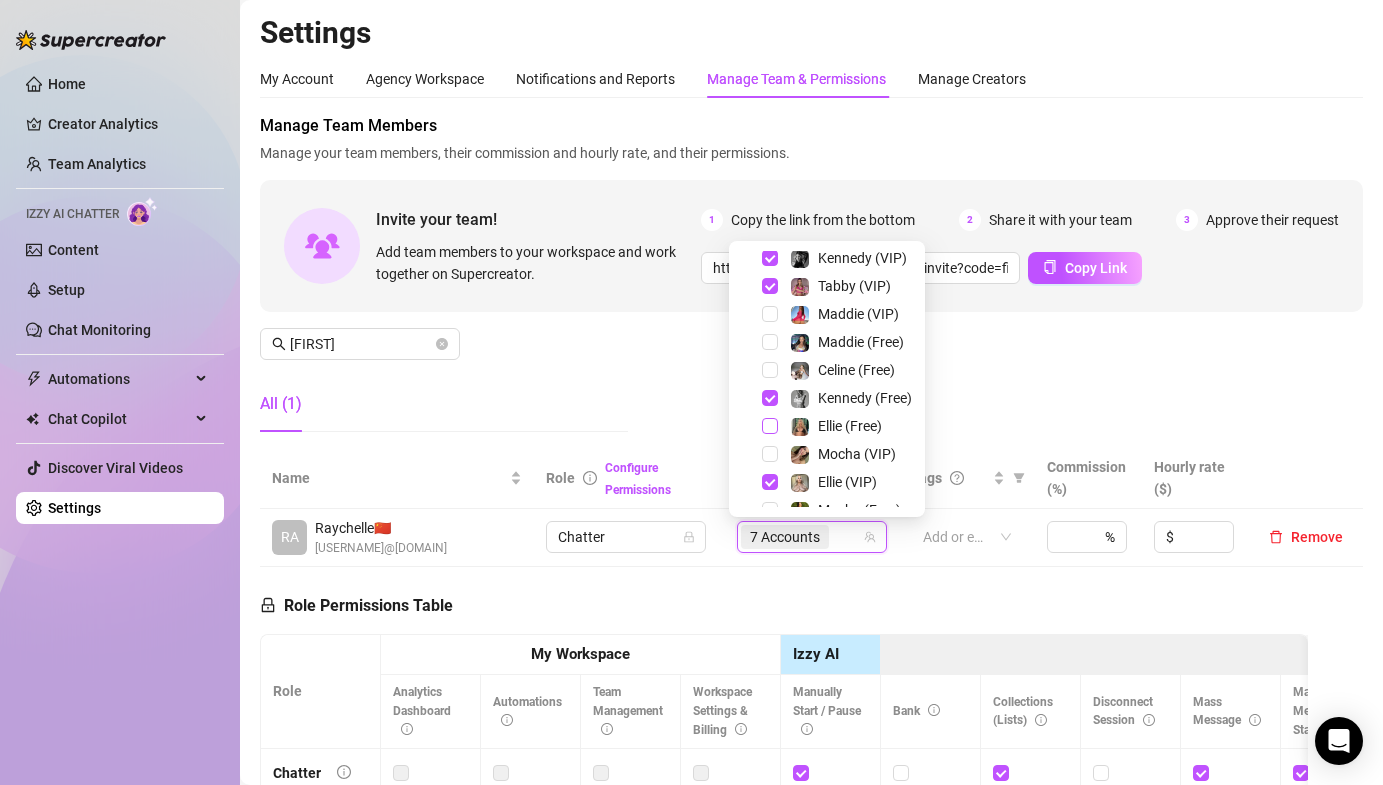 click at bounding box center (770, 426) 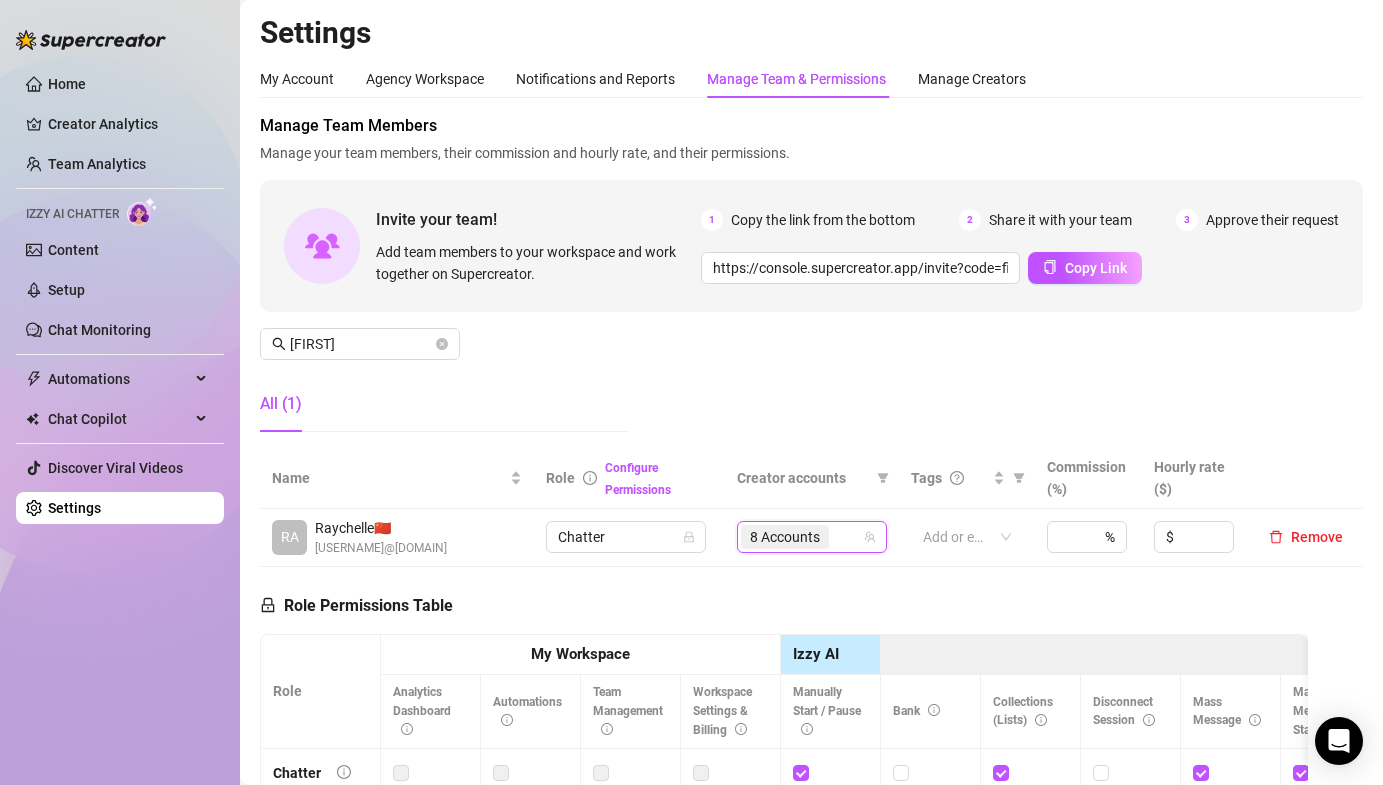 drag, startPoint x: 1020, startPoint y: 402, endPoint x: 995, endPoint y: 619, distance: 218.43535 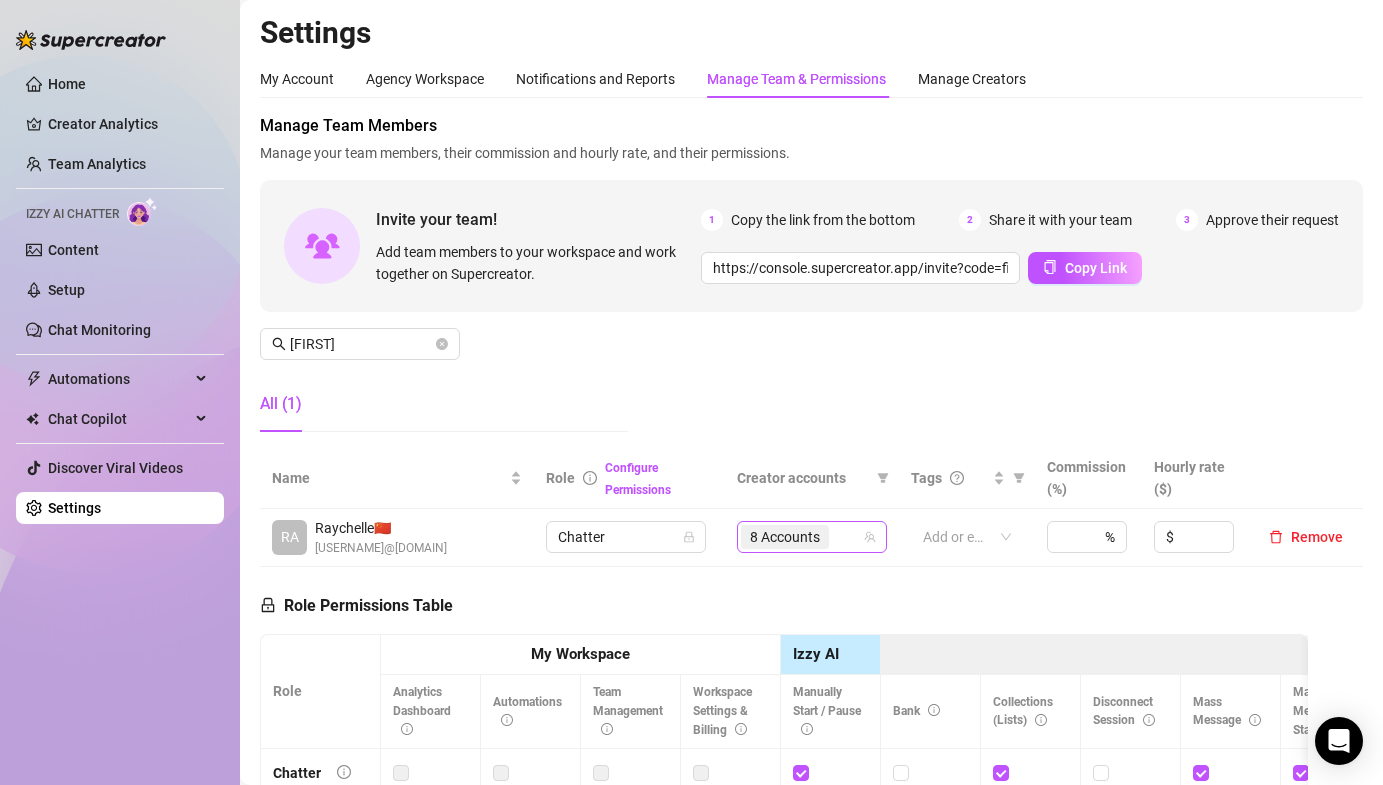 click on "8 Accounts" at bounding box center [785, 537] 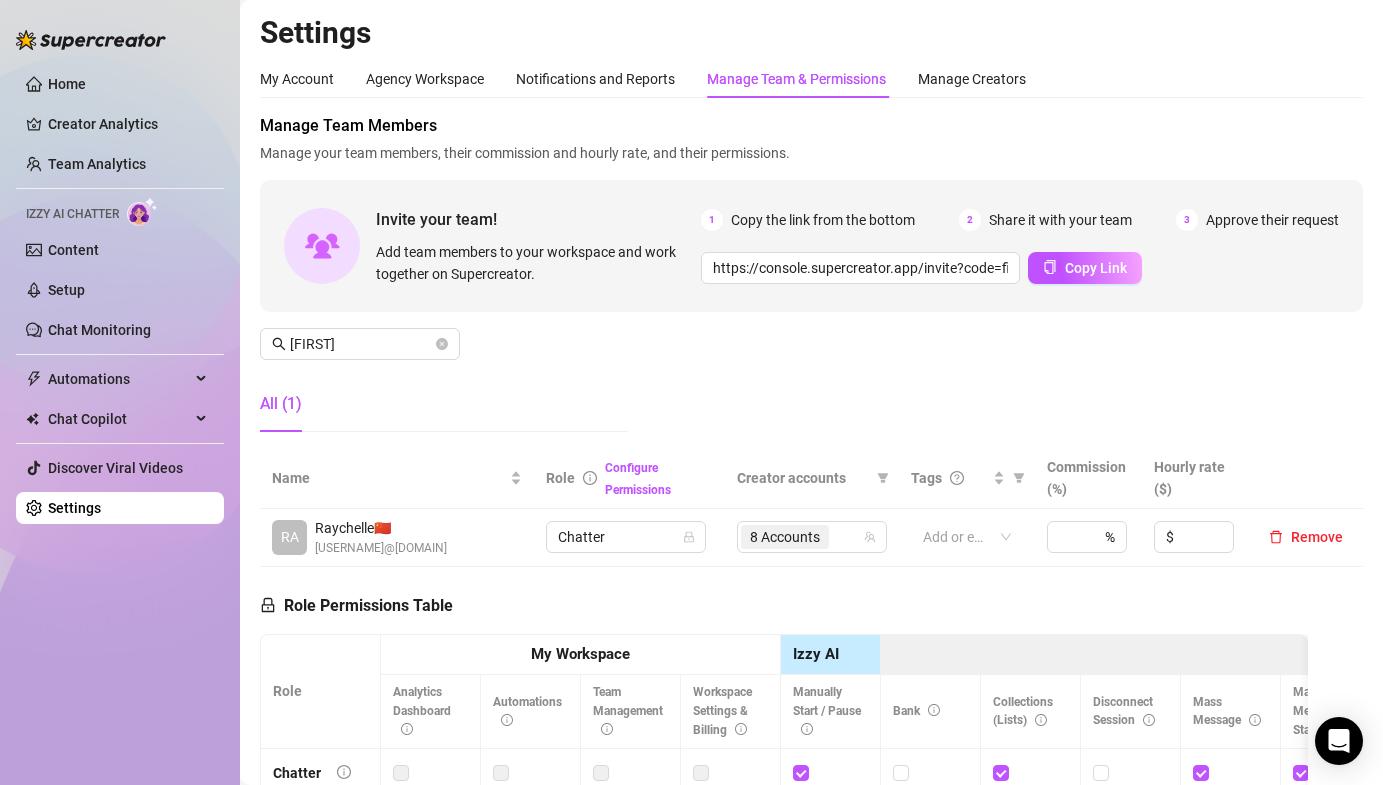 scroll, scrollTop: 28, scrollLeft: 0, axis: vertical 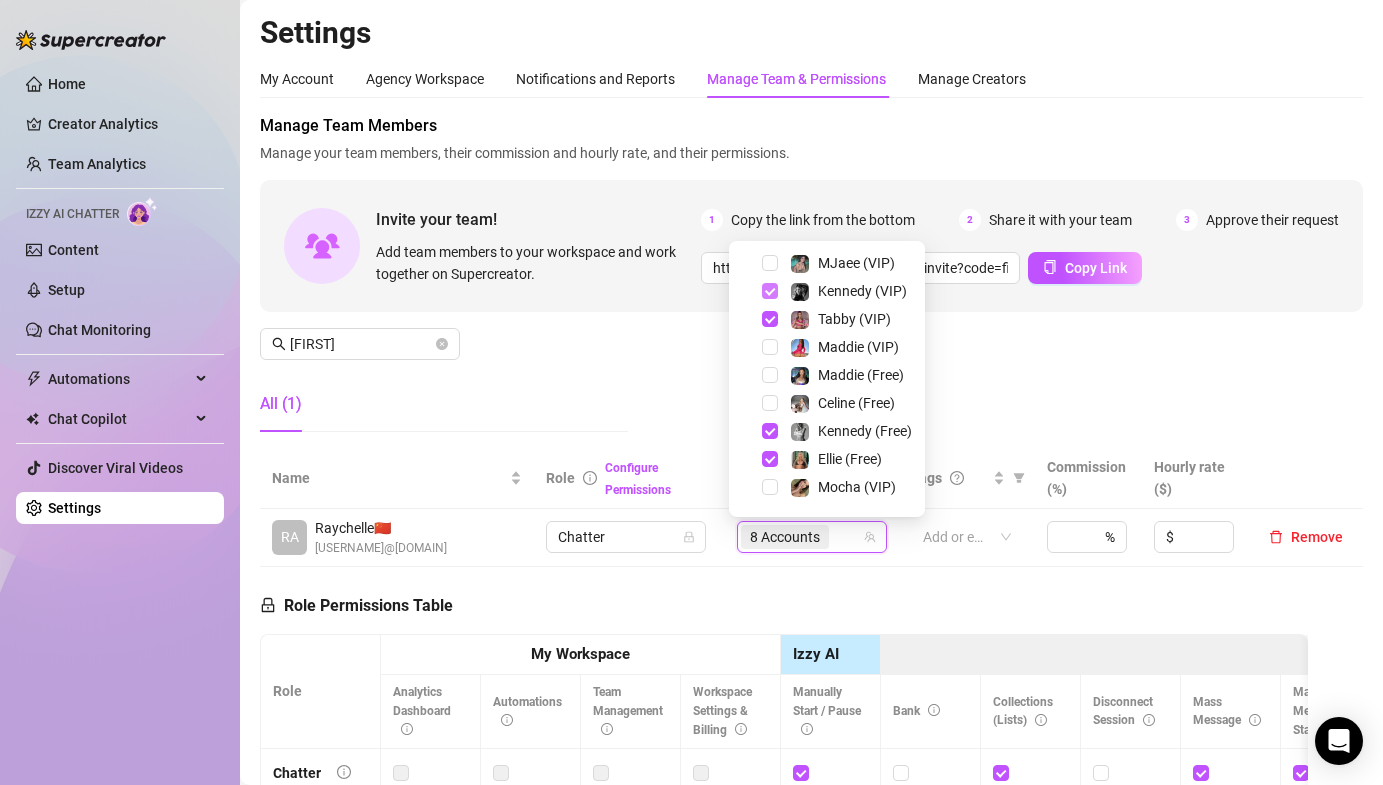 click at bounding box center (770, 291) 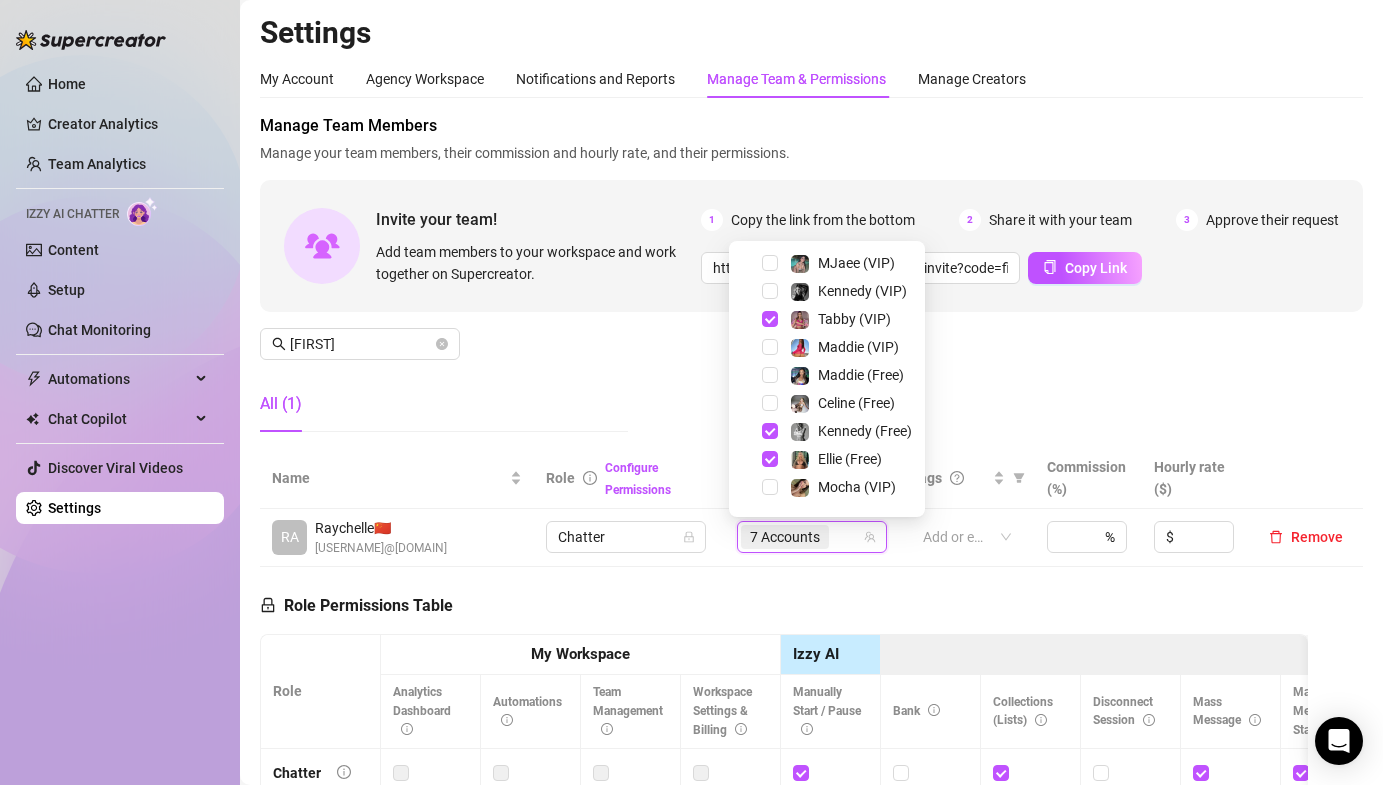 click on "Tabby (VIP)" at bounding box center [827, 319] 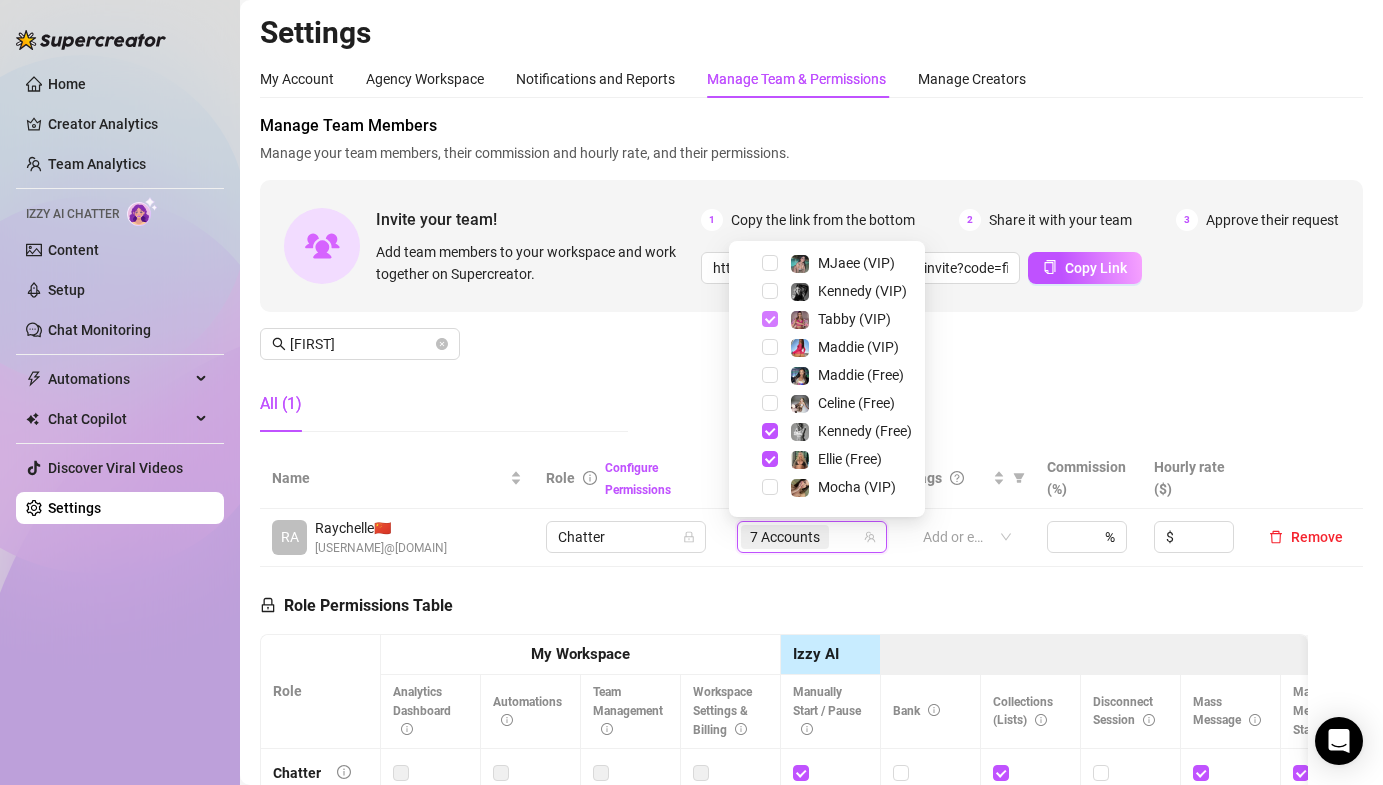 click at bounding box center (770, 319) 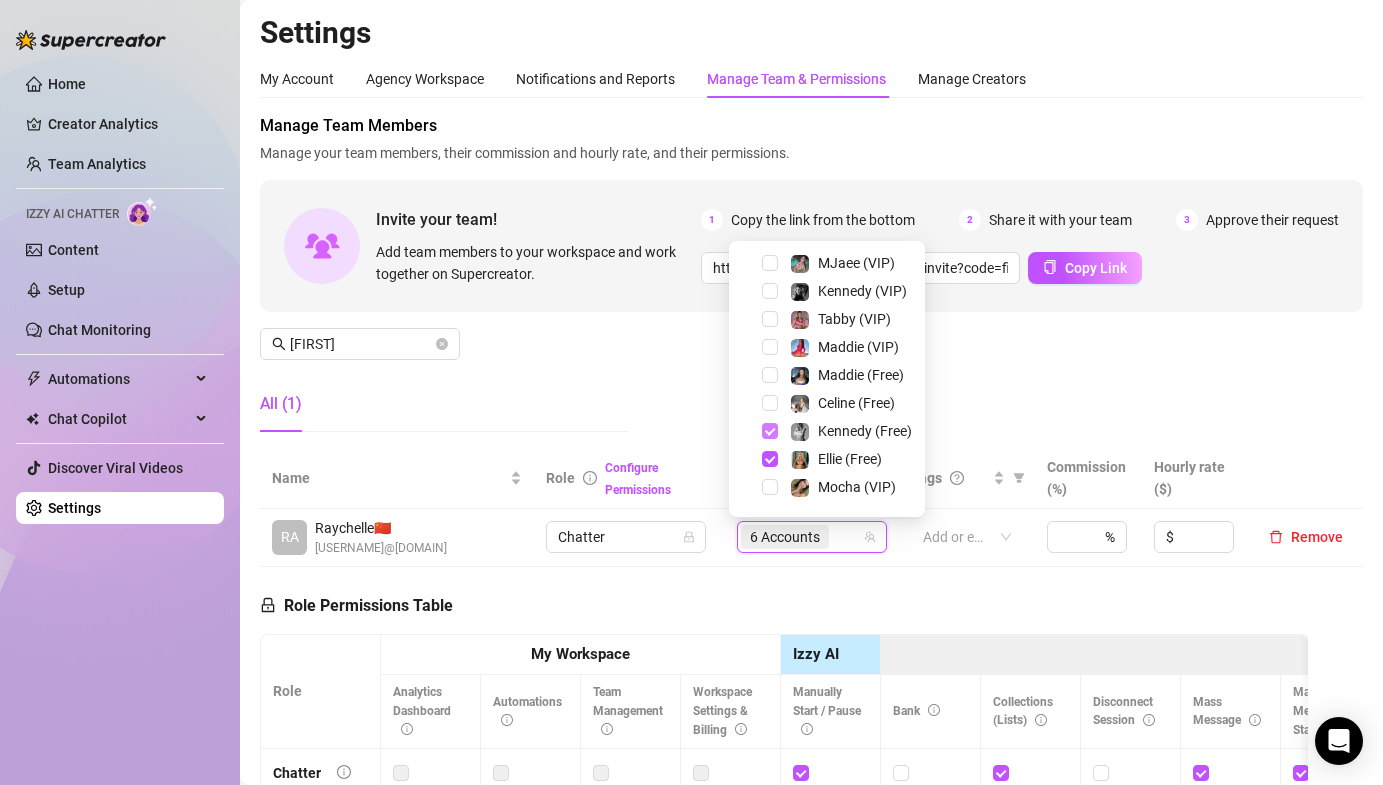 click at bounding box center (770, 431) 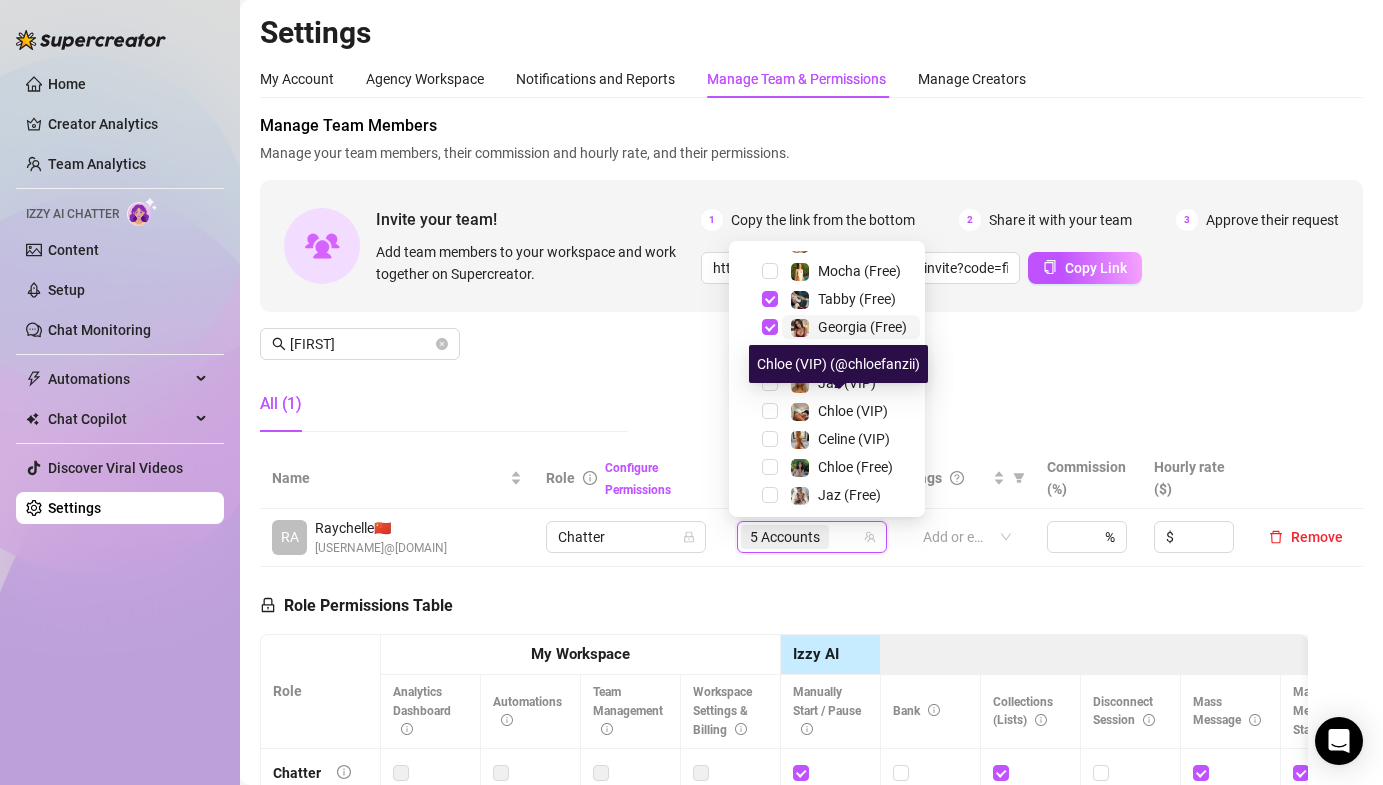 scroll, scrollTop: 300, scrollLeft: 0, axis: vertical 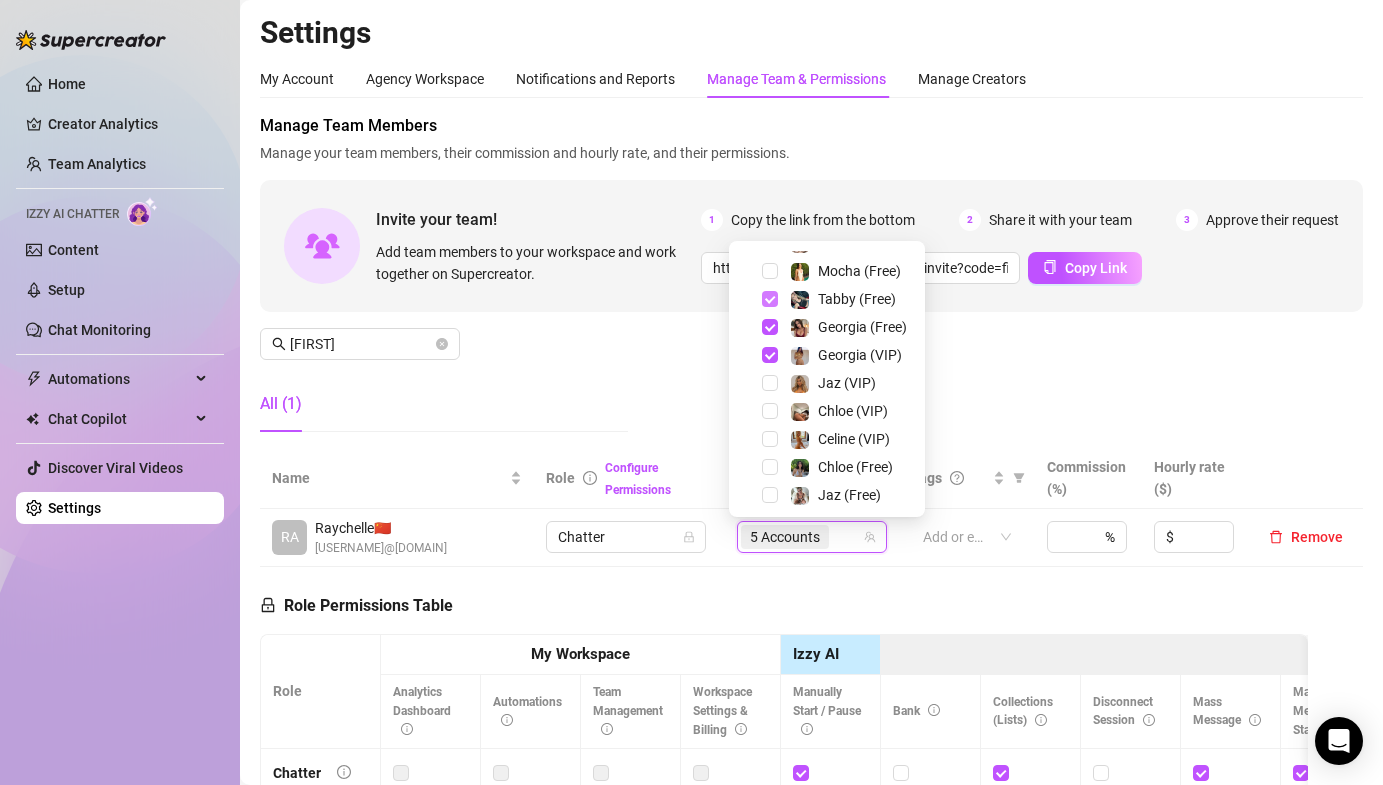 click at bounding box center (770, 299) 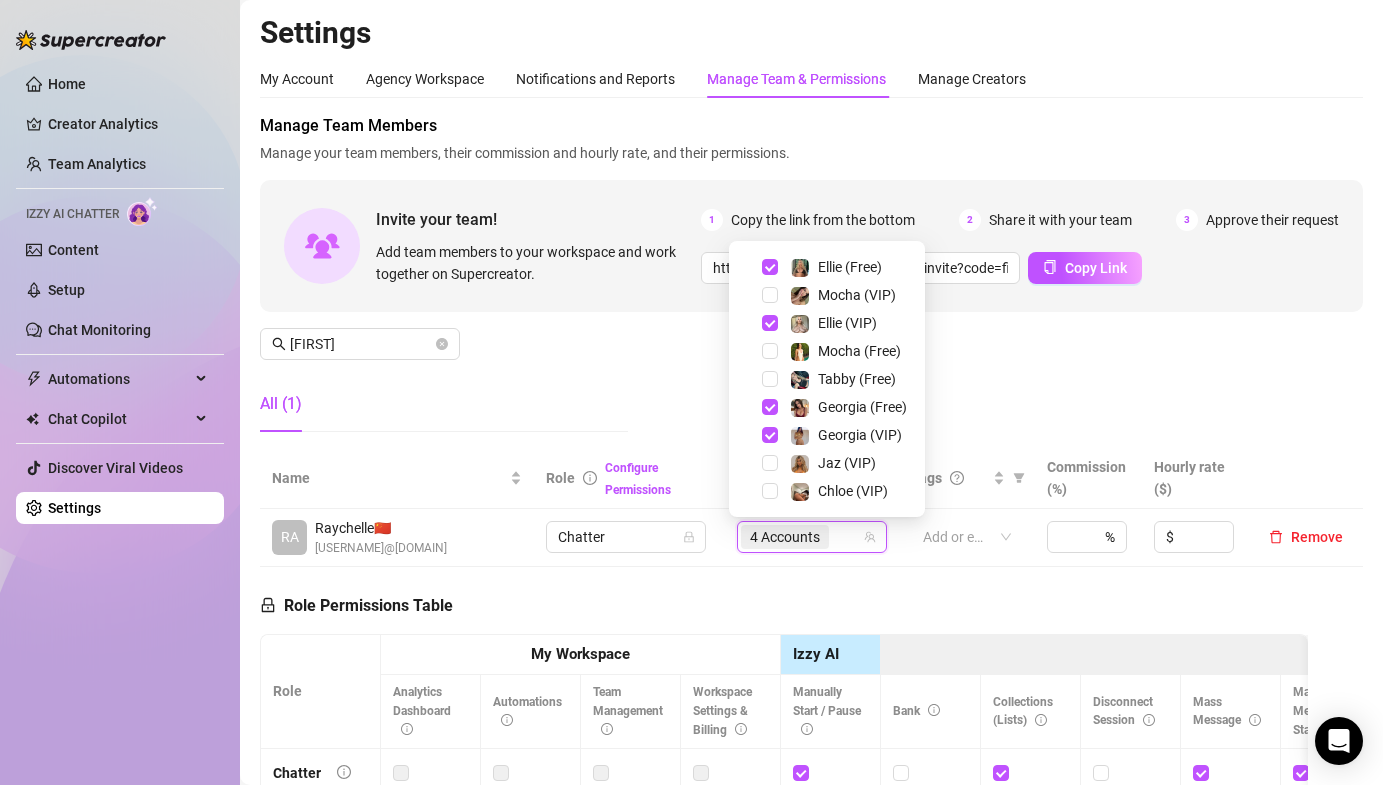 scroll, scrollTop: 113, scrollLeft: 0, axis: vertical 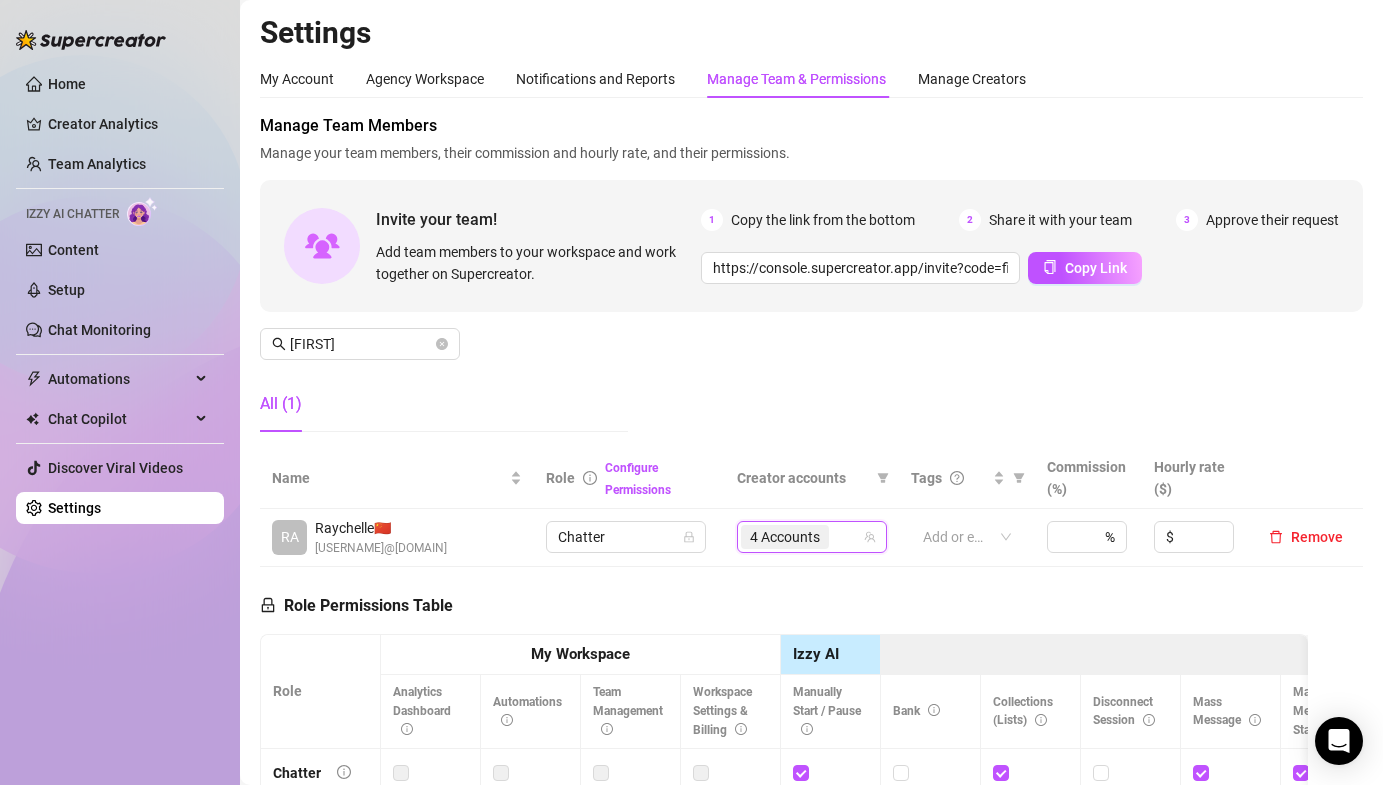 click on "Manage Team Members Manage your team members, their commission and hourly rate, and their permissions. Invite your team! Add team members to your workspace and work together on Supercreator. 1 Copy the link from the bottom 2 Share it with your team 3 Approve their request https://console.supercreator.app/invite?code=fibzx3jJrgPbWdJEkEN3sg7x35T2&workspace=222 Mgmt Copy Link [FIRST] All (1)" at bounding box center (811, 281) 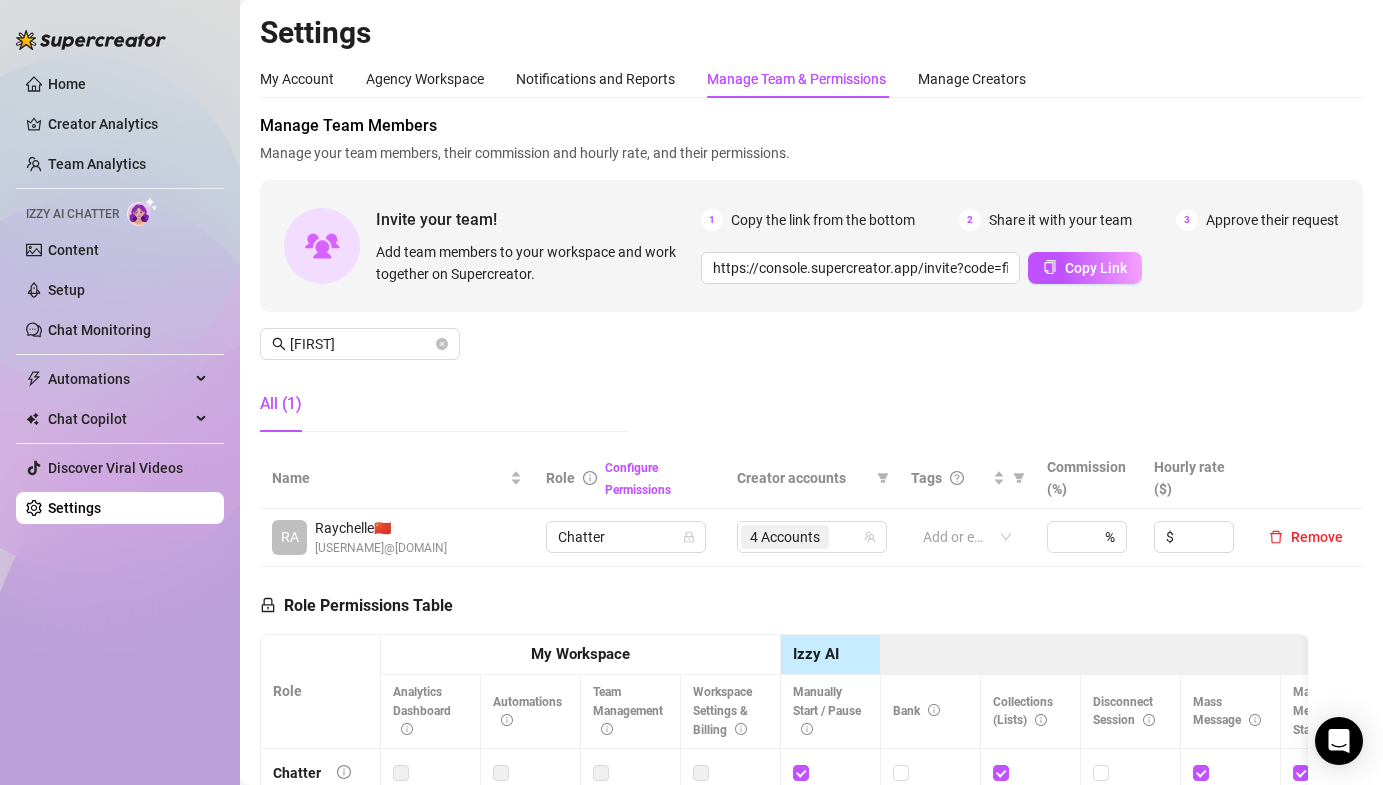 click on "Manage Team Members Manage your team members, their commission and hourly rate, and their permissions. Invite your team! Add team members to your workspace and work together on Supercreator. 1 Copy the link from the bottom 2 Share it with your team 3 Approve their request https://console.supercreator.app/invite?code=fibzx3jJrgPbWdJEkEN3sg7x35T2&workspace=222 Mgmt Copy Link [FIRST] All (1)" at bounding box center (811, 281) 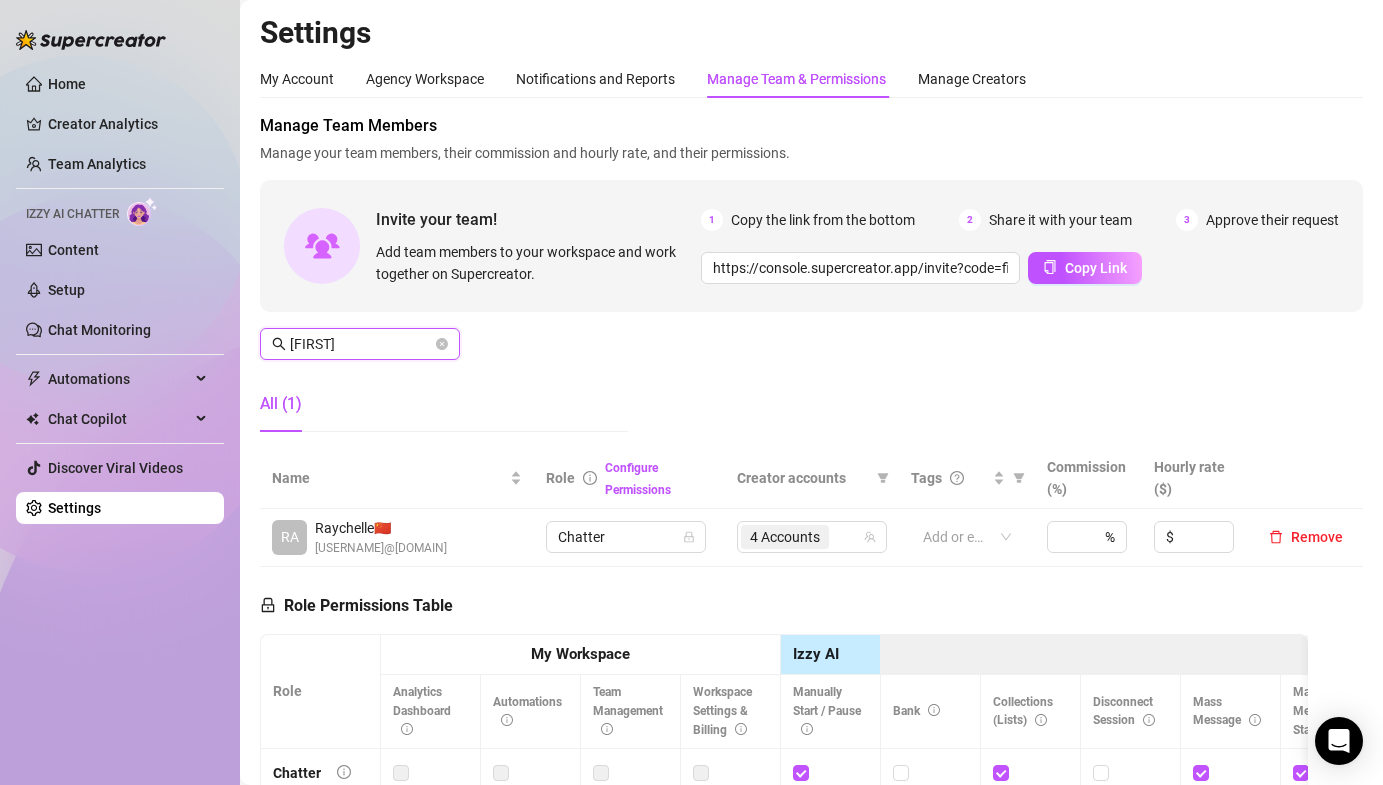 click on "[FIRST]" at bounding box center (361, 344) 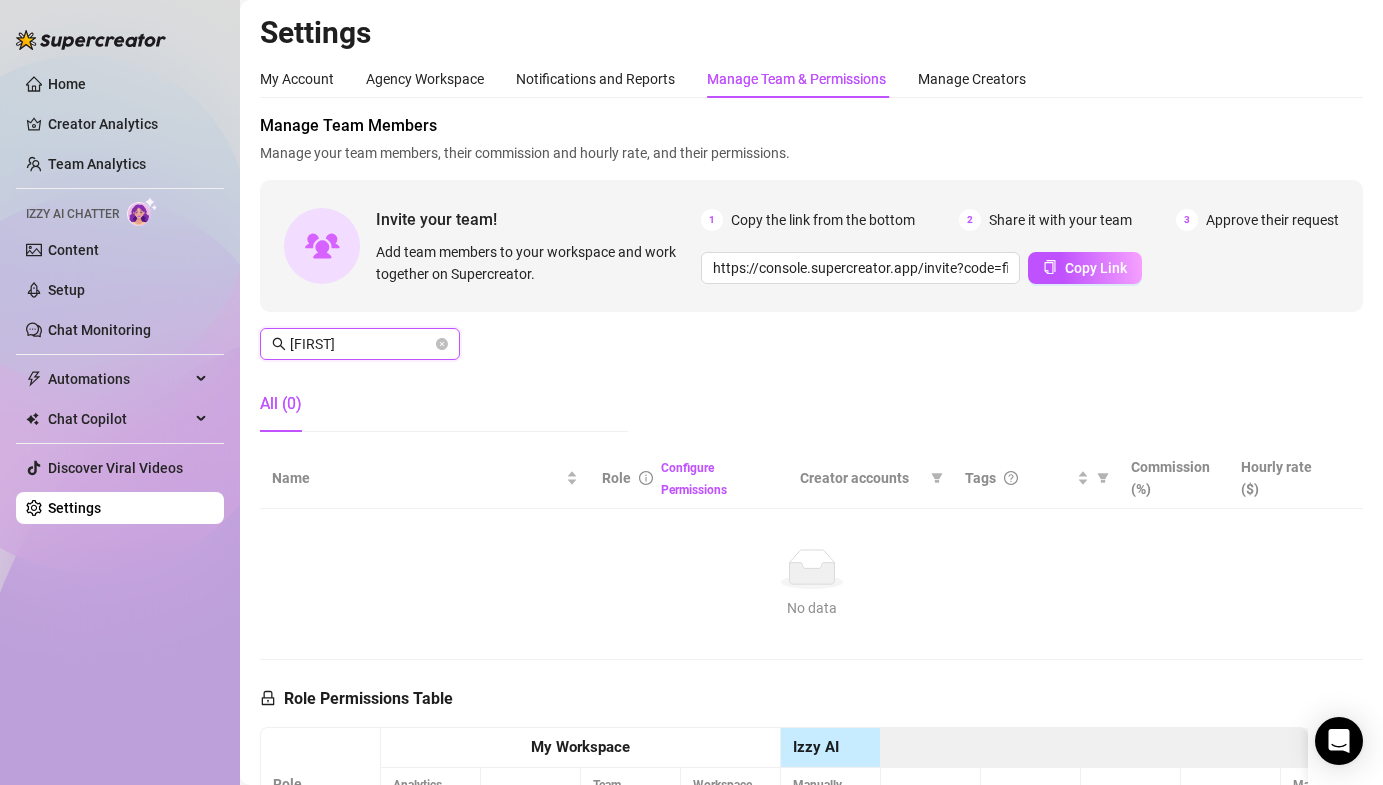 type on "[FIRST]" 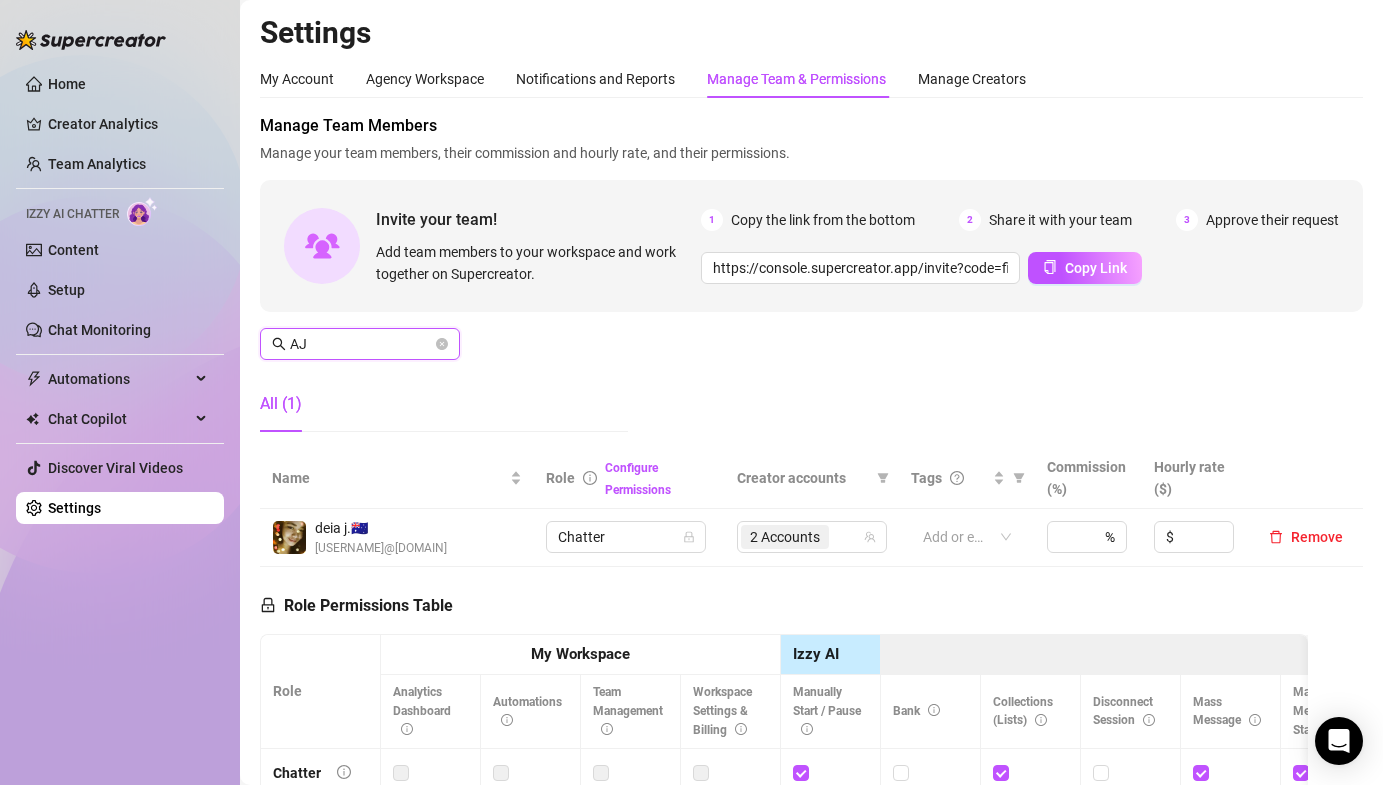 type on "A" 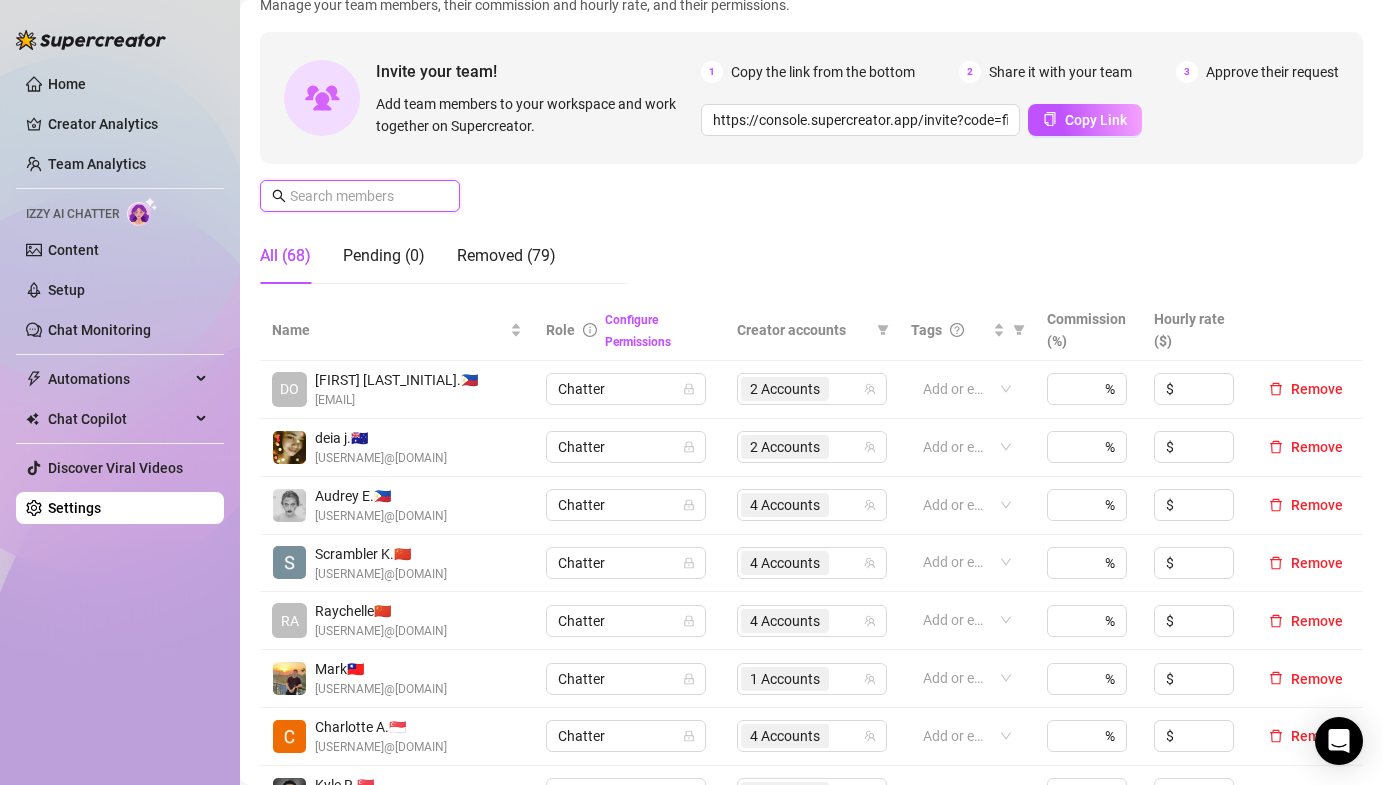 scroll, scrollTop: 140, scrollLeft: 0, axis: vertical 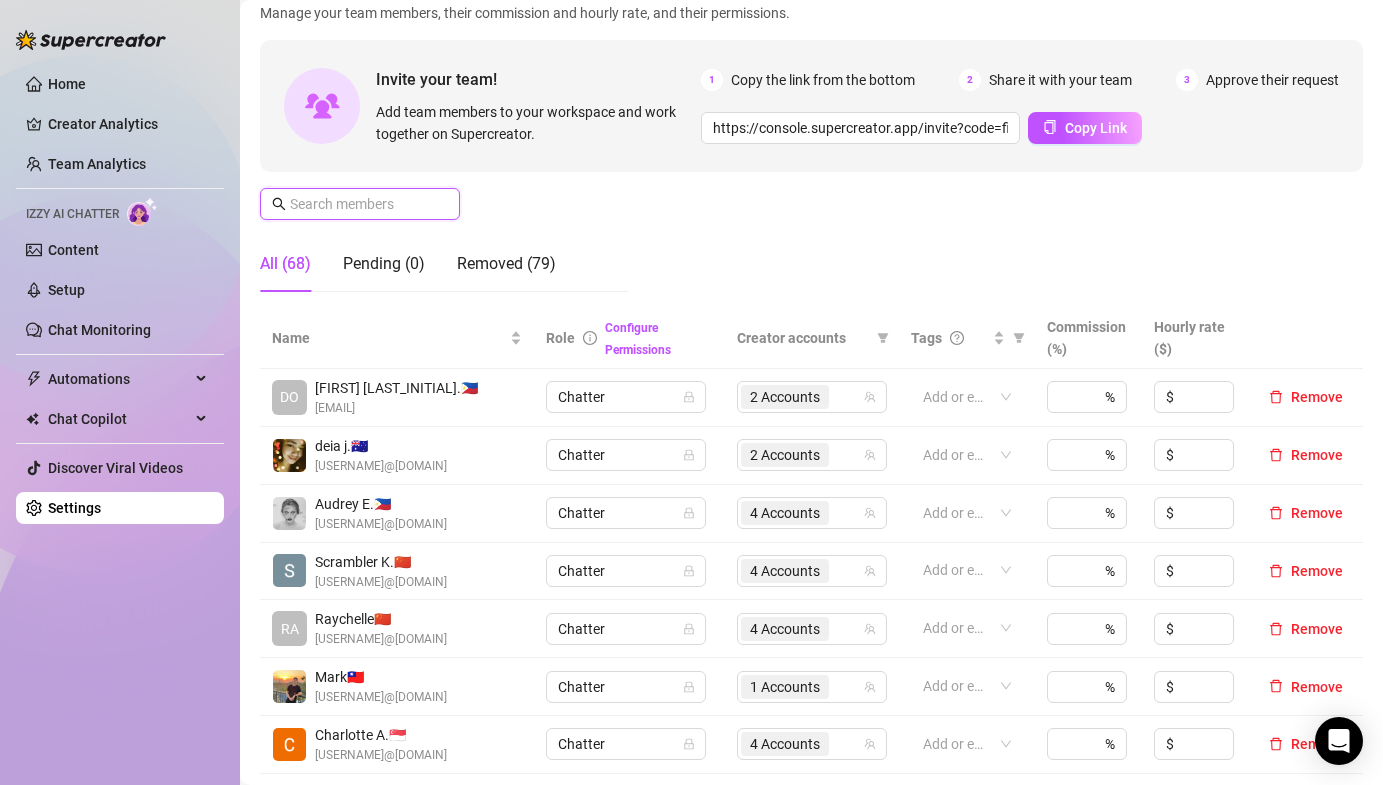 click at bounding box center [361, 204] 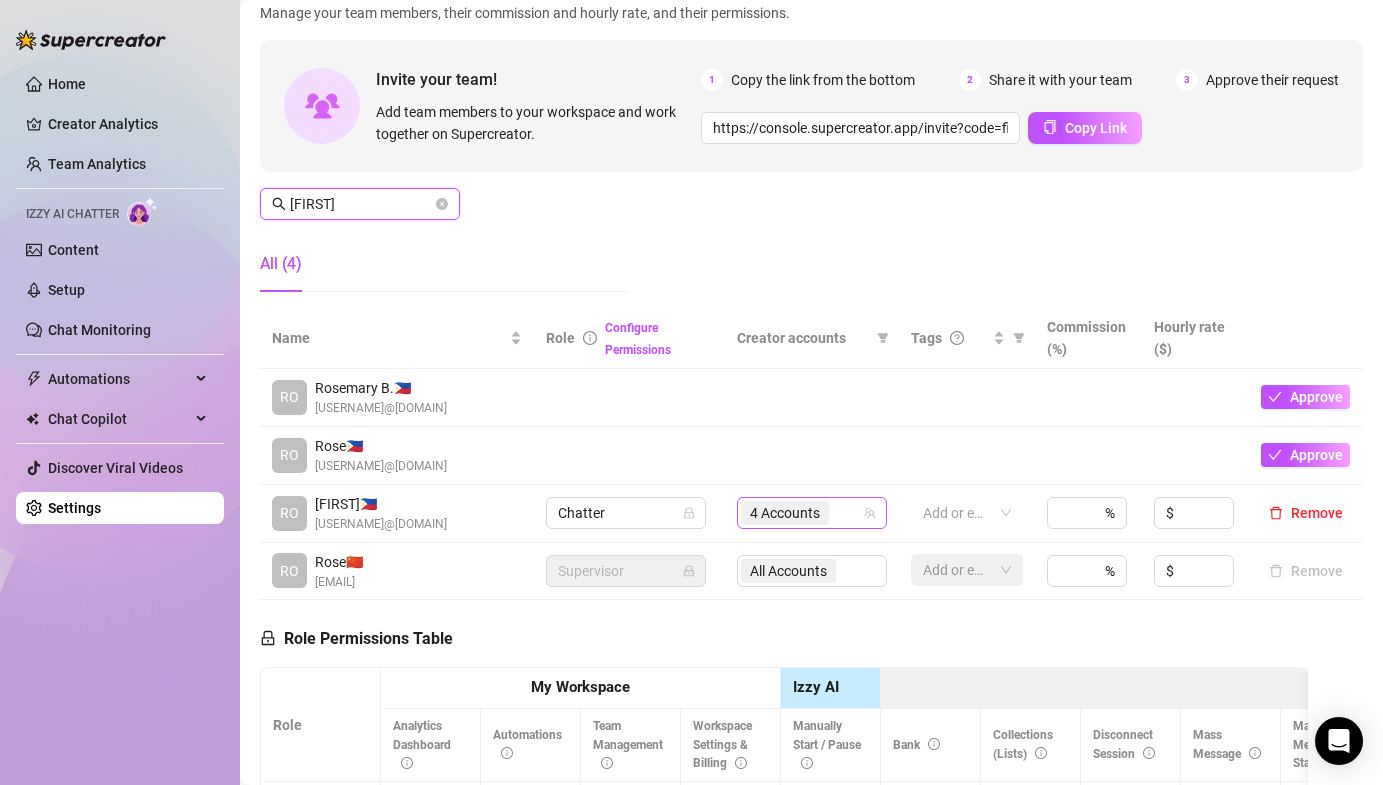 click on "4 Accounts" at bounding box center (785, 513) 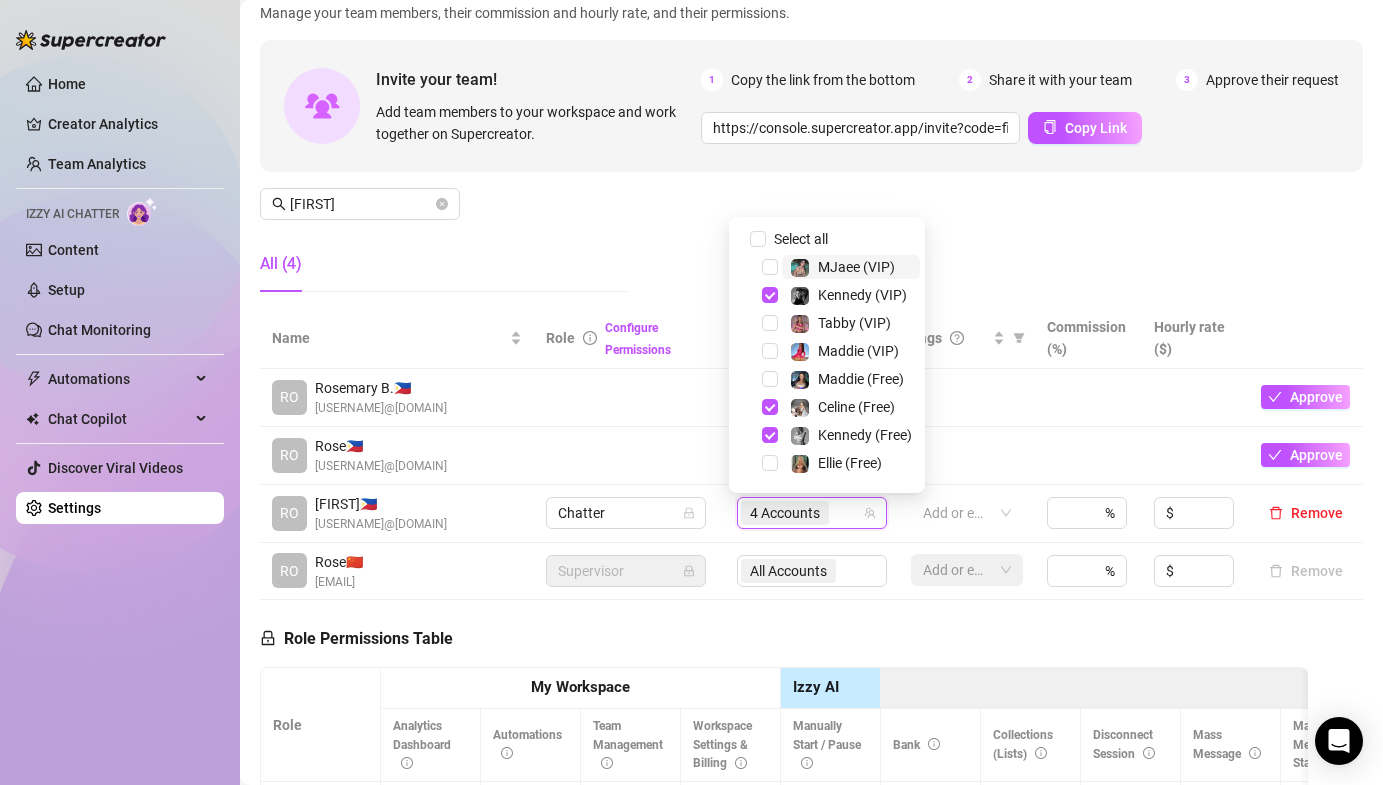 click on "4 Accounts" at bounding box center [787, 513] 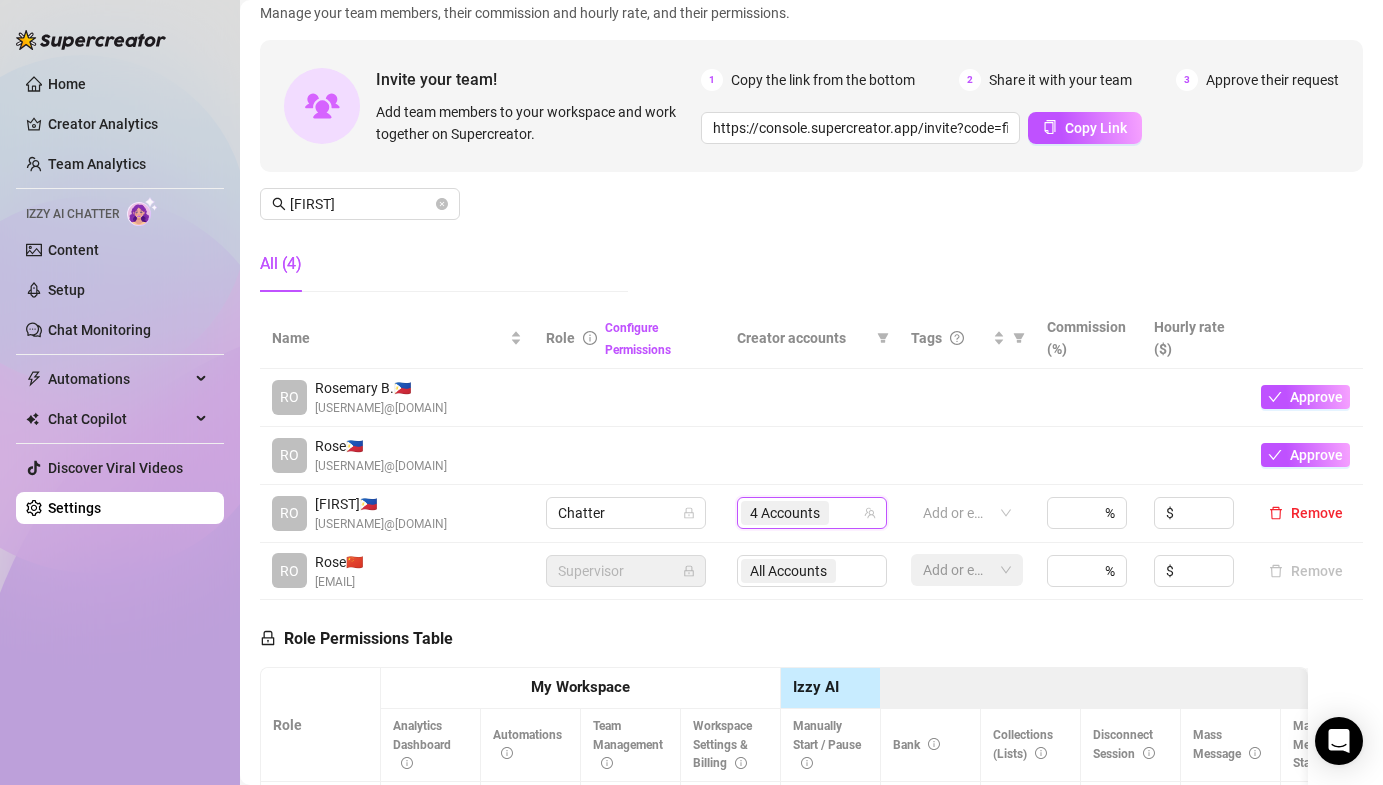 click on "4 Accounts" at bounding box center (785, 513) 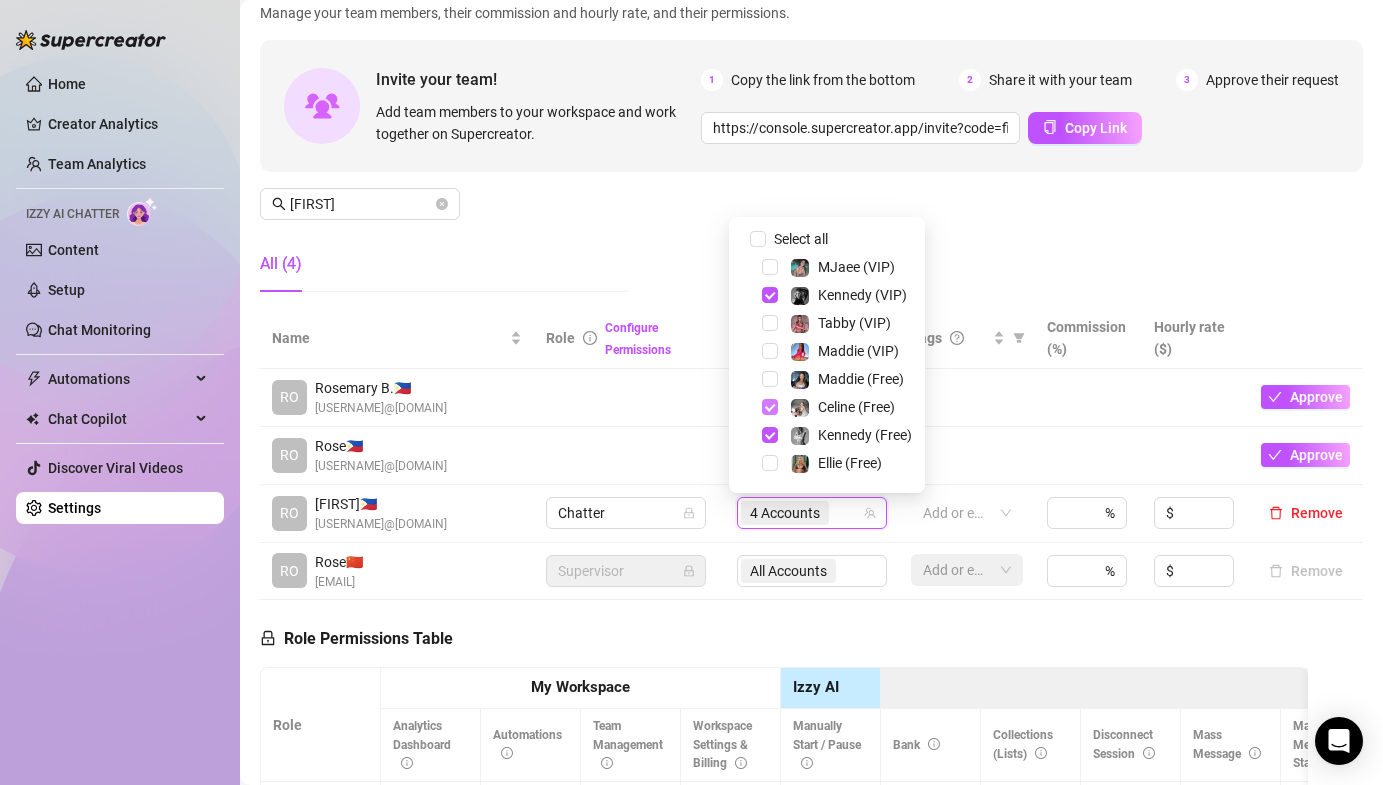 click at bounding box center [770, 407] 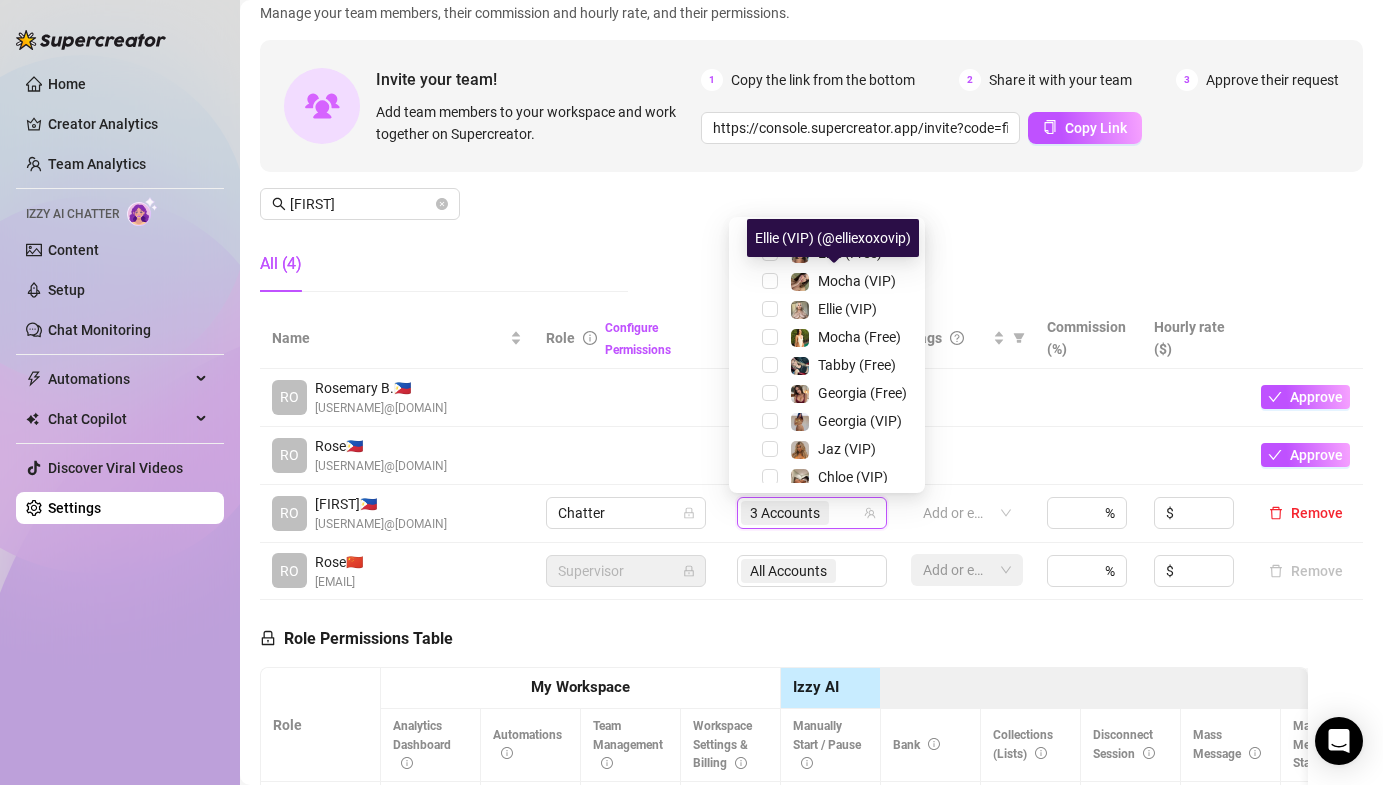 scroll, scrollTop: 292, scrollLeft: 0, axis: vertical 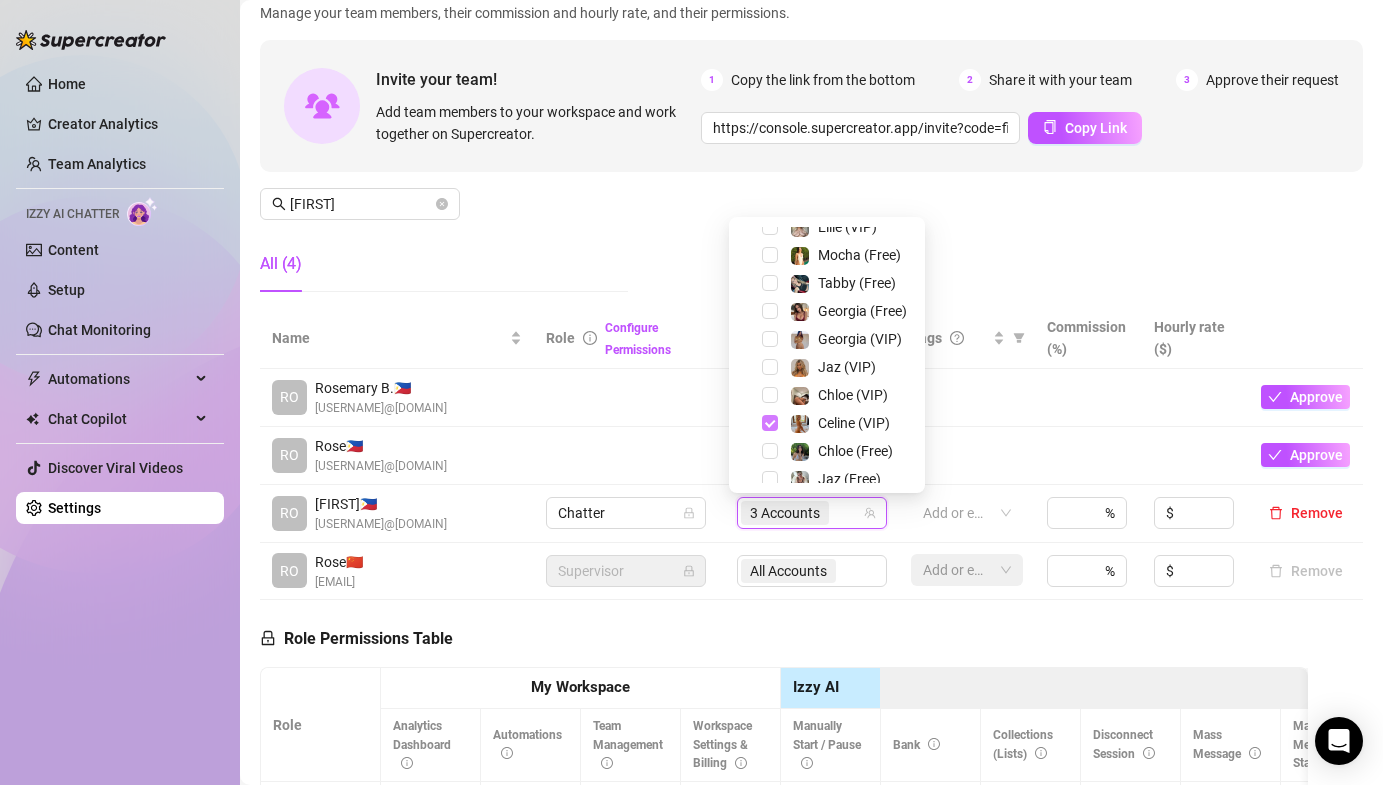 click at bounding box center [770, 423] 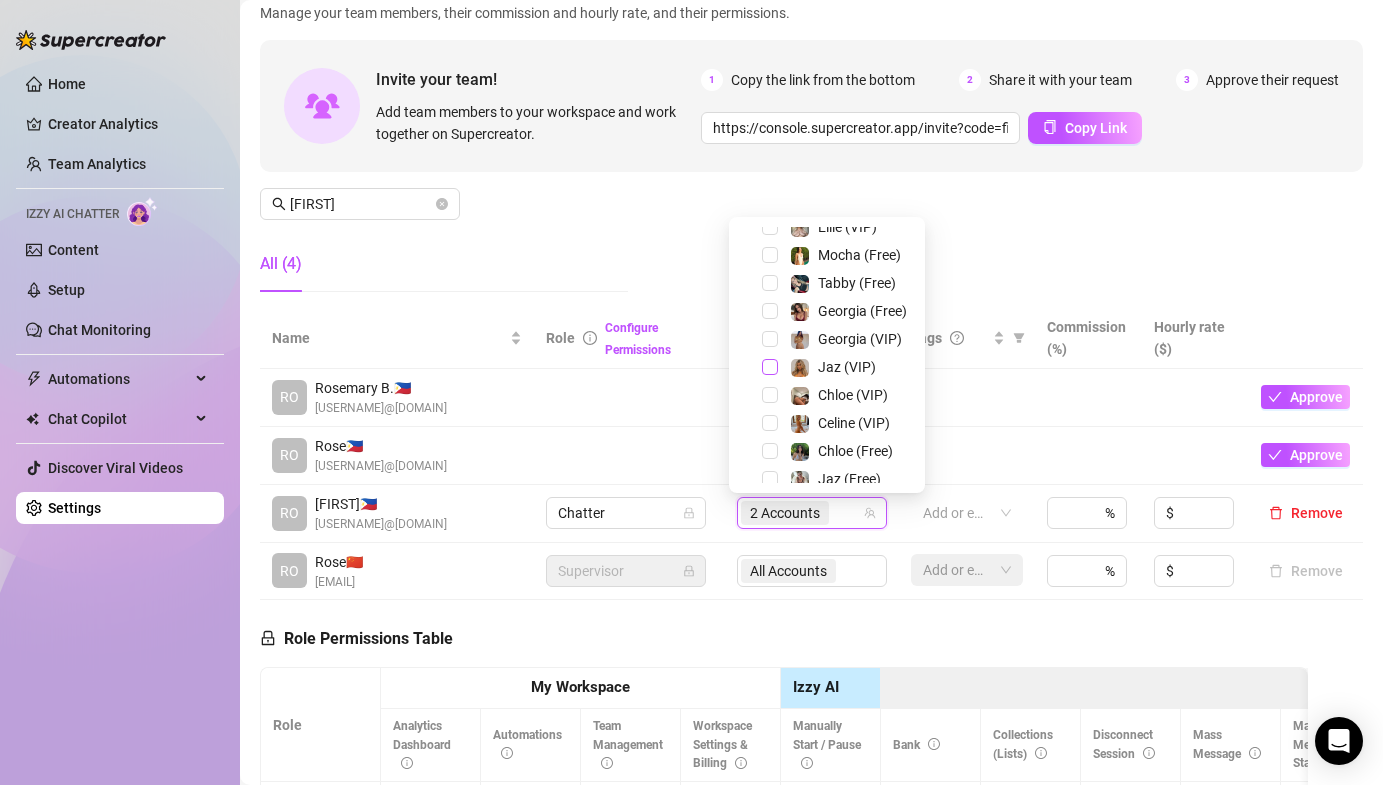 click at bounding box center [770, 367] 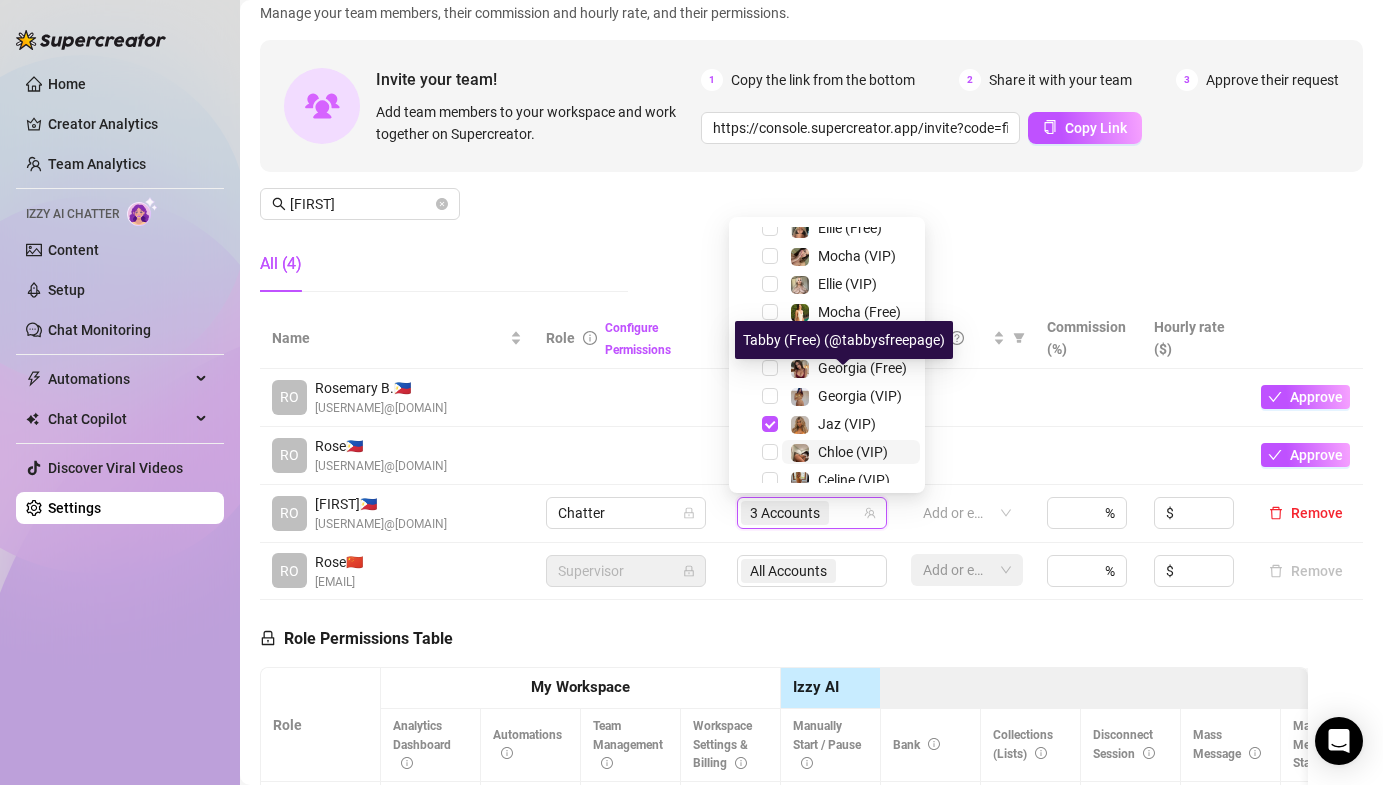 scroll, scrollTop: 304, scrollLeft: 0, axis: vertical 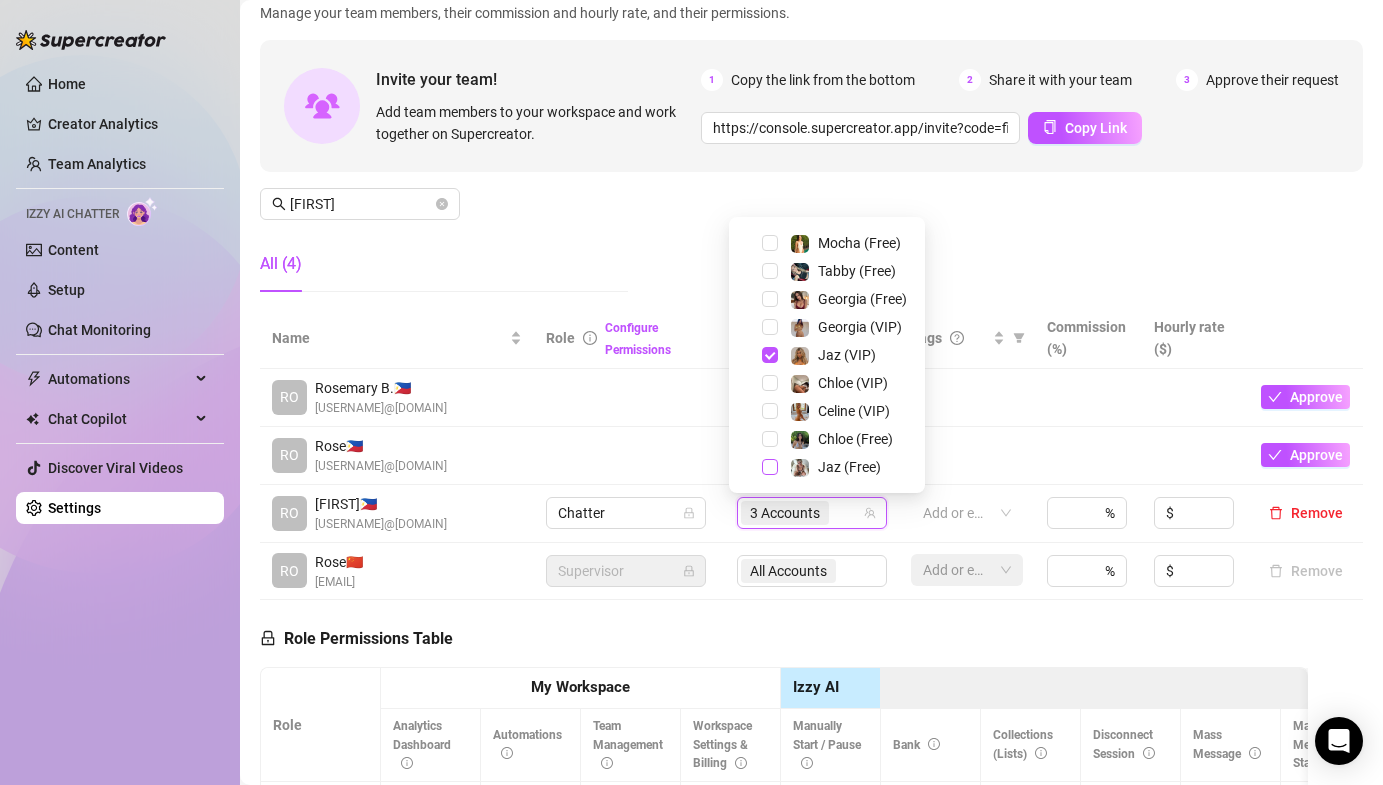 click at bounding box center [770, 467] 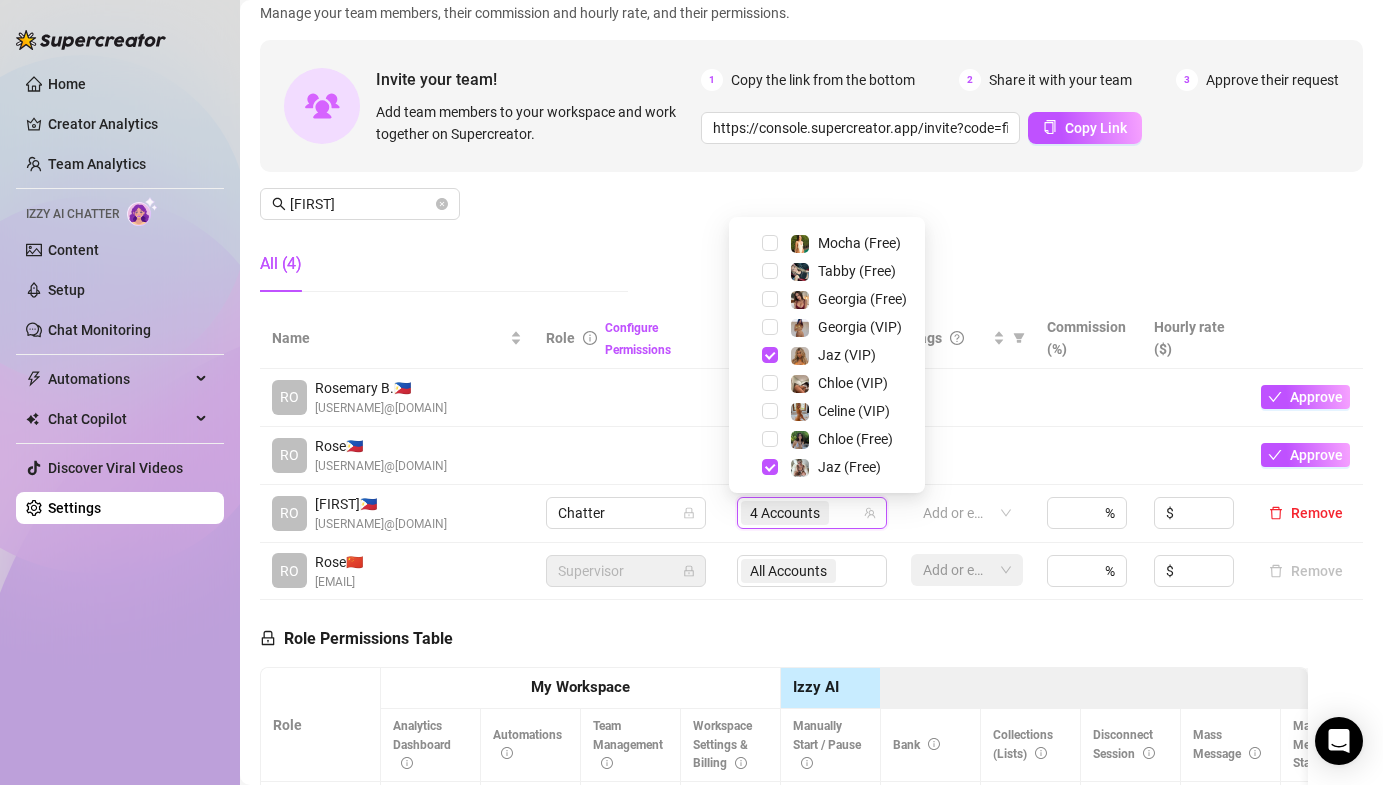 click at bounding box center [1088, 398] 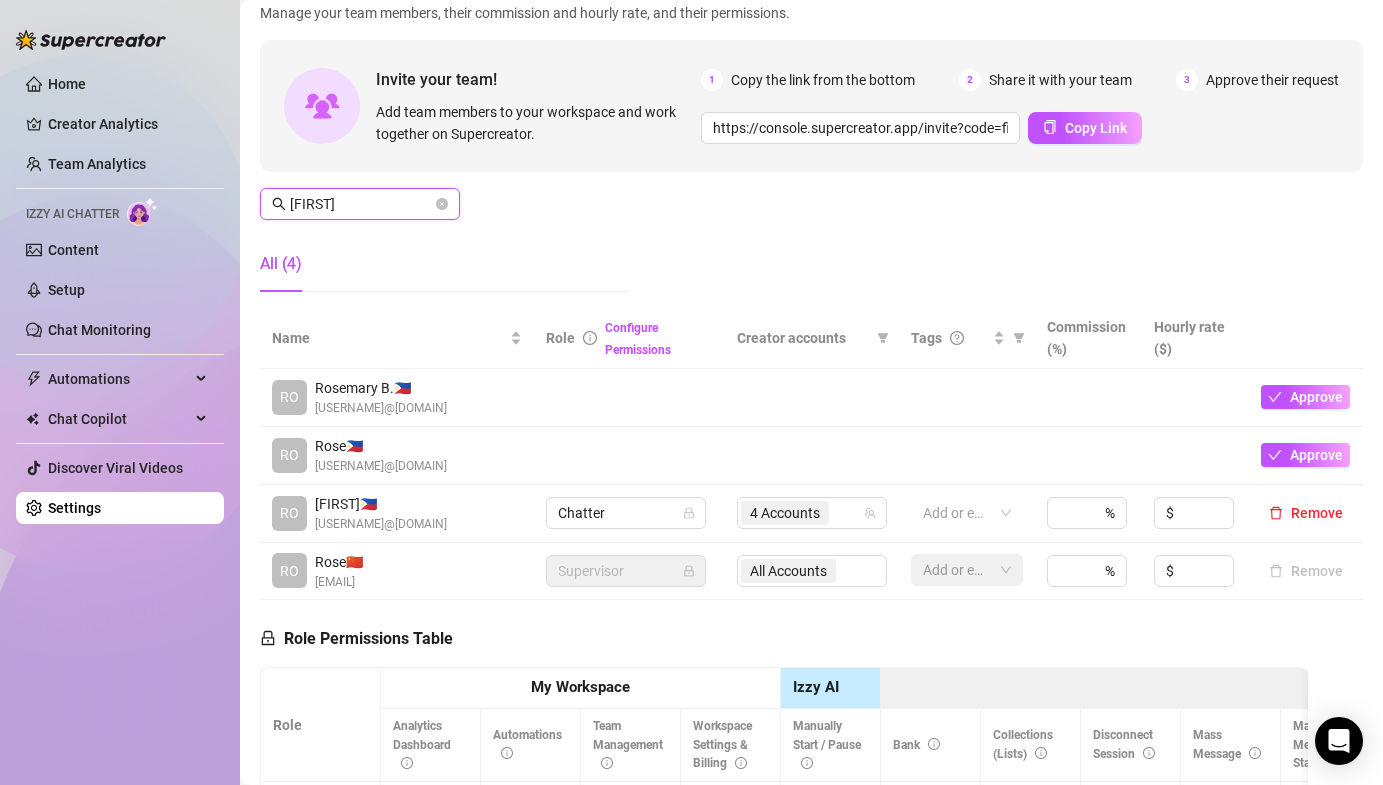 click on "[FIRST]" at bounding box center [361, 204] 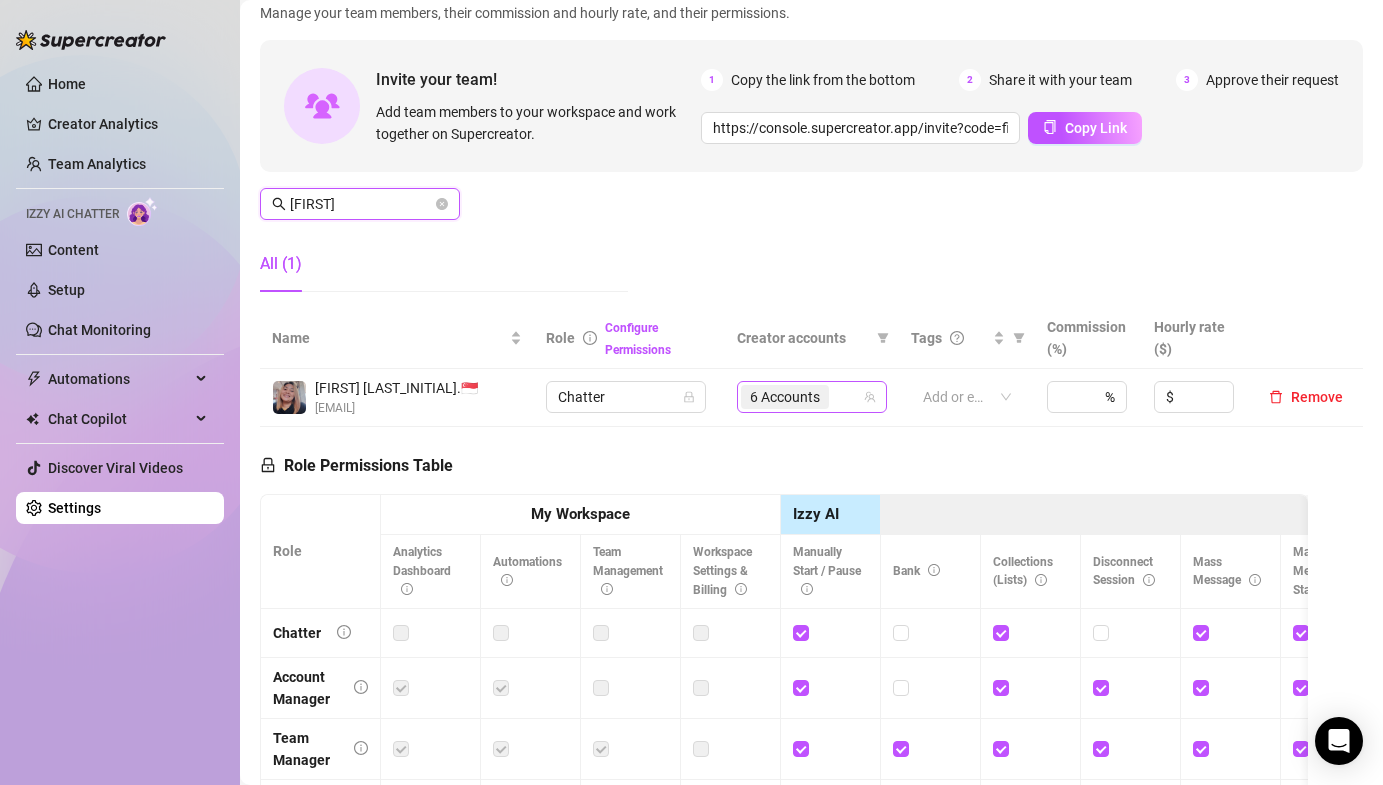 click on "6 Accounts" at bounding box center [785, 397] 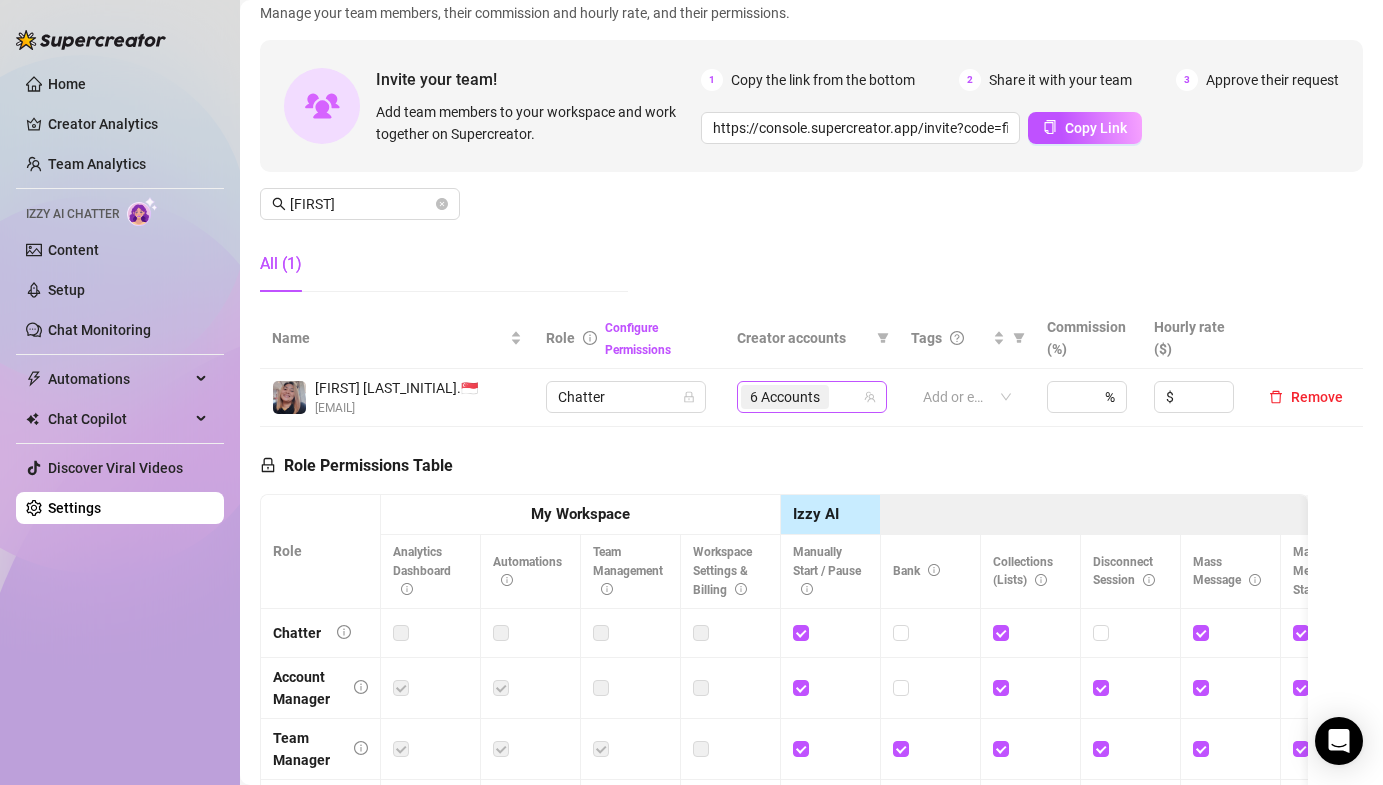 click on "6 Accounts" at bounding box center (801, 397) 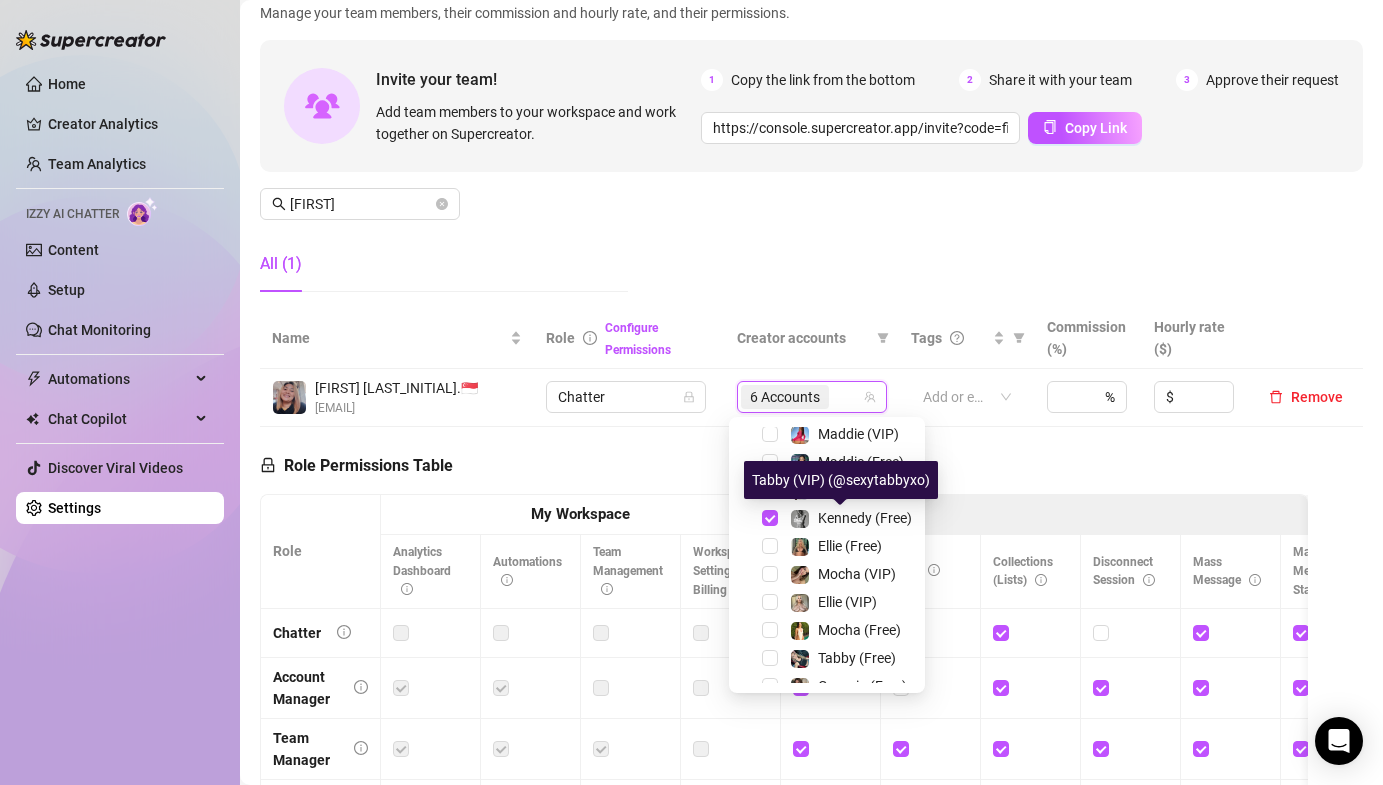 scroll, scrollTop: 304, scrollLeft: 0, axis: vertical 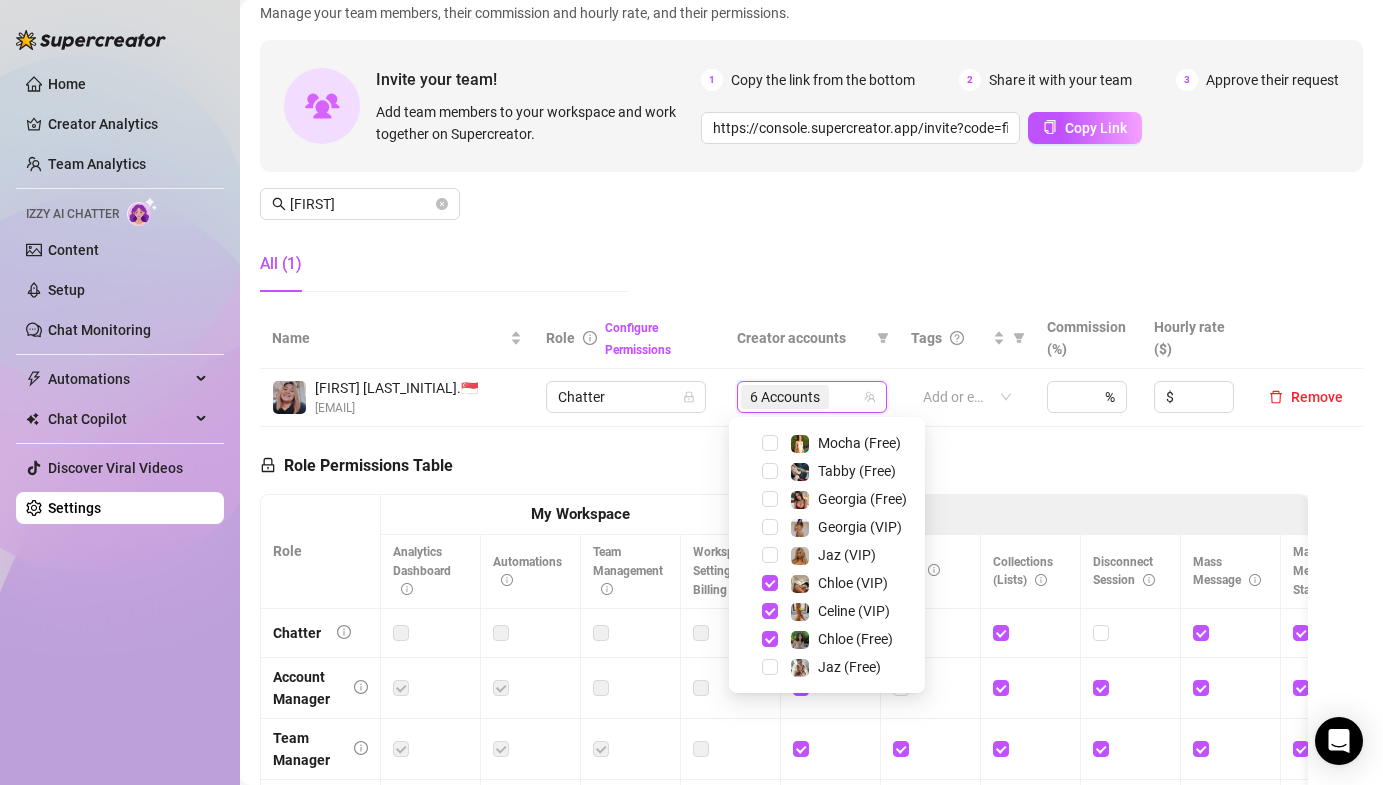 drag, startPoint x: 1007, startPoint y: 455, endPoint x: 1031, endPoint y: 606, distance: 152.89539 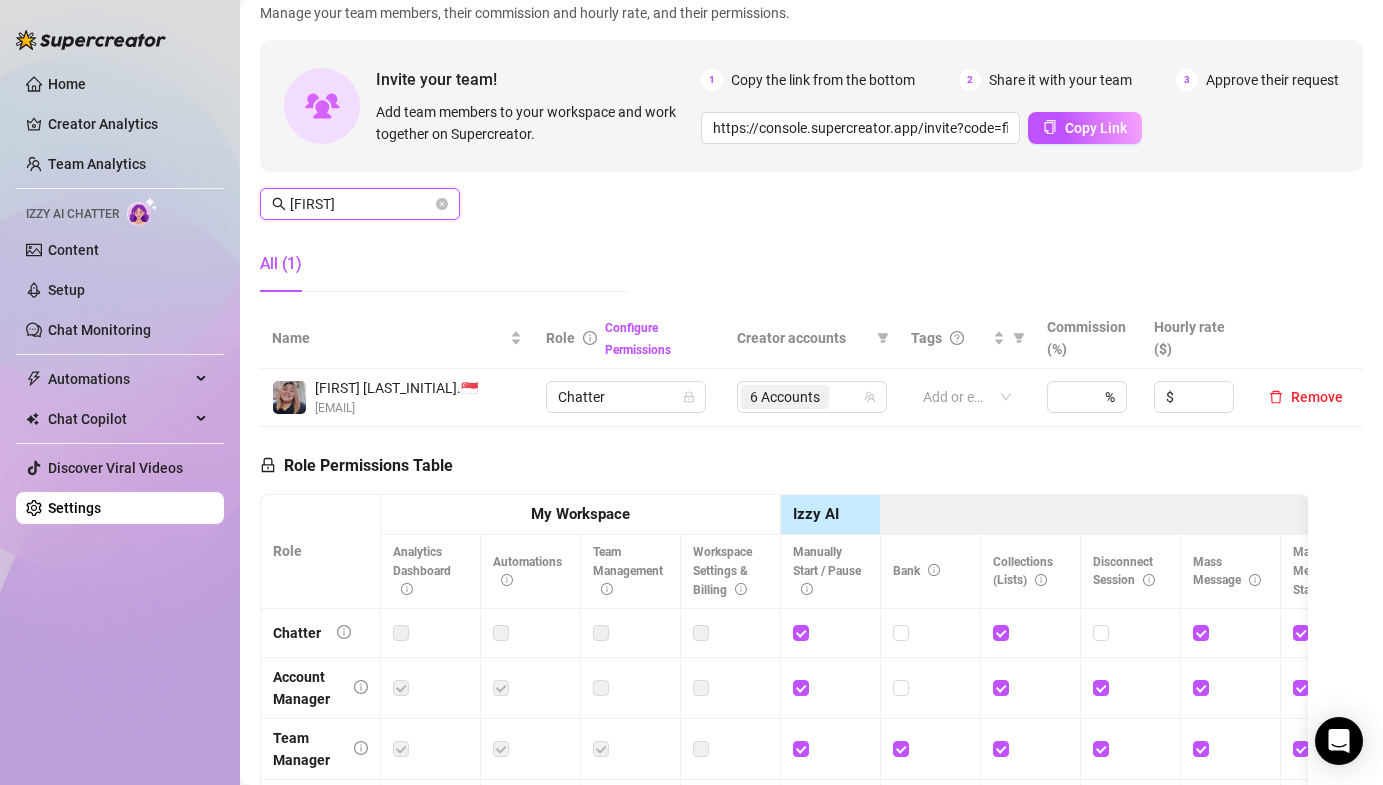 click on "[FIRST]" at bounding box center (361, 204) 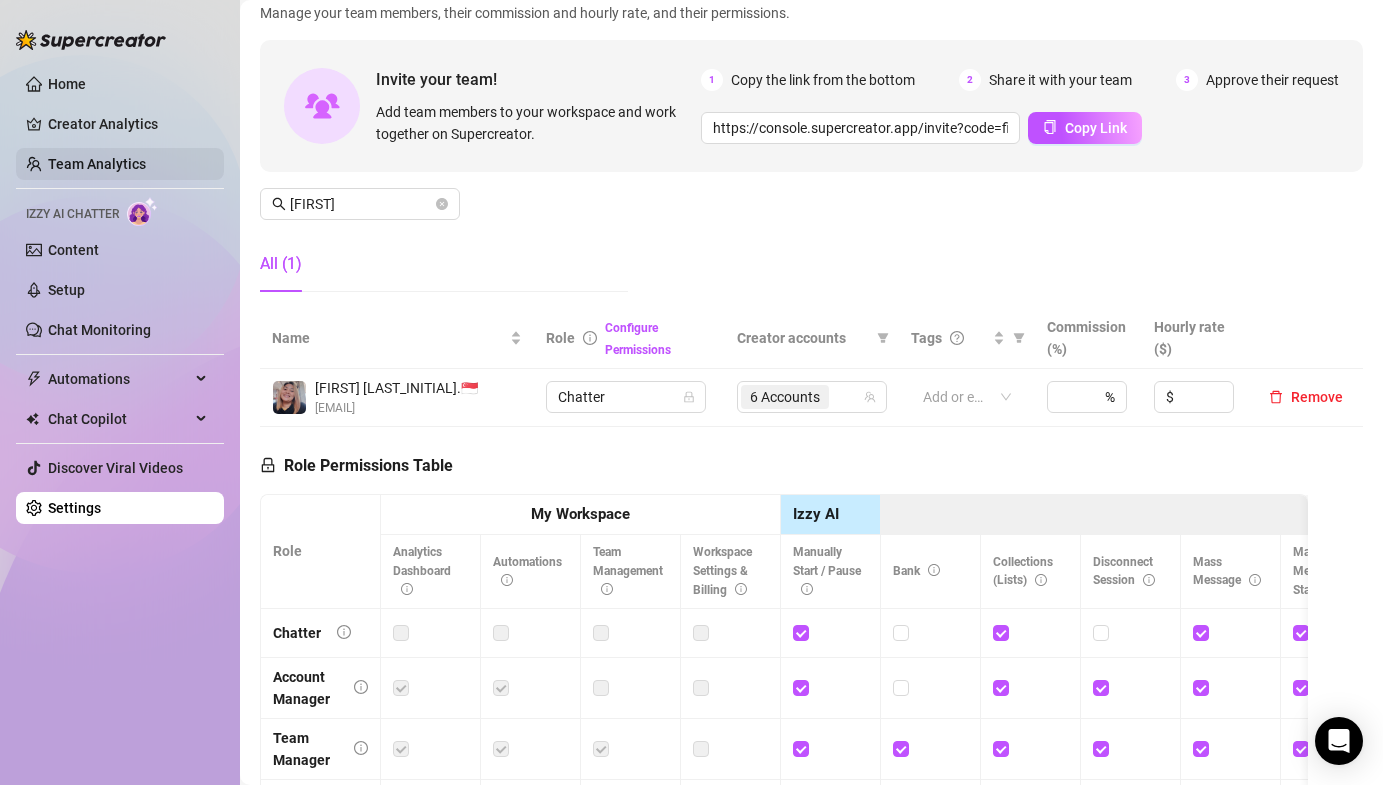 click on "Team Analytics" at bounding box center [97, 164] 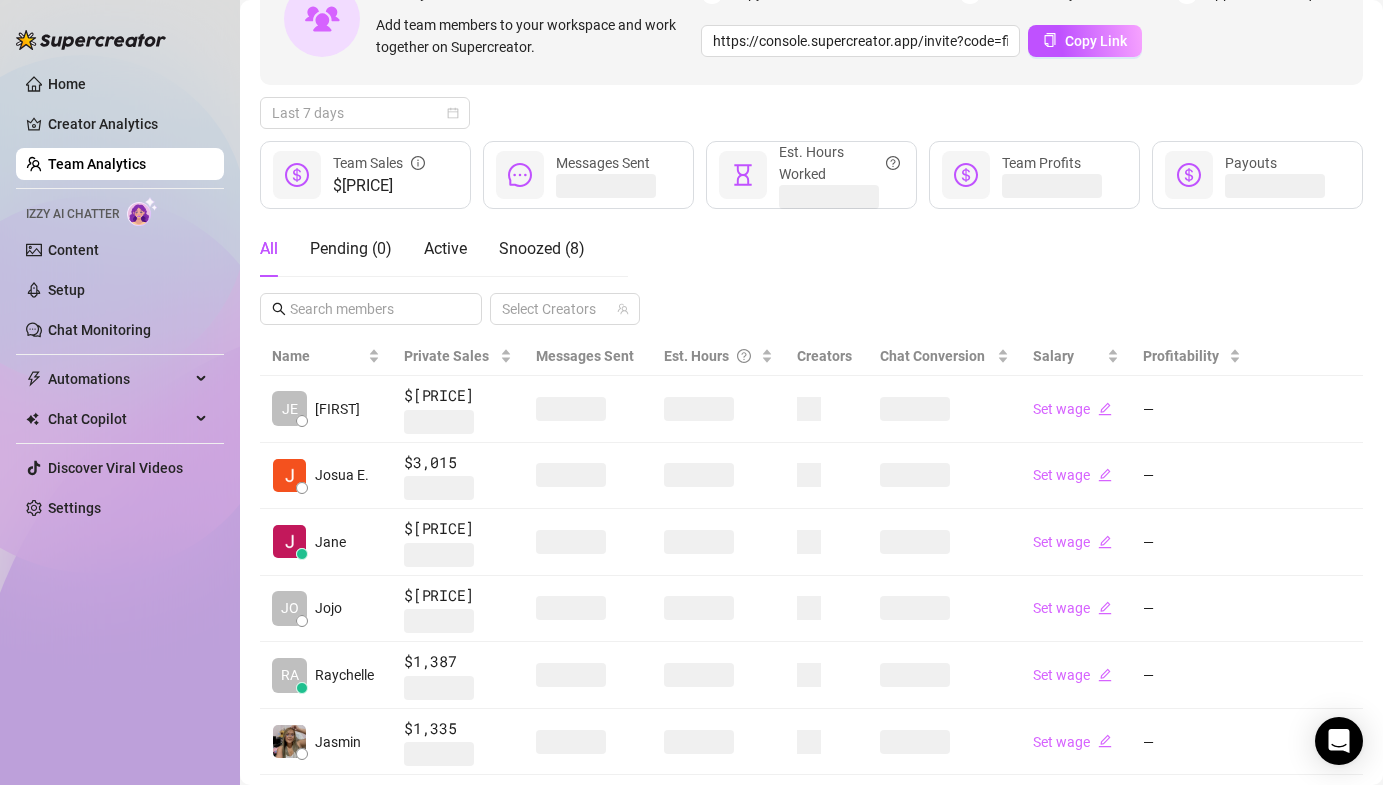 drag, startPoint x: 399, startPoint y: 117, endPoint x: 383, endPoint y: 141, distance: 28.84441 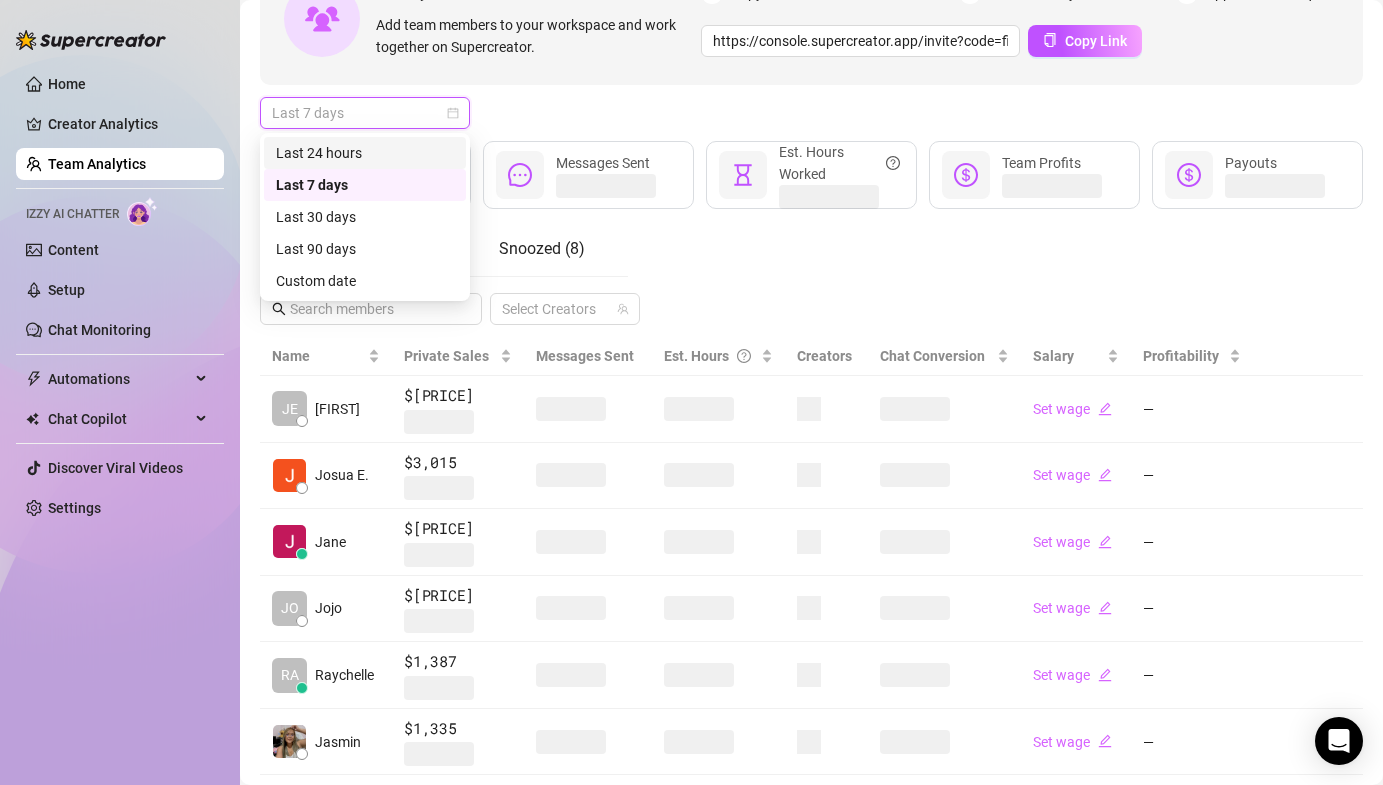 click on "Last 24 hours" at bounding box center (365, 153) 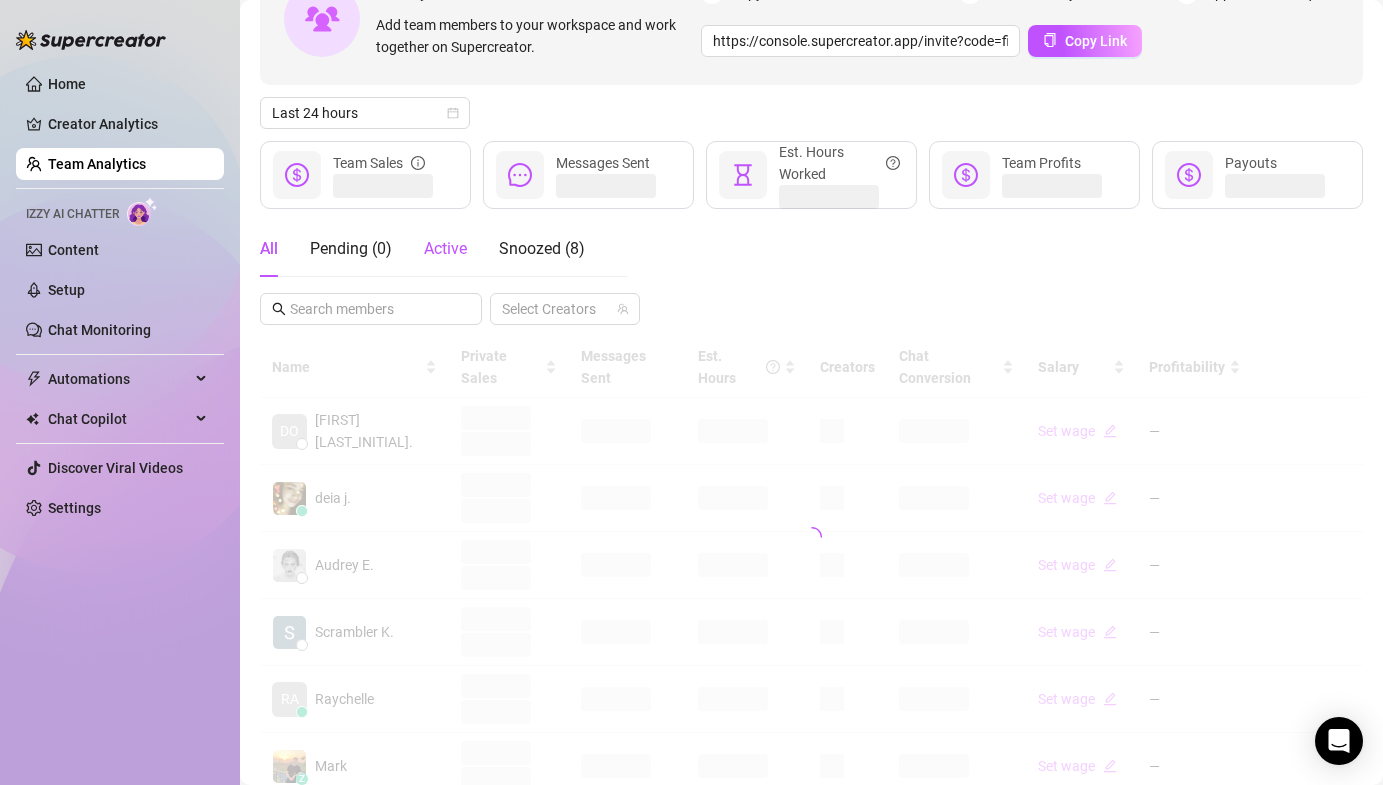 click on "Active" at bounding box center [445, 248] 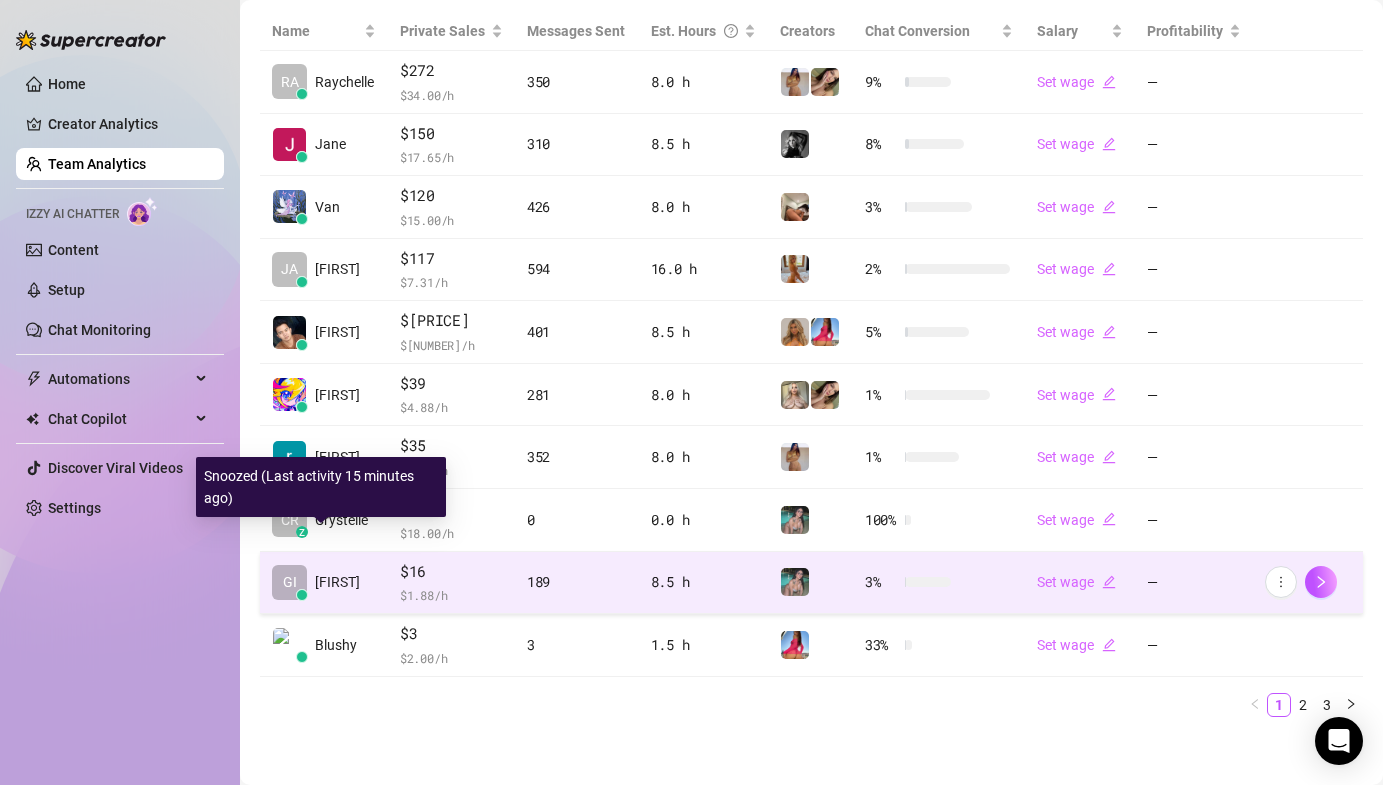 scroll, scrollTop: 466, scrollLeft: 0, axis: vertical 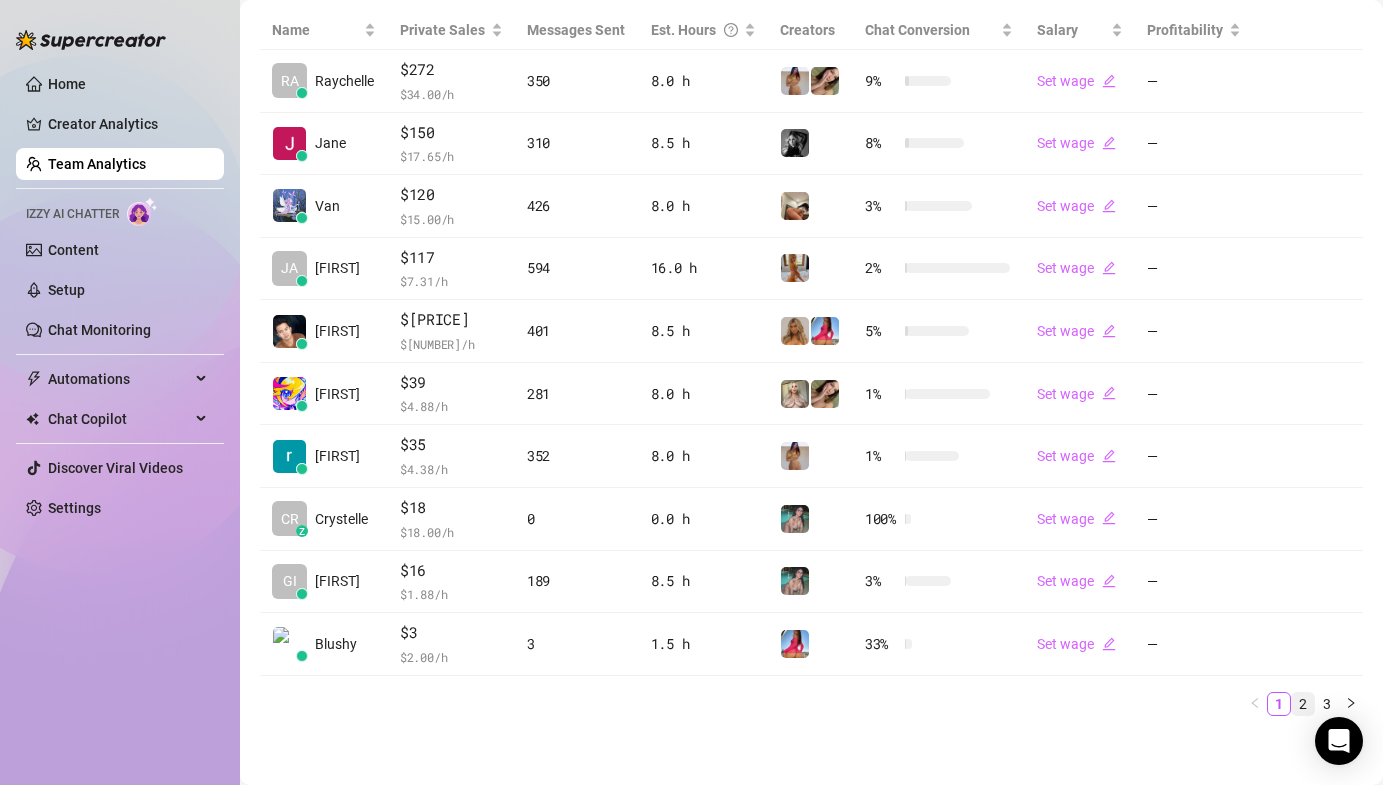 click on "2" at bounding box center (1303, 704) 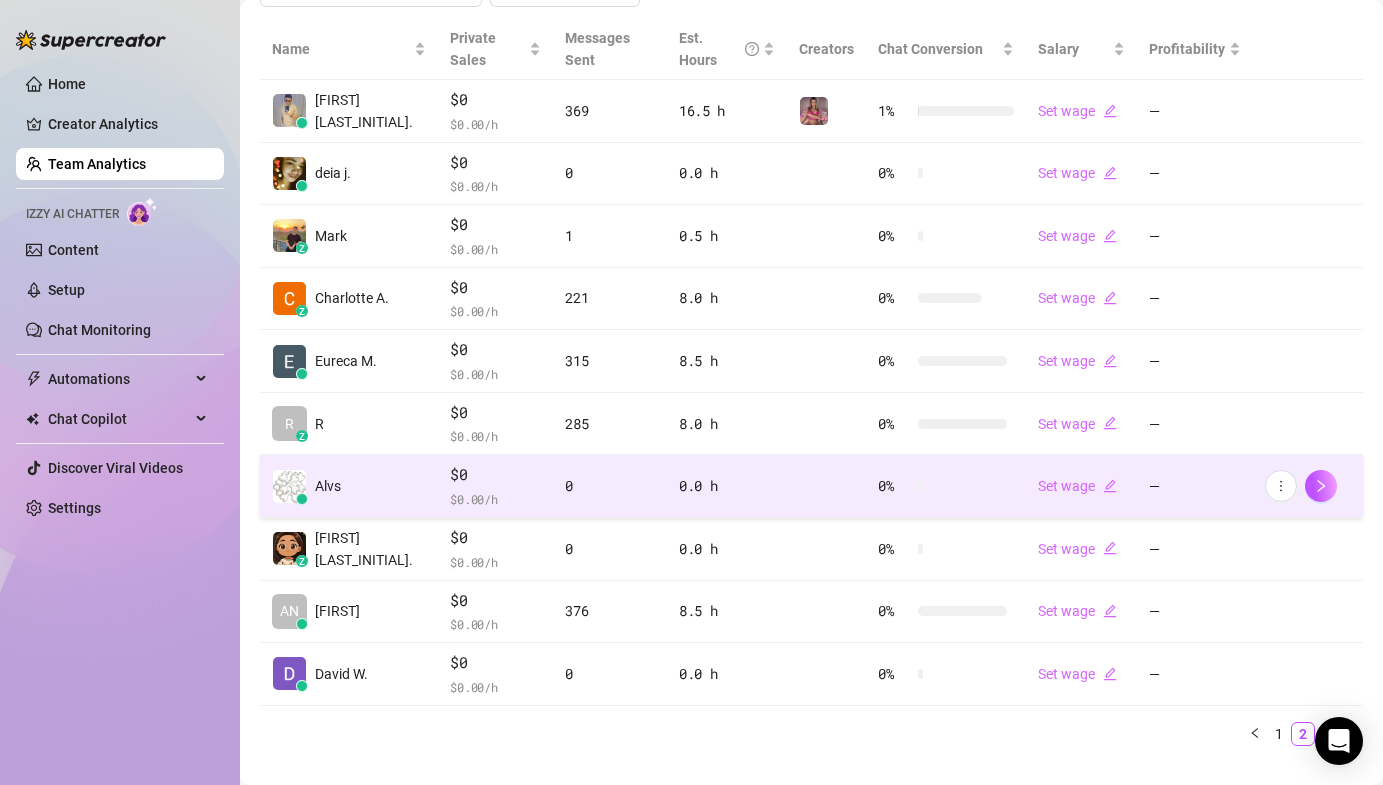 scroll, scrollTop: 457, scrollLeft: 0, axis: vertical 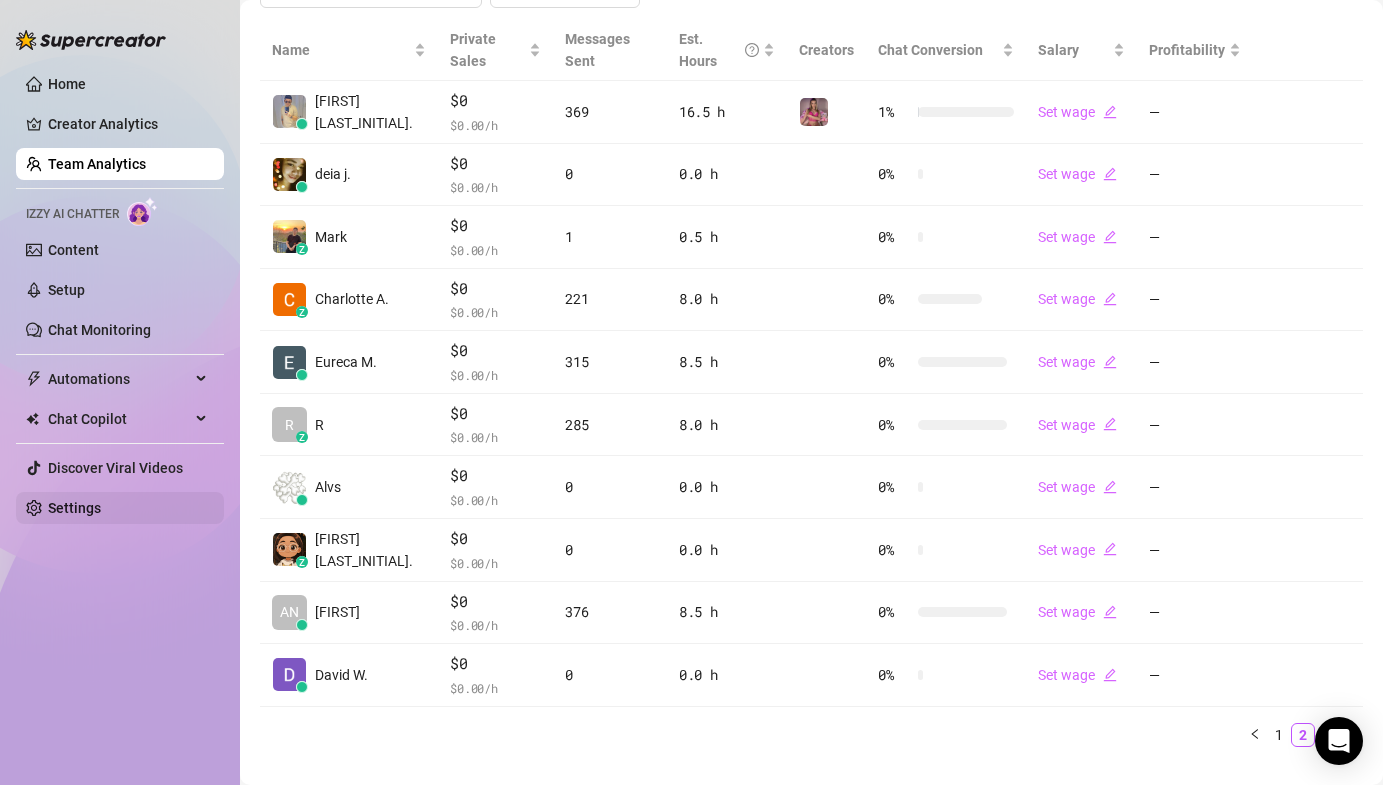 click on "Settings" at bounding box center [74, 508] 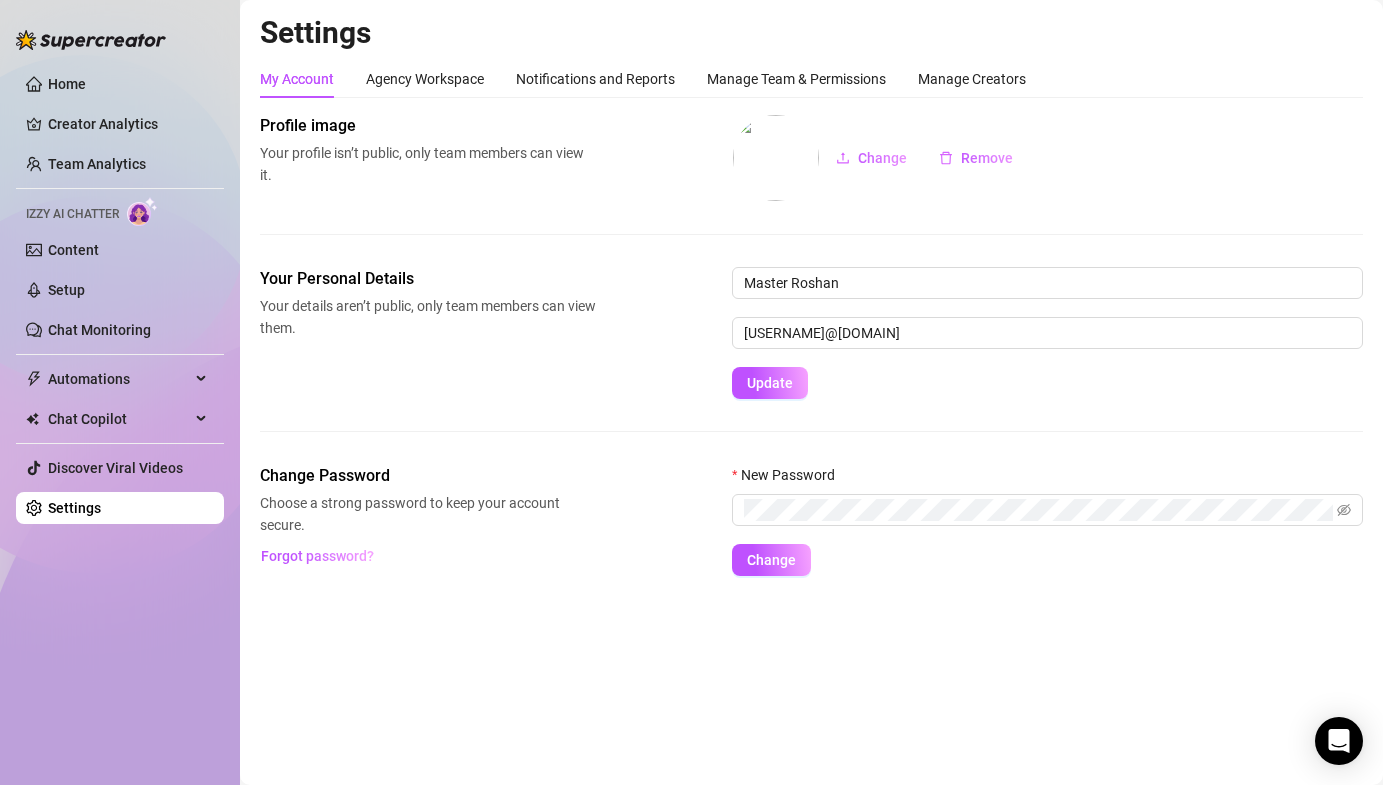 scroll, scrollTop: 0, scrollLeft: 0, axis: both 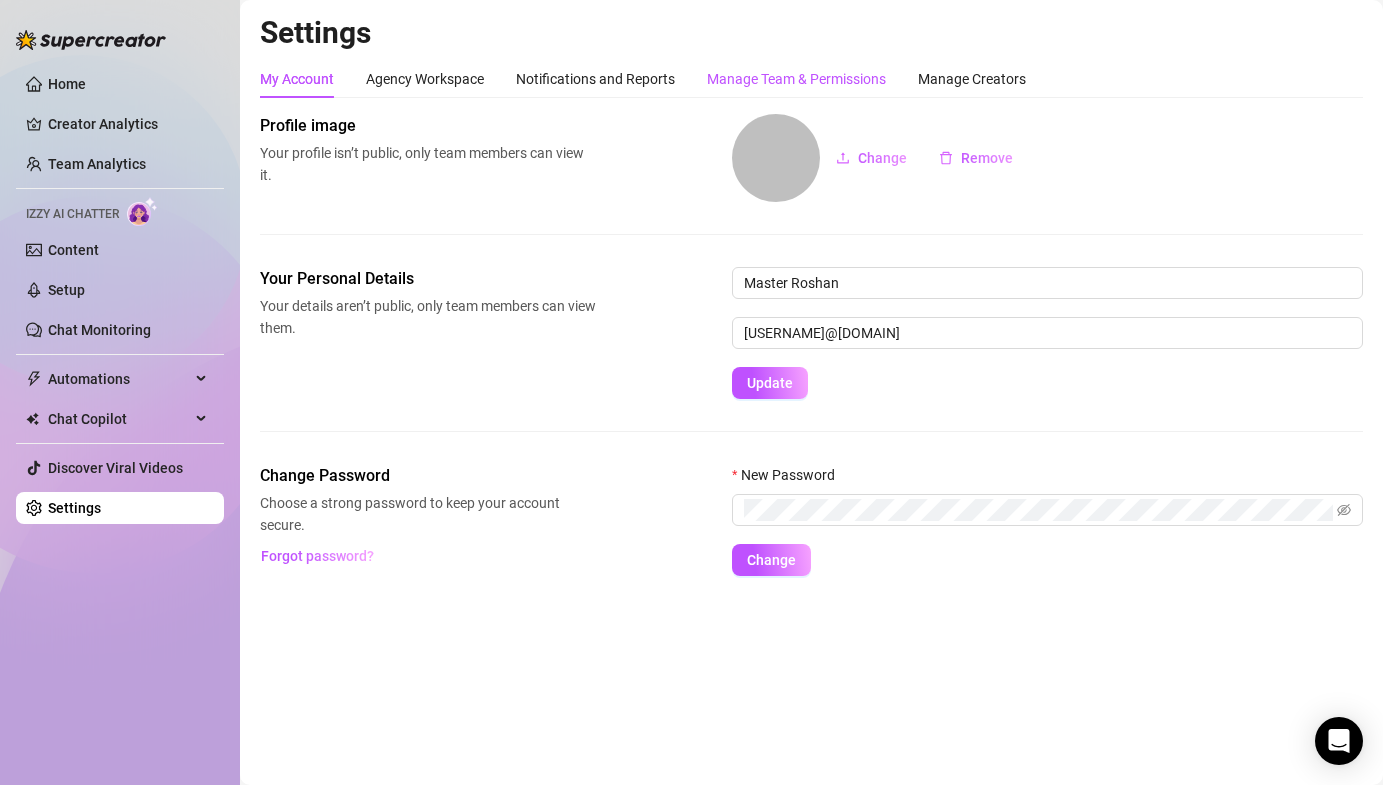 click on "Manage Team & Permissions" at bounding box center [796, 79] 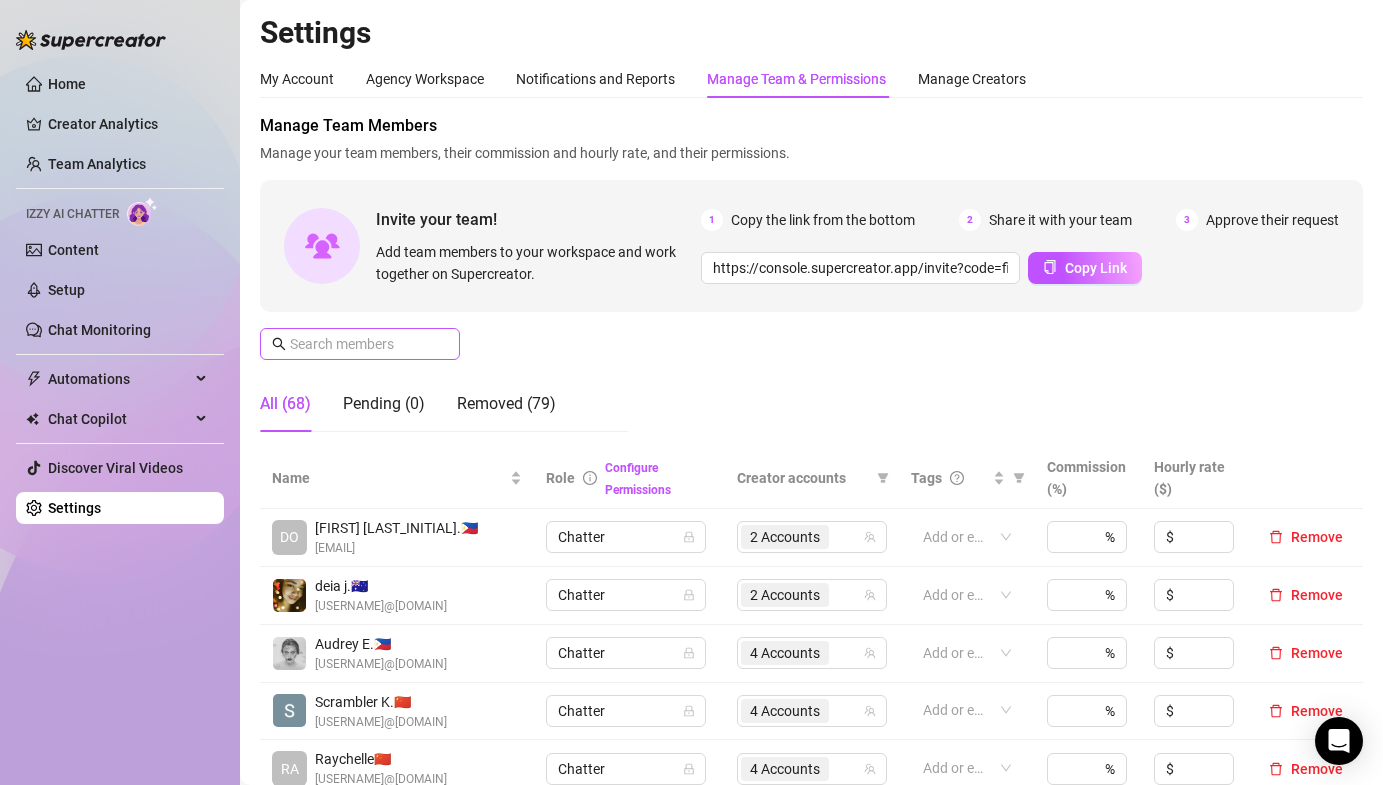 click at bounding box center (360, 344) 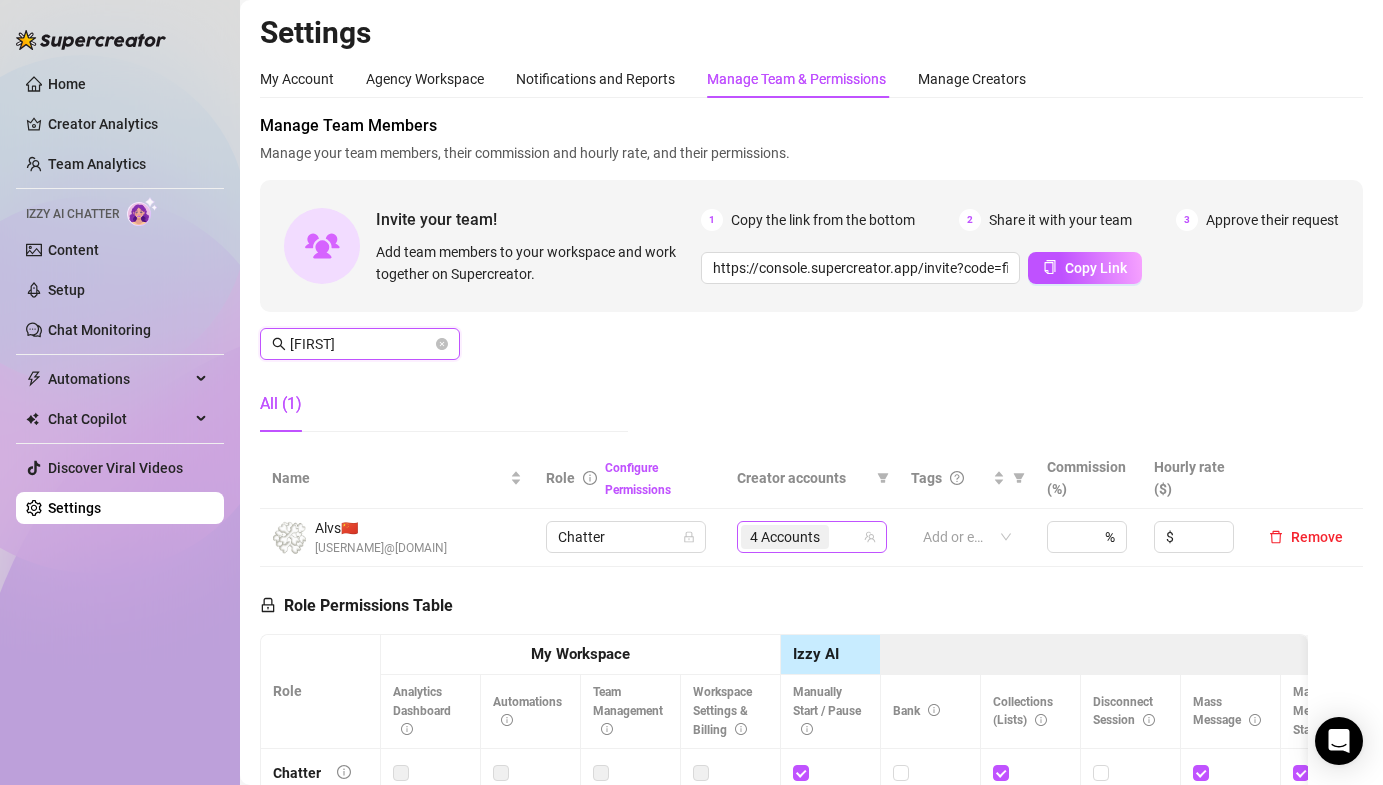 click on "4 Accounts" at bounding box center (785, 537) 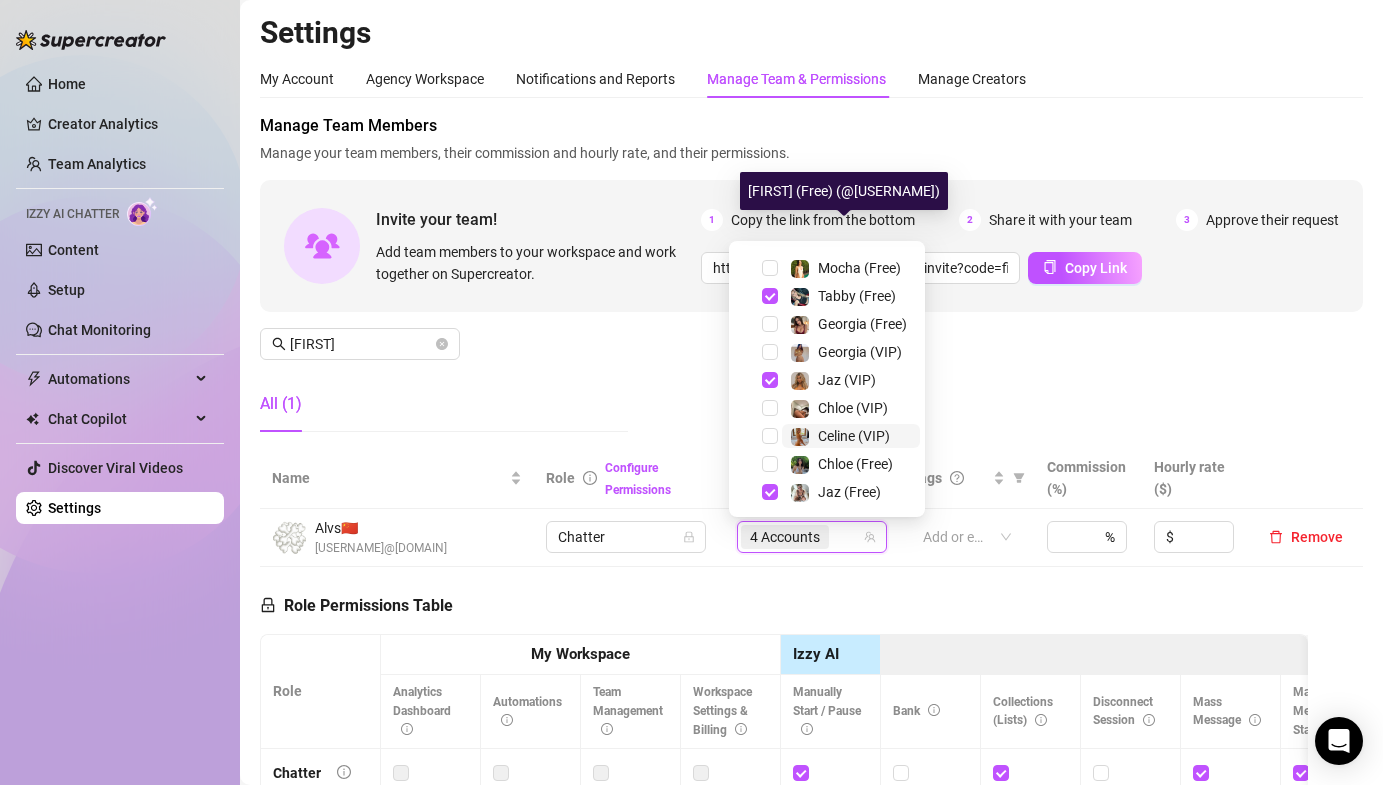 scroll, scrollTop: 304, scrollLeft: 0, axis: vertical 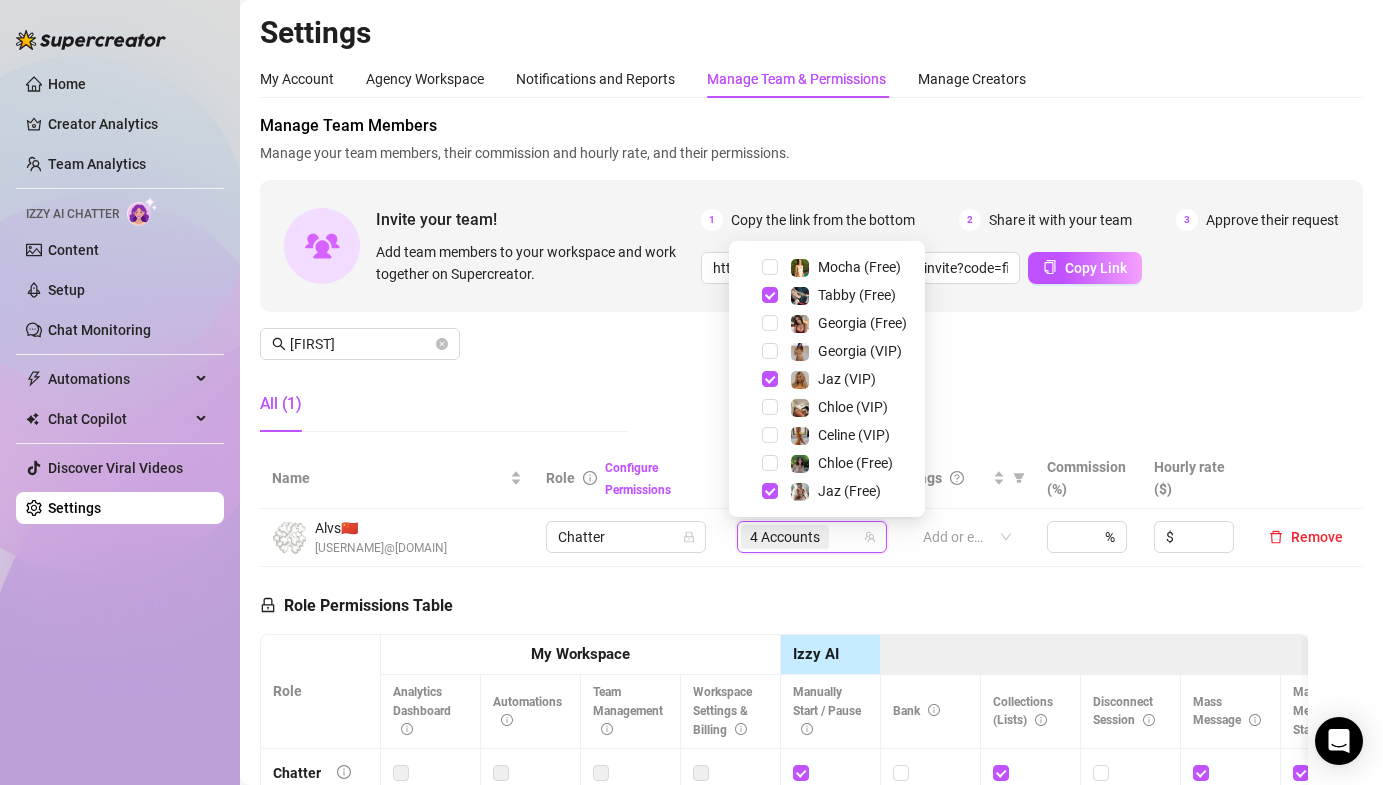 click on "Manage Team Members Manage your team members, their commission and hourly rate, and their permissions. Invite your team! Add team members to your workspace and work together on Supercreator. 1 Copy the link from the bottom 2 Share it with your team 3 Approve their request https://console.supercreator.app/invite?code=fibzx3jJrgPbWdJEkEN3sg7x35T2&workspace=222 Mgmt Copy Link [FIRST] All (1)" at bounding box center [811, 281] 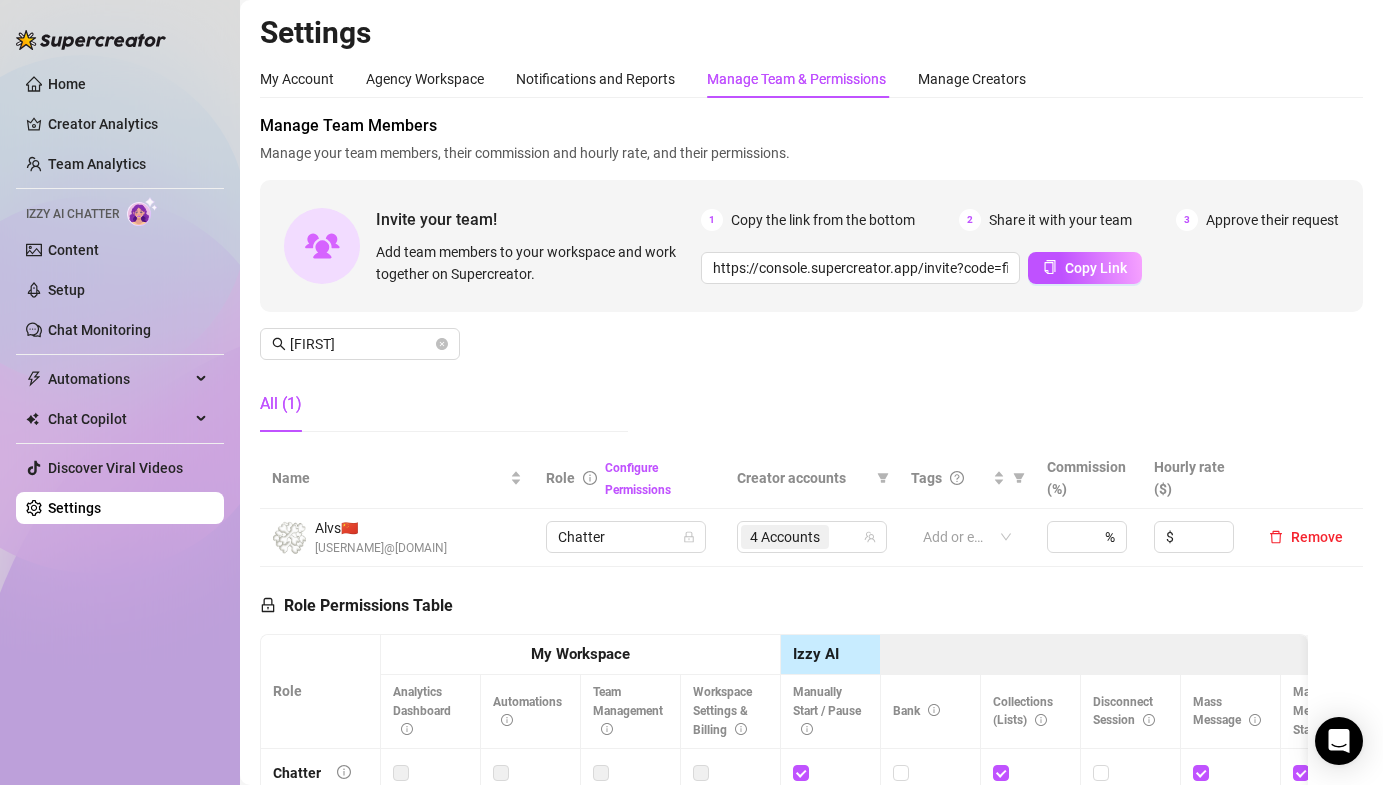 click on "Manage Team Members Manage your team members, their commission and hourly rate, and their permissions. Invite your team! Add team members to your workspace and work together on Supercreator. 1 Copy the link from the bottom 2 Share it with your team 3 Approve their request https://console.supercreator.app/invite?code=fibzx3jJrgPbWdJEkEN3sg7x35T2&workspace=222 Mgmt Copy Link [FIRST] All (1)" at bounding box center (811, 281) 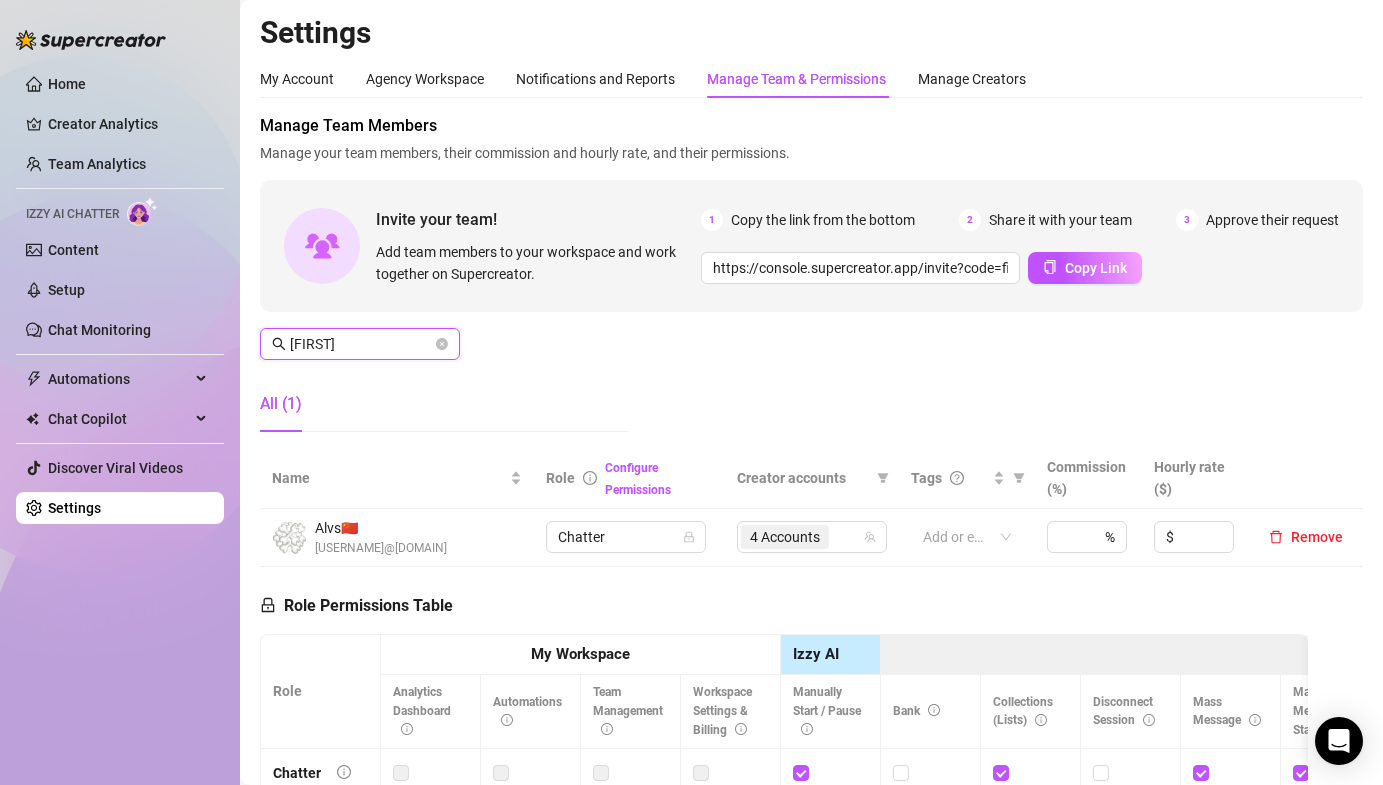 click on "[FIRST]" at bounding box center [361, 344] 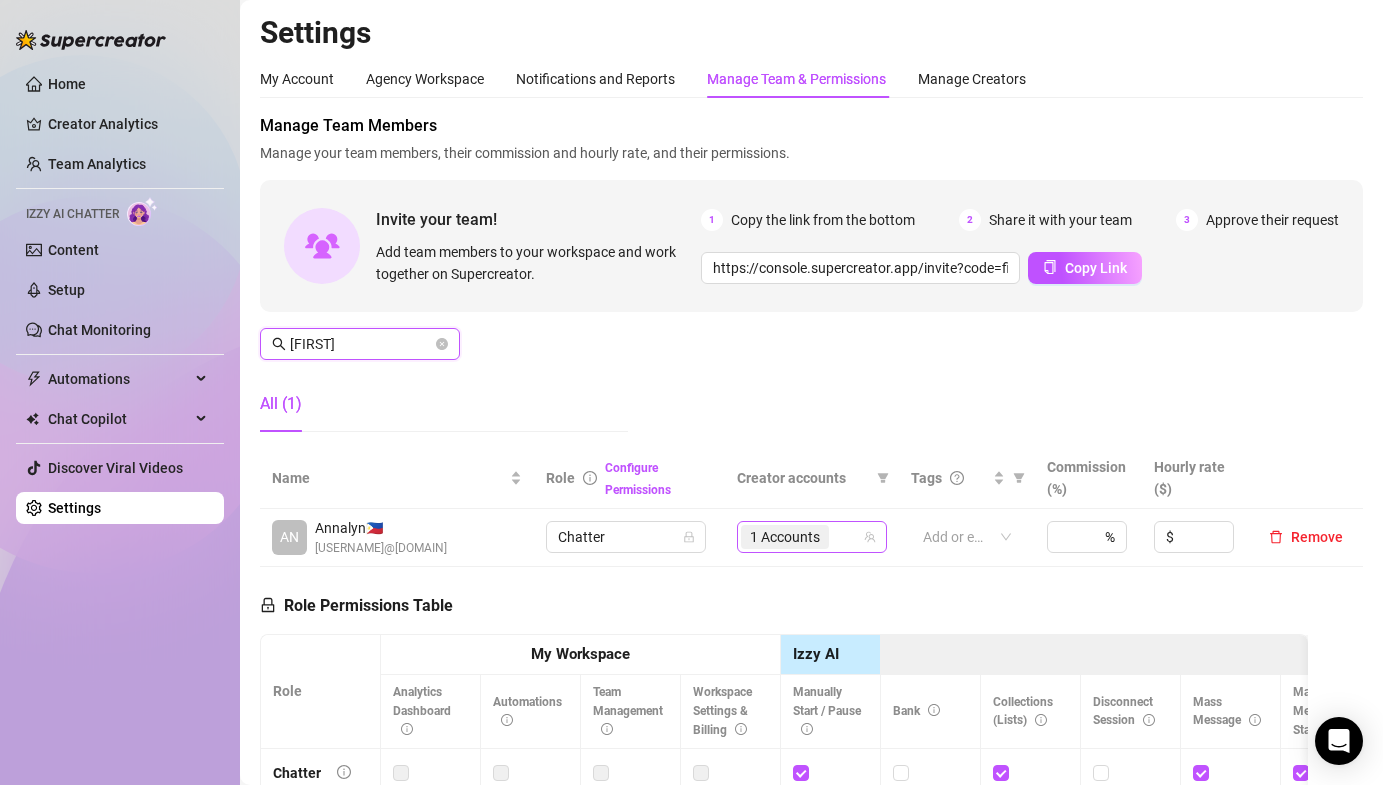 click on "1 Accounts" at bounding box center (812, 537) 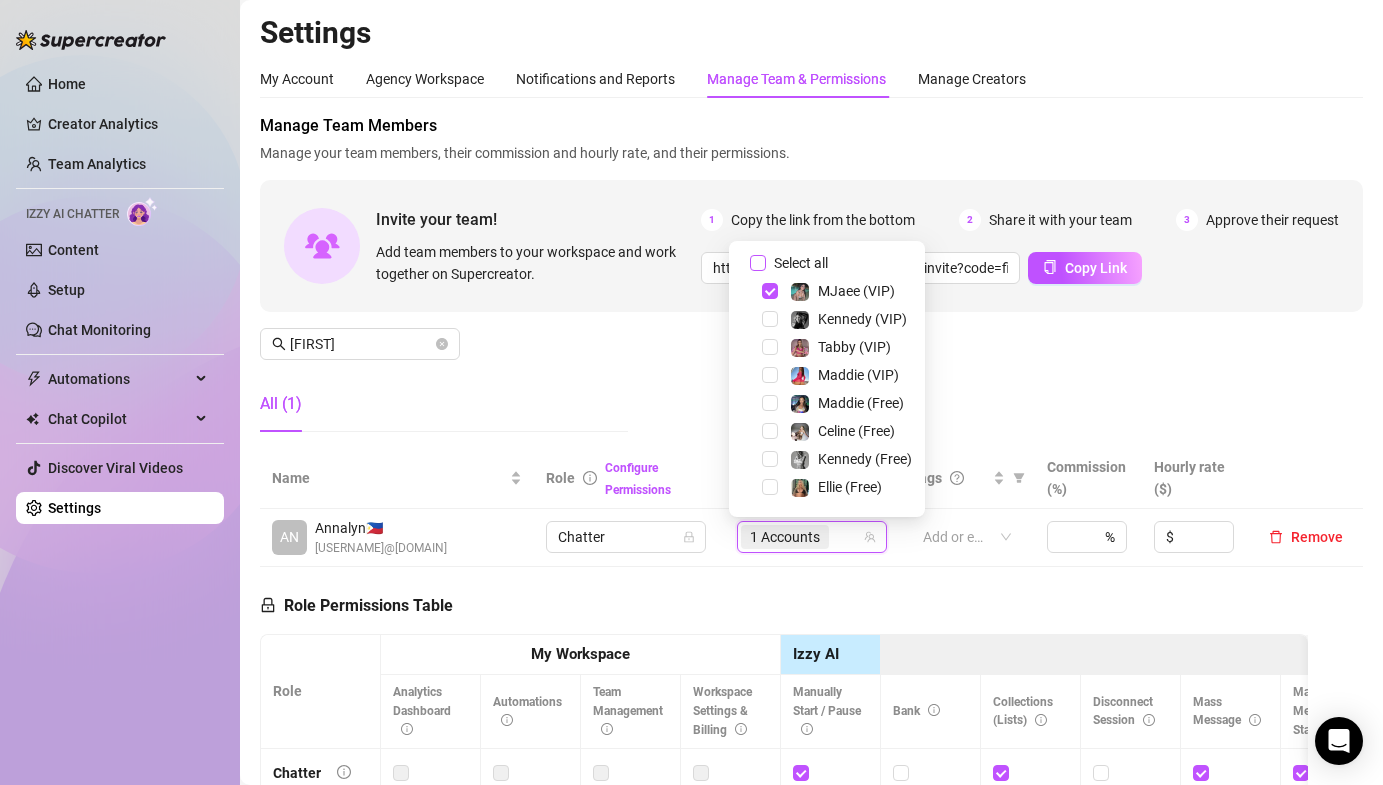 click on "Select all" at bounding box center (758, 263) 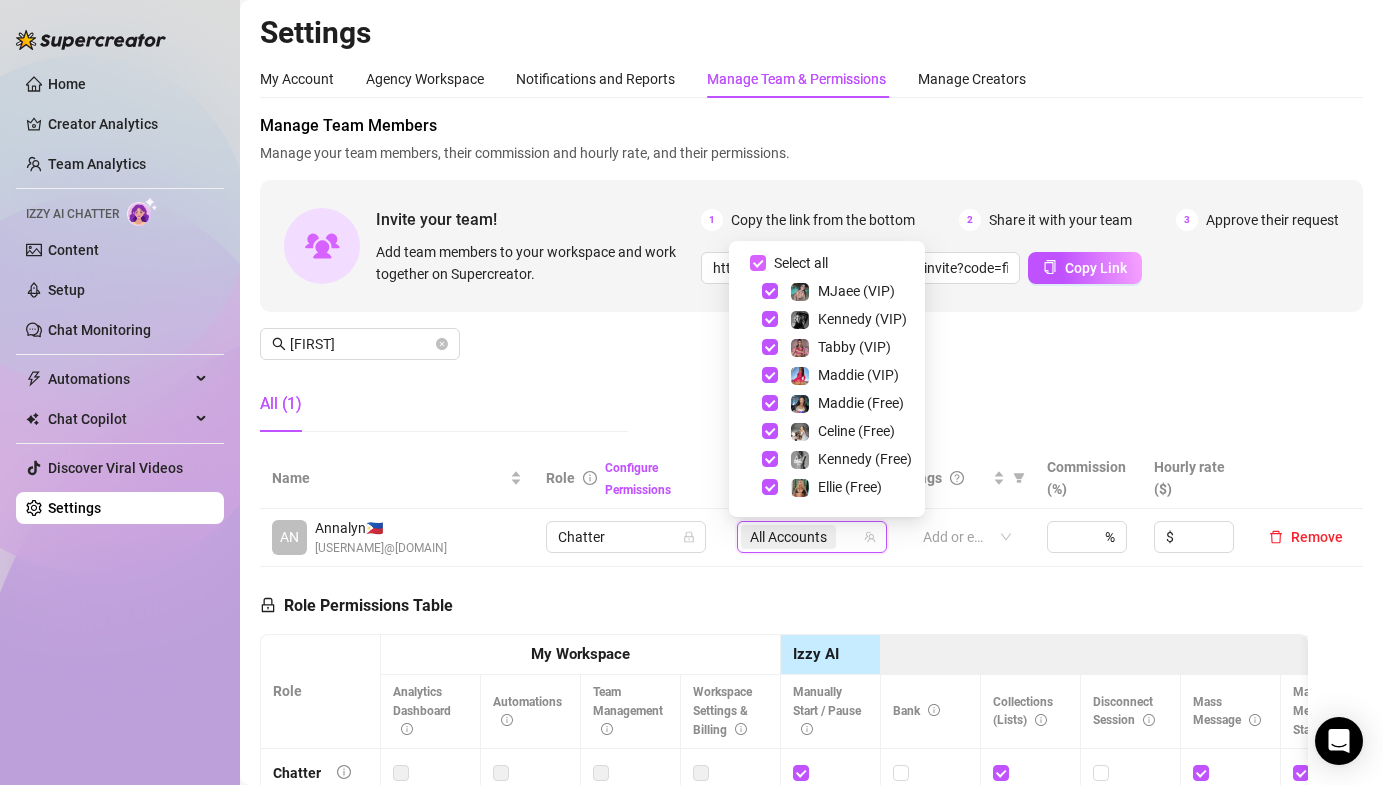 click on "Select all" at bounding box center (758, 263) 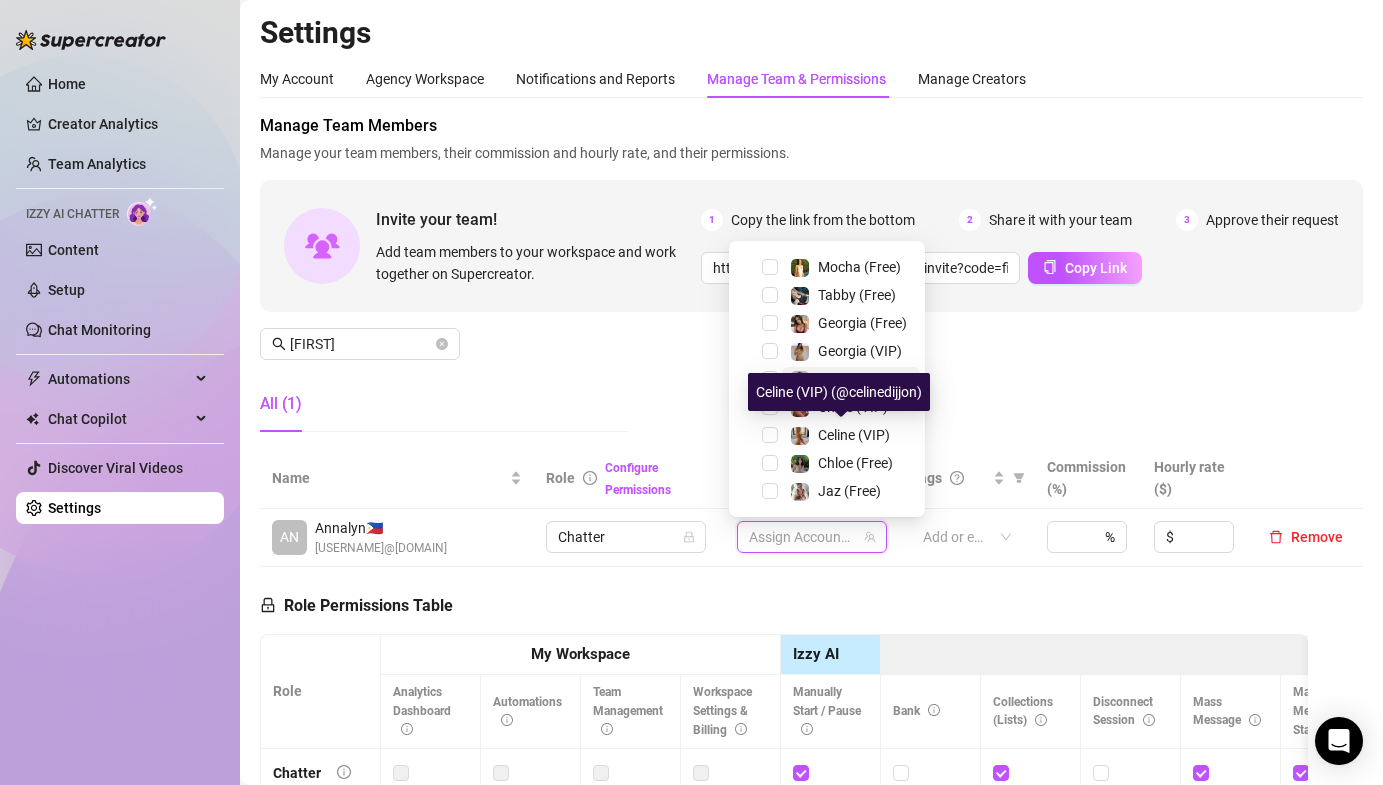 scroll, scrollTop: 0, scrollLeft: 0, axis: both 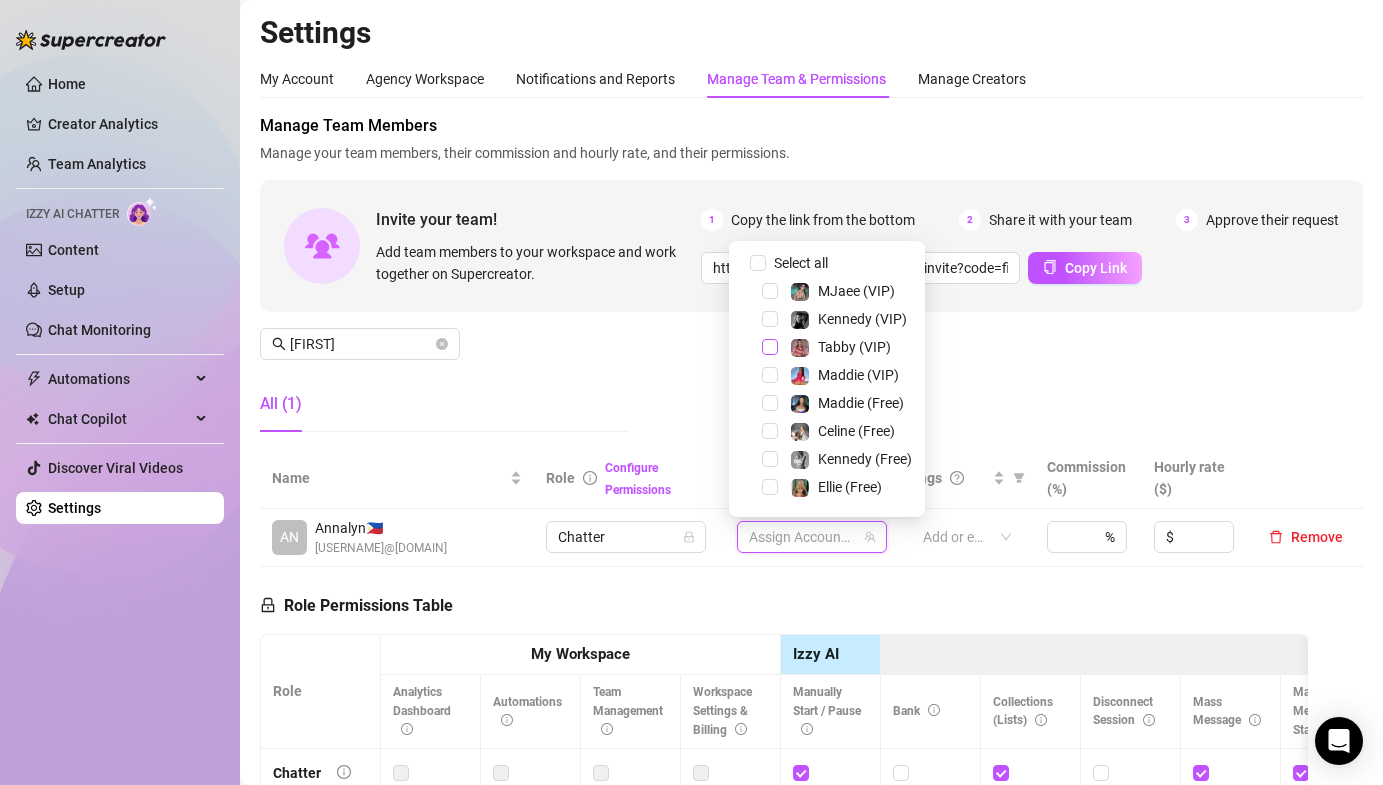click at bounding box center [770, 347] 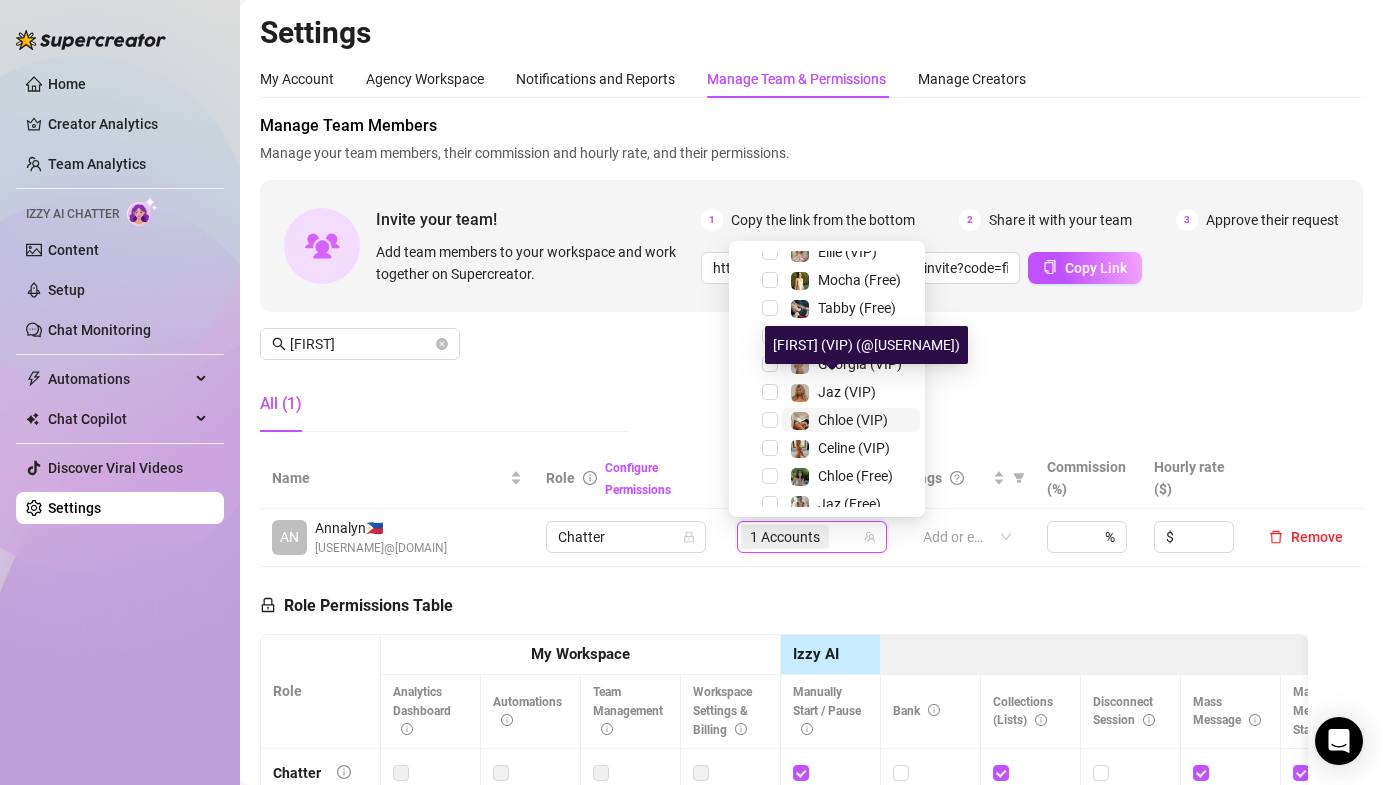 scroll, scrollTop: 304, scrollLeft: 0, axis: vertical 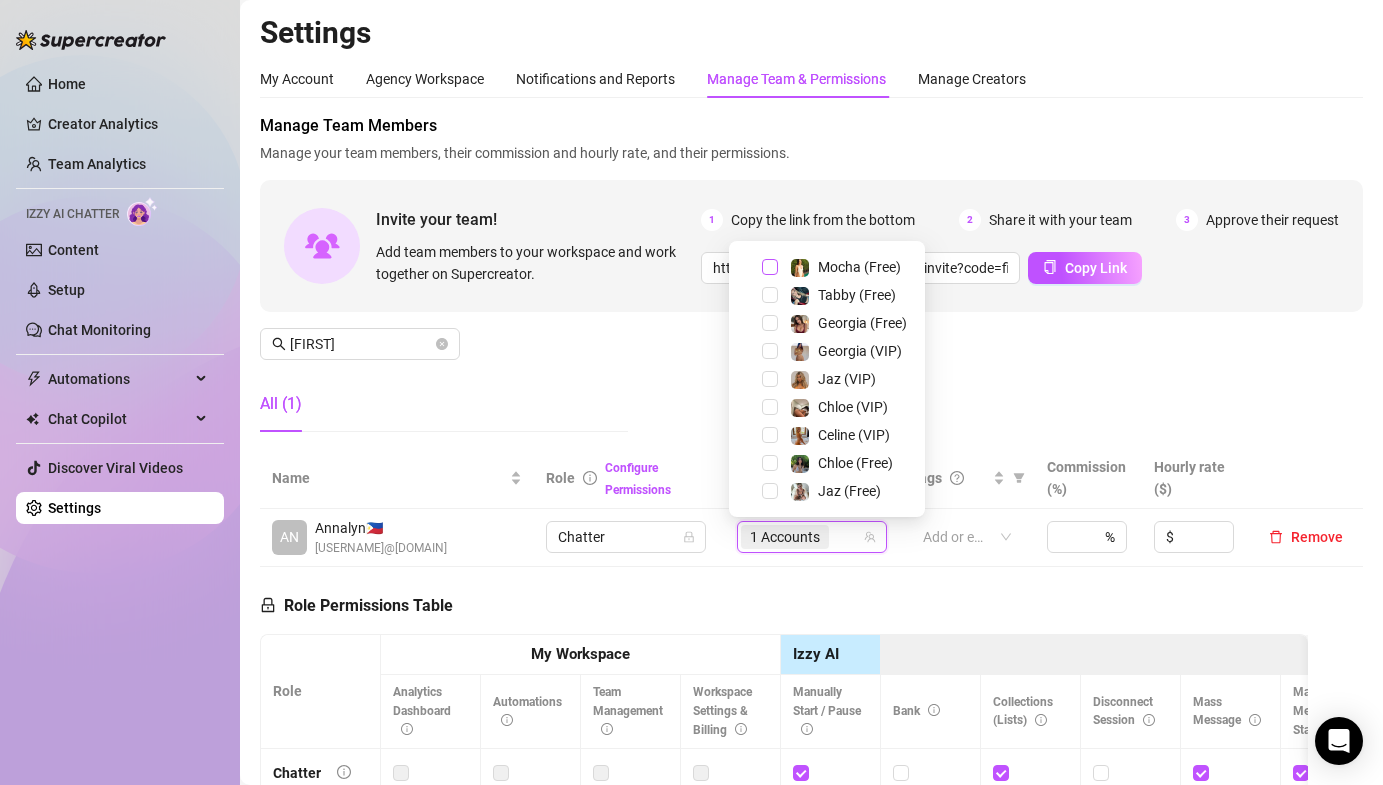 click at bounding box center (770, 267) 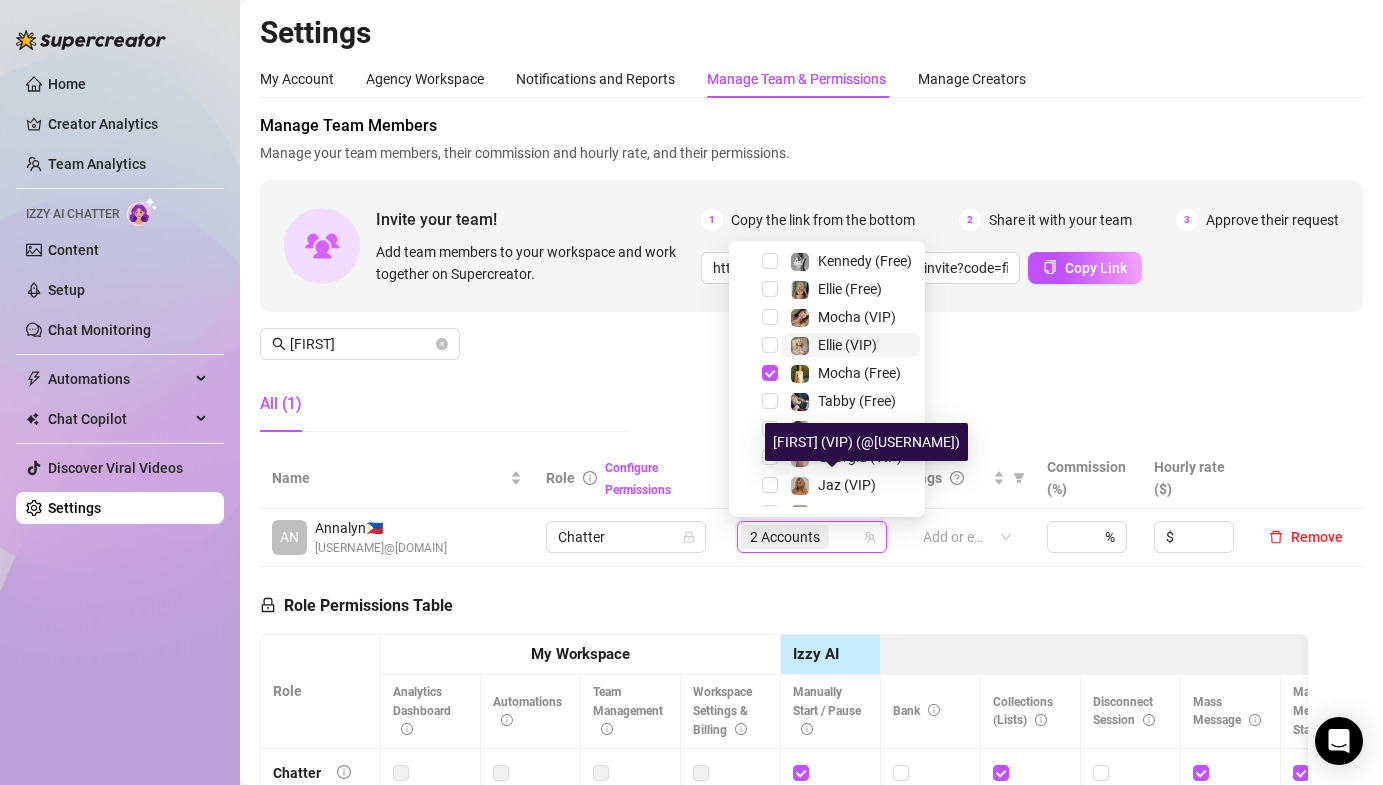 scroll, scrollTop: 198, scrollLeft: 0, axis: vertical 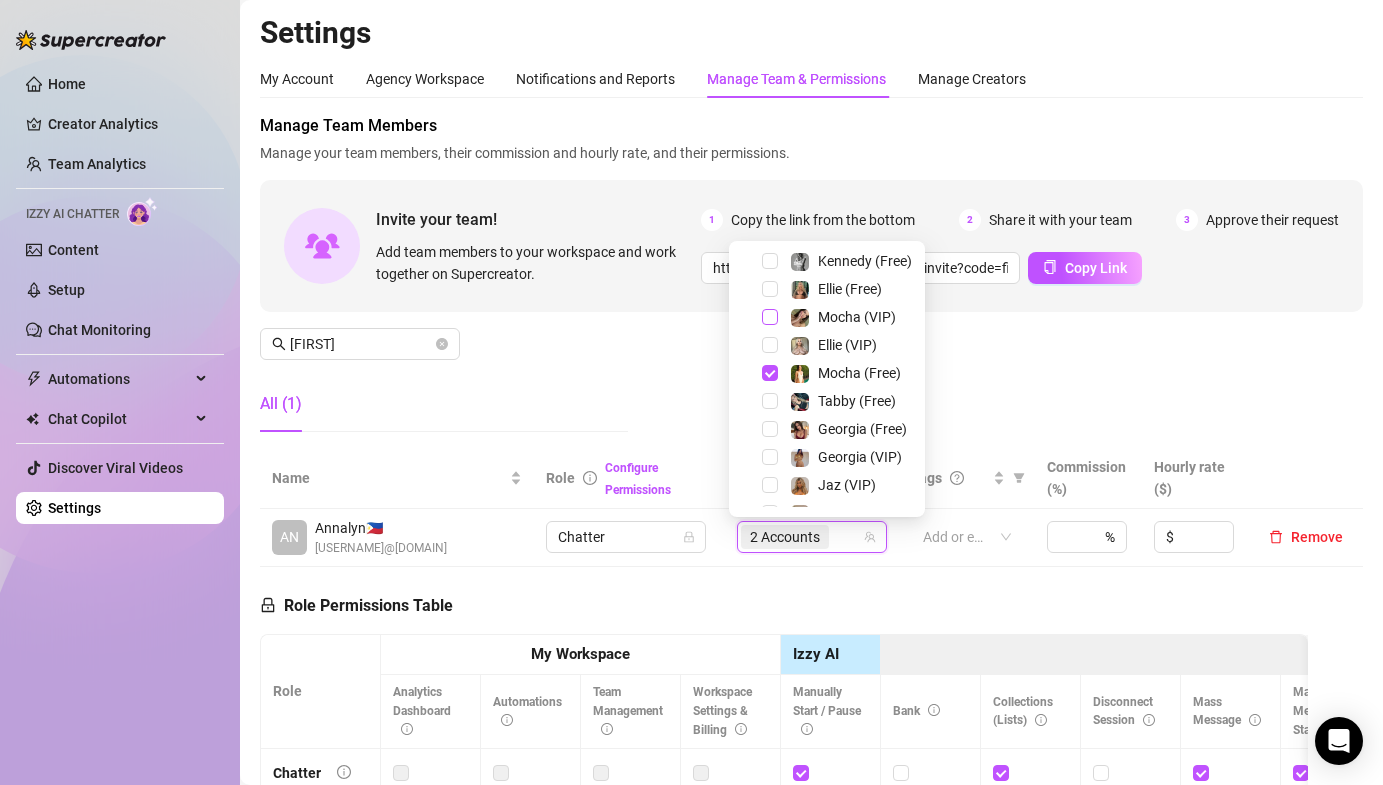 click at bounding box center [770, 317] 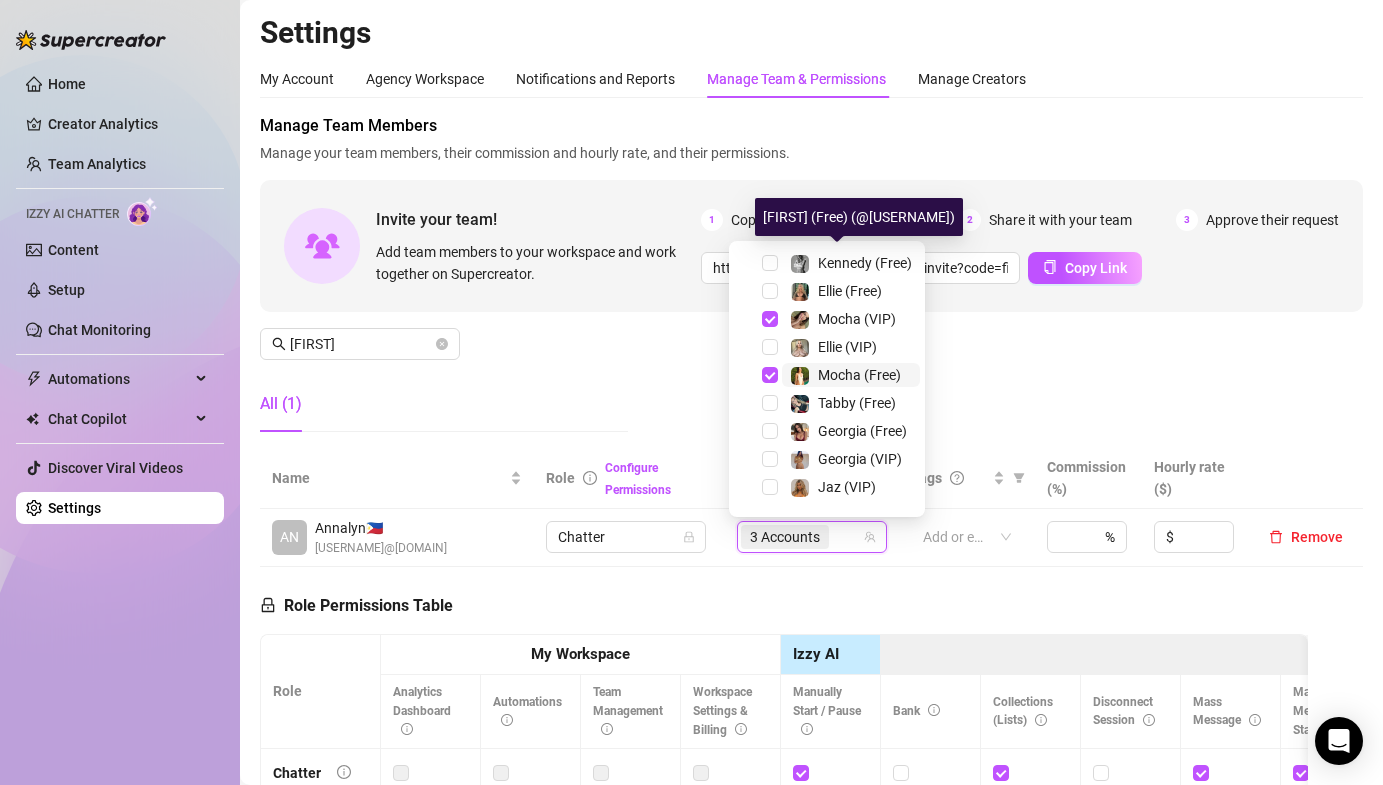 scroll, scrollTop: 253, scrollLeft: 0, axis: vertical 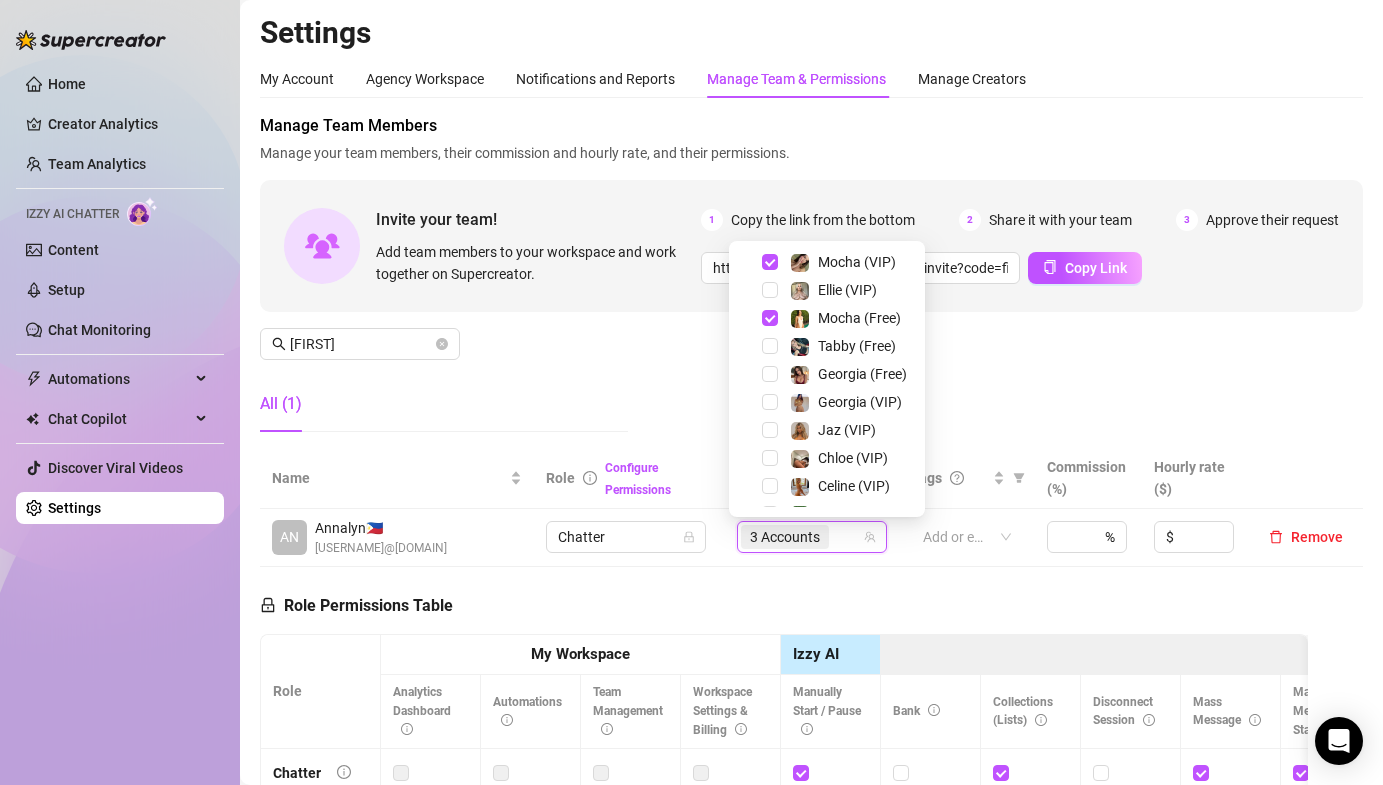 click at bounding box center (770, 346) 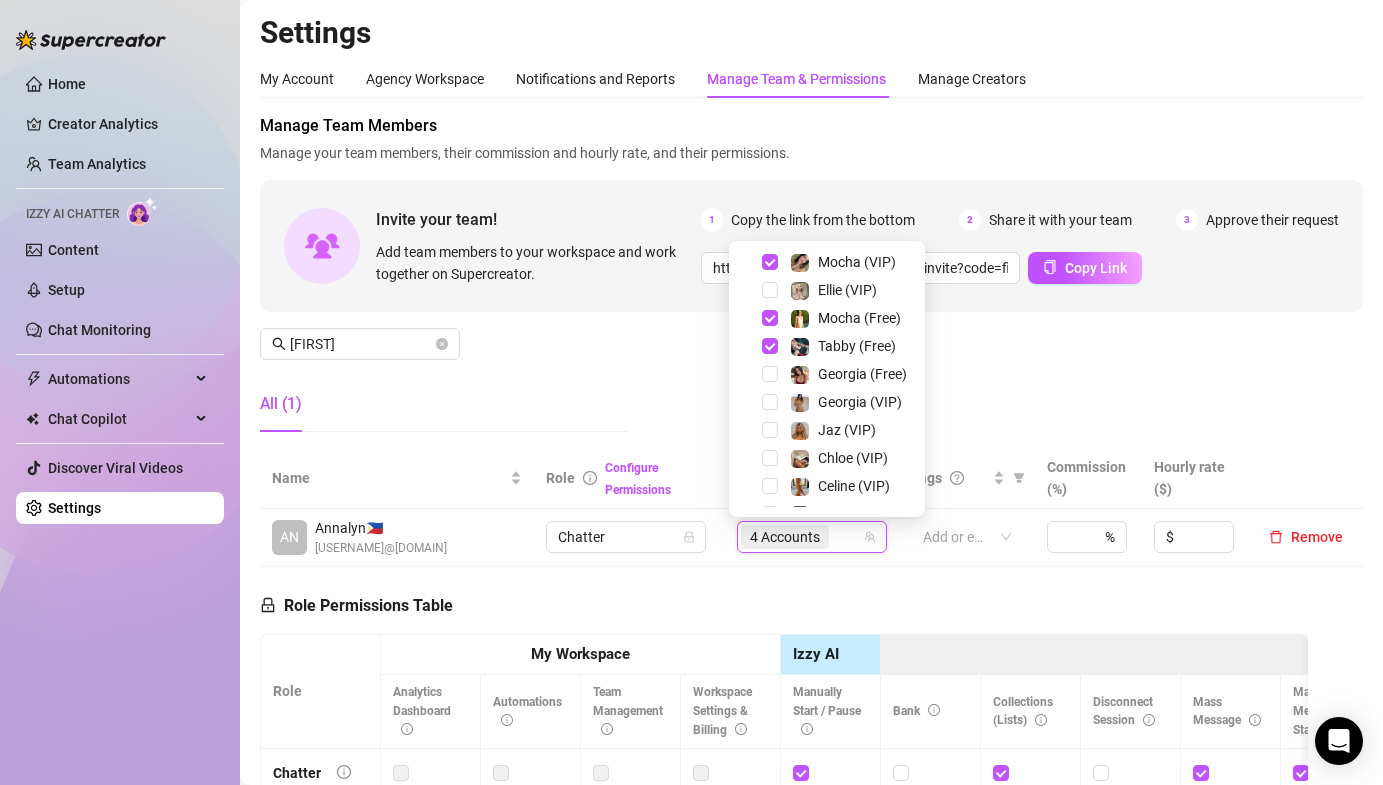 click on "Manage Team Members Manage your team members, their commission and hourly rate, and their permissions. Invite your team! Add team members to your workspace and work together on Supercreator. 1 Copy the link from the bottom 2 Share it with your team 3 Approve their request https://console.supercreator.app/invite?code=fibzx3jJrgPbWdJEkEN3sg7x35T2&workspace=222 Mgmt Copy Link [FIRST] All (1)" at bounding box center (811, 281) 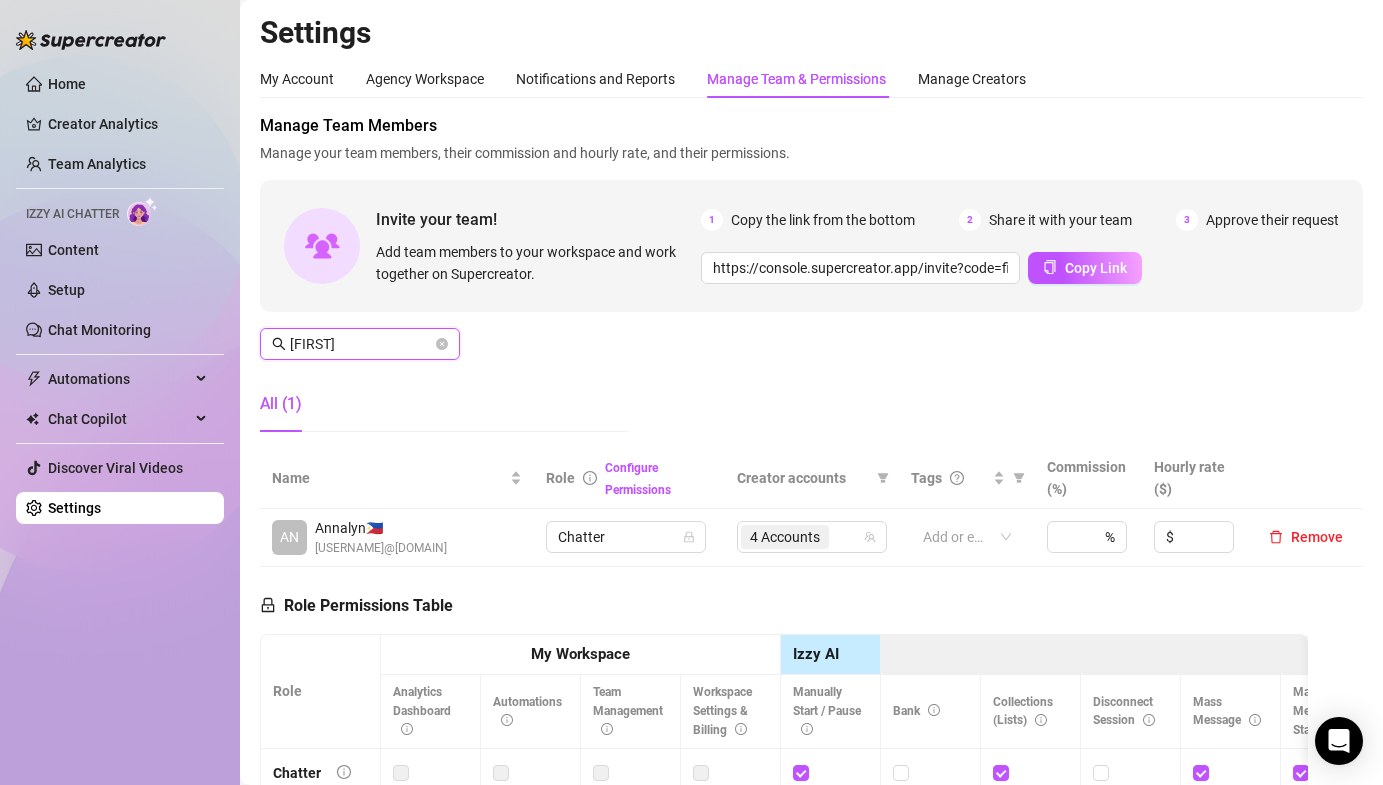 click on "[FIRST]" at bounding box center (361, 344) 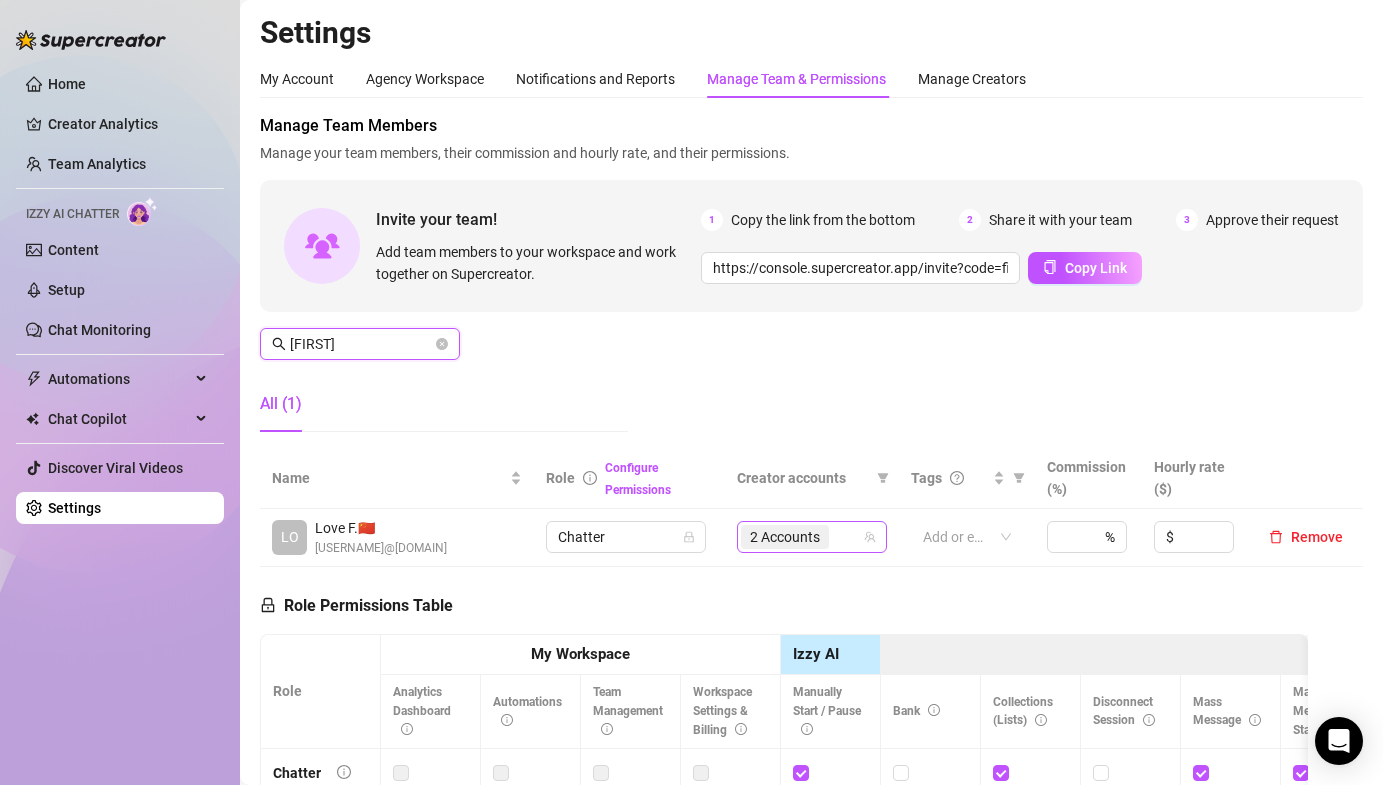 click on "2 Accounts" at bounding box center (787, 537) 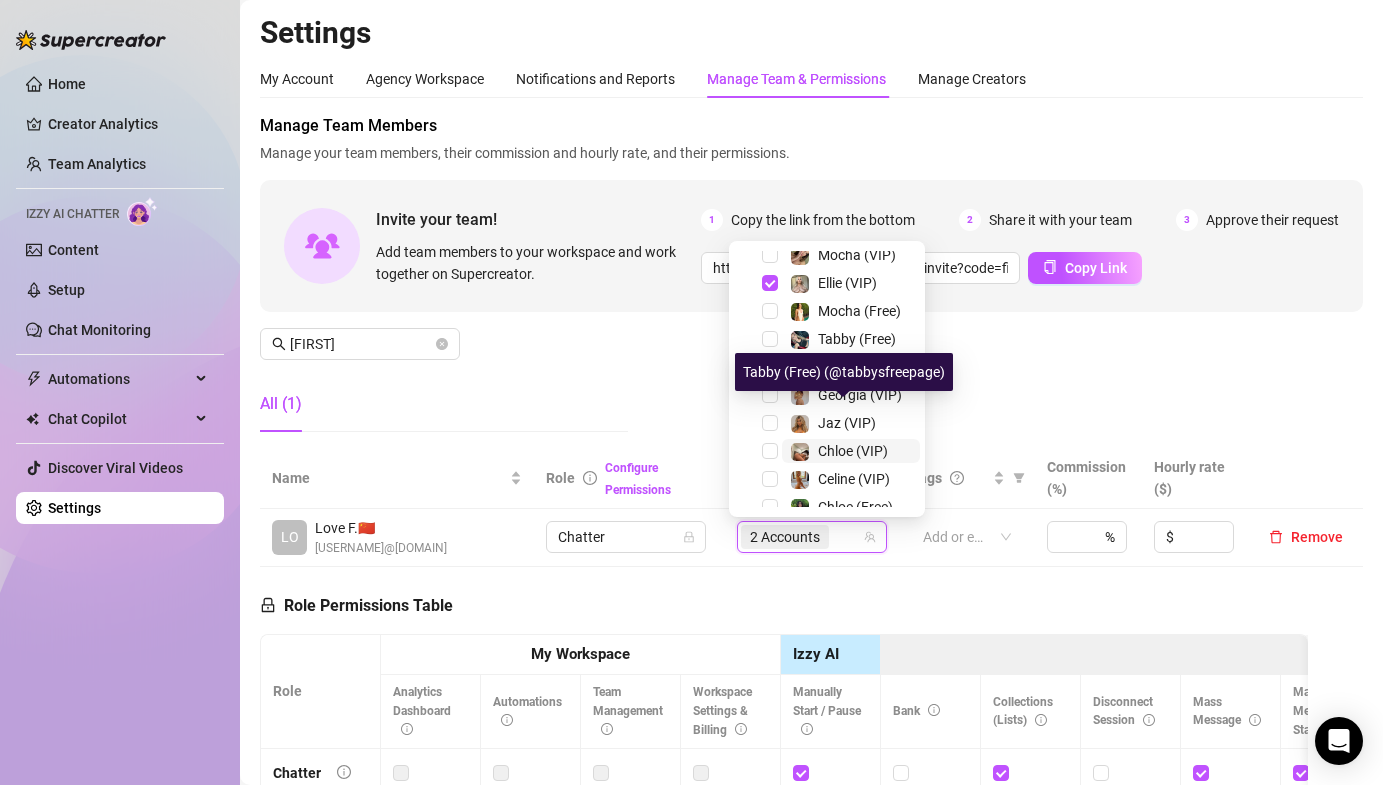 scroll, scrollTop: 304, scrollLeft: 0, axis: vertical 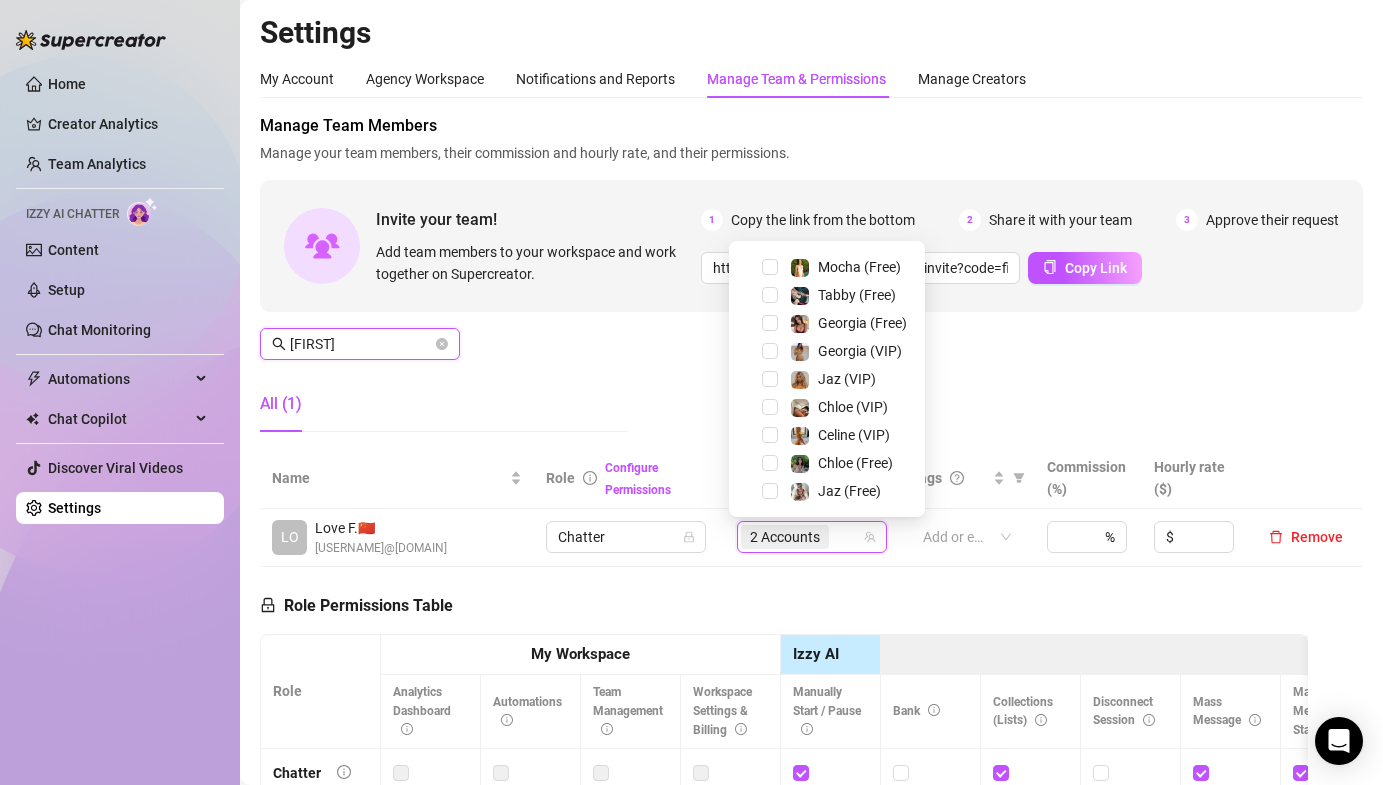 click on "[FIRST]" at bounding box center (361, 344) 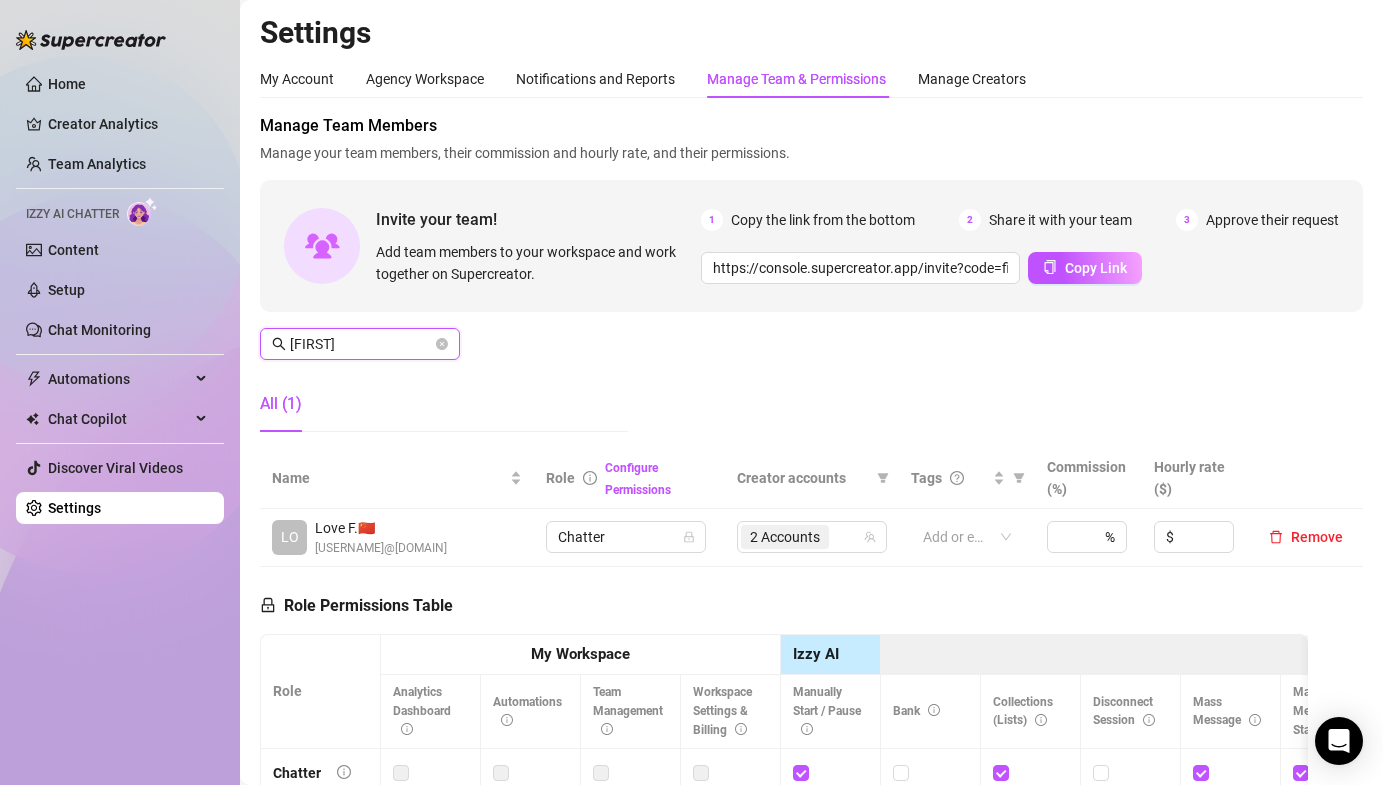 click on "[FIRST]" at bounding box center (361, 344) 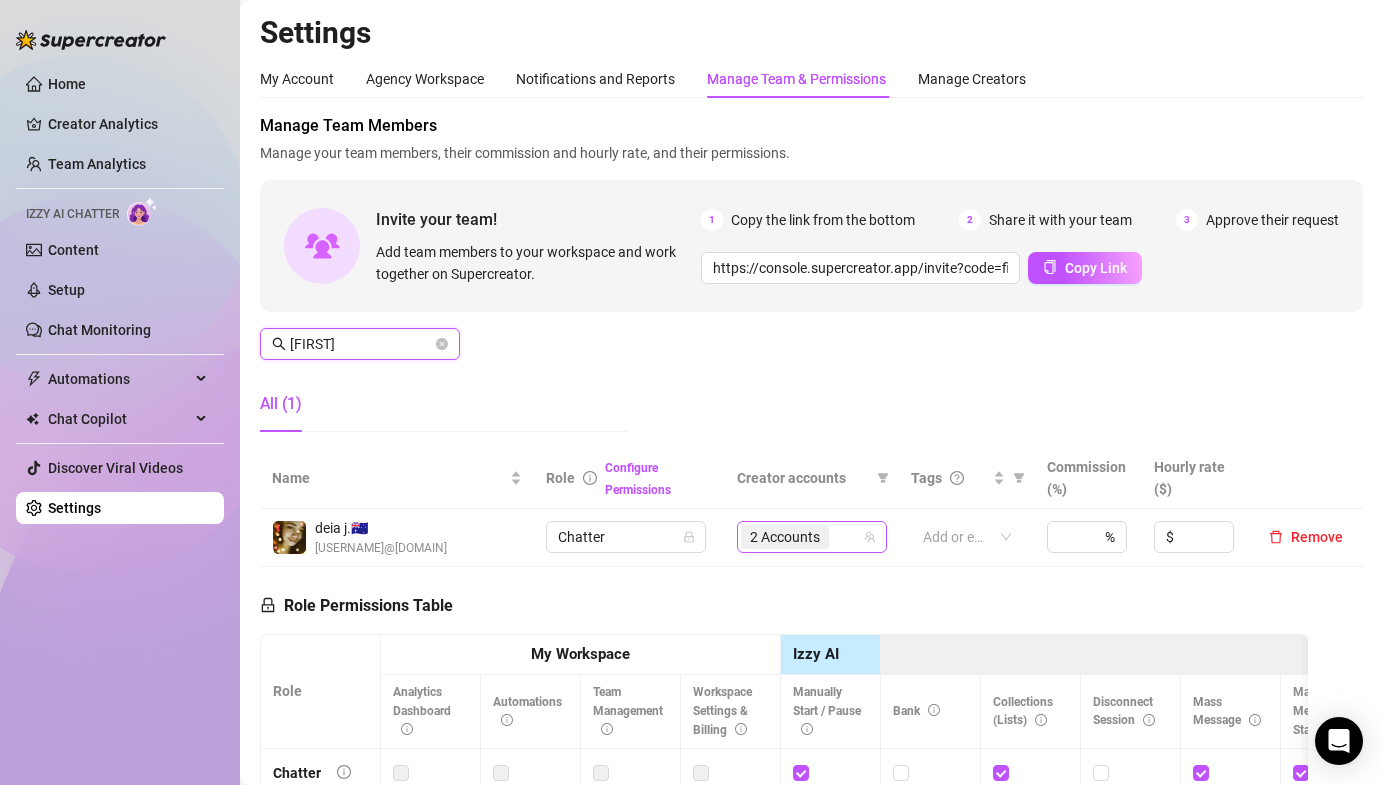 click on "2 Accounts" at bounding box center [785, 537] 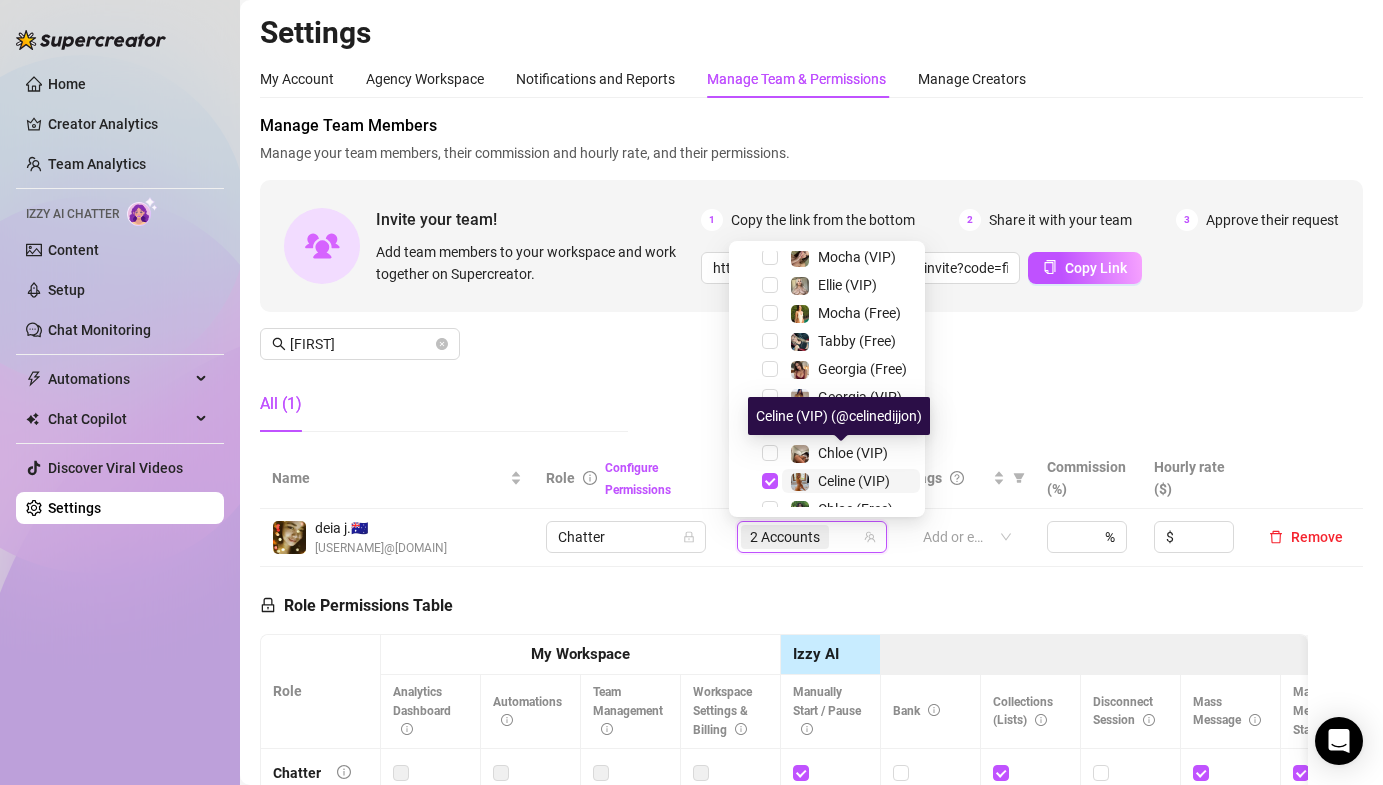 scroll, scrollTop: 147, scrollLeft: 0, axis: vertical 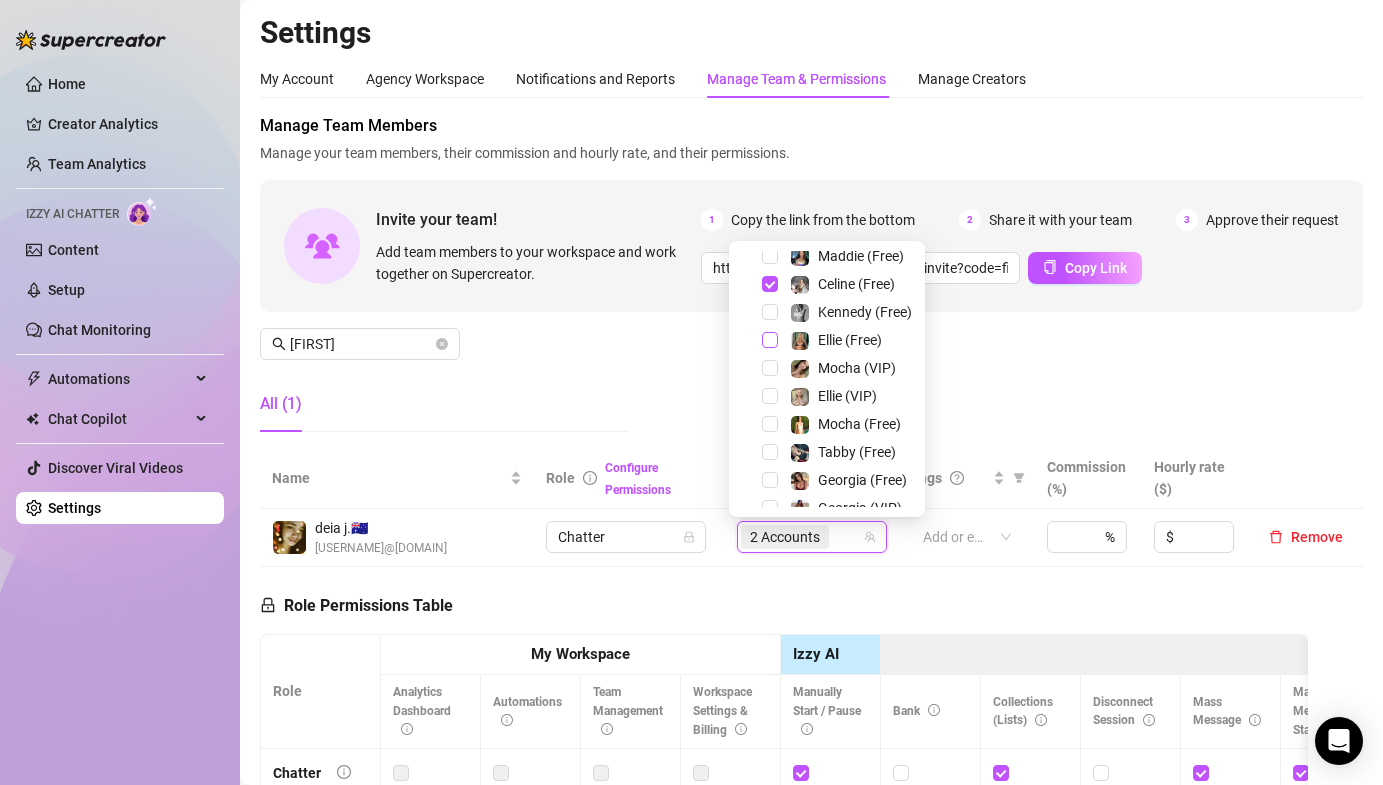 click at bounding box center (770, 340) 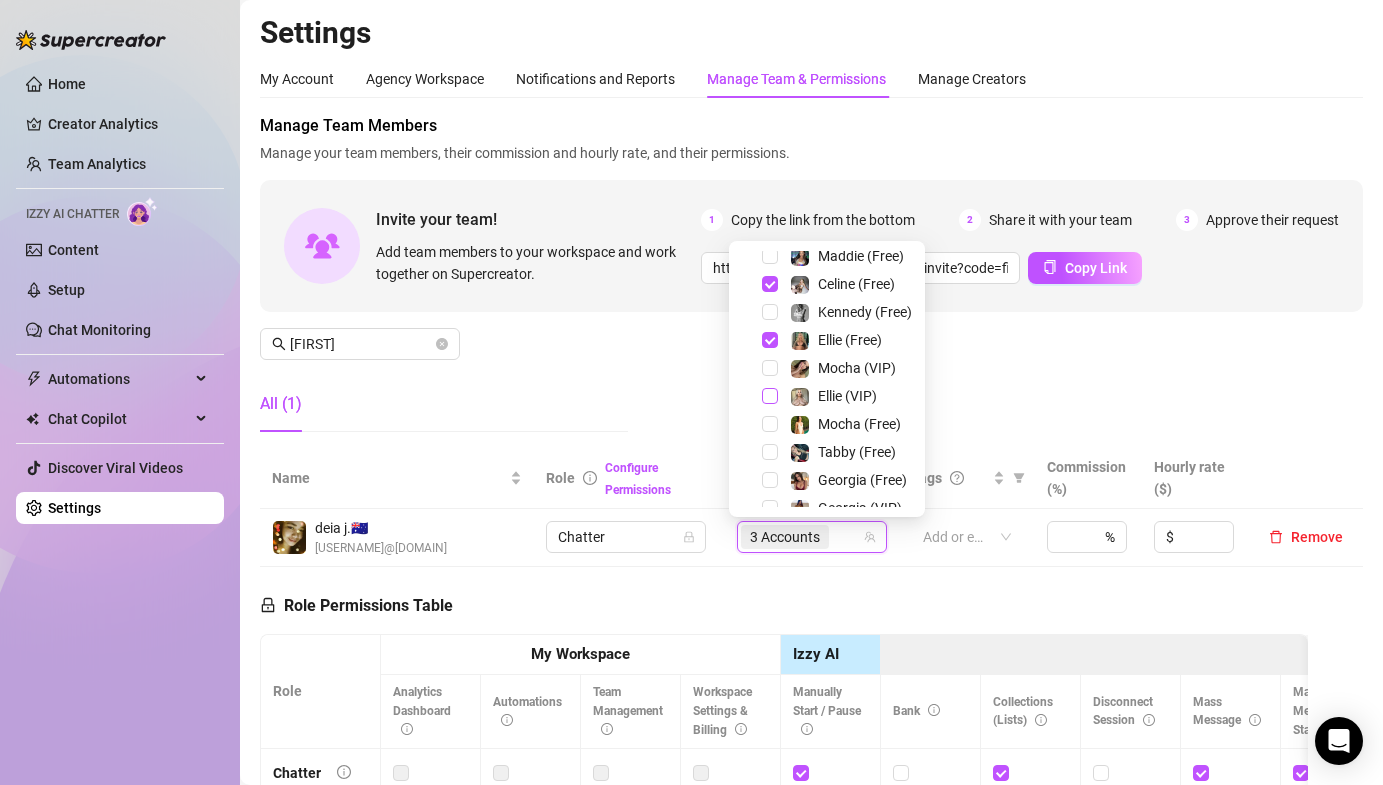 click at bounding box center [770, 396] 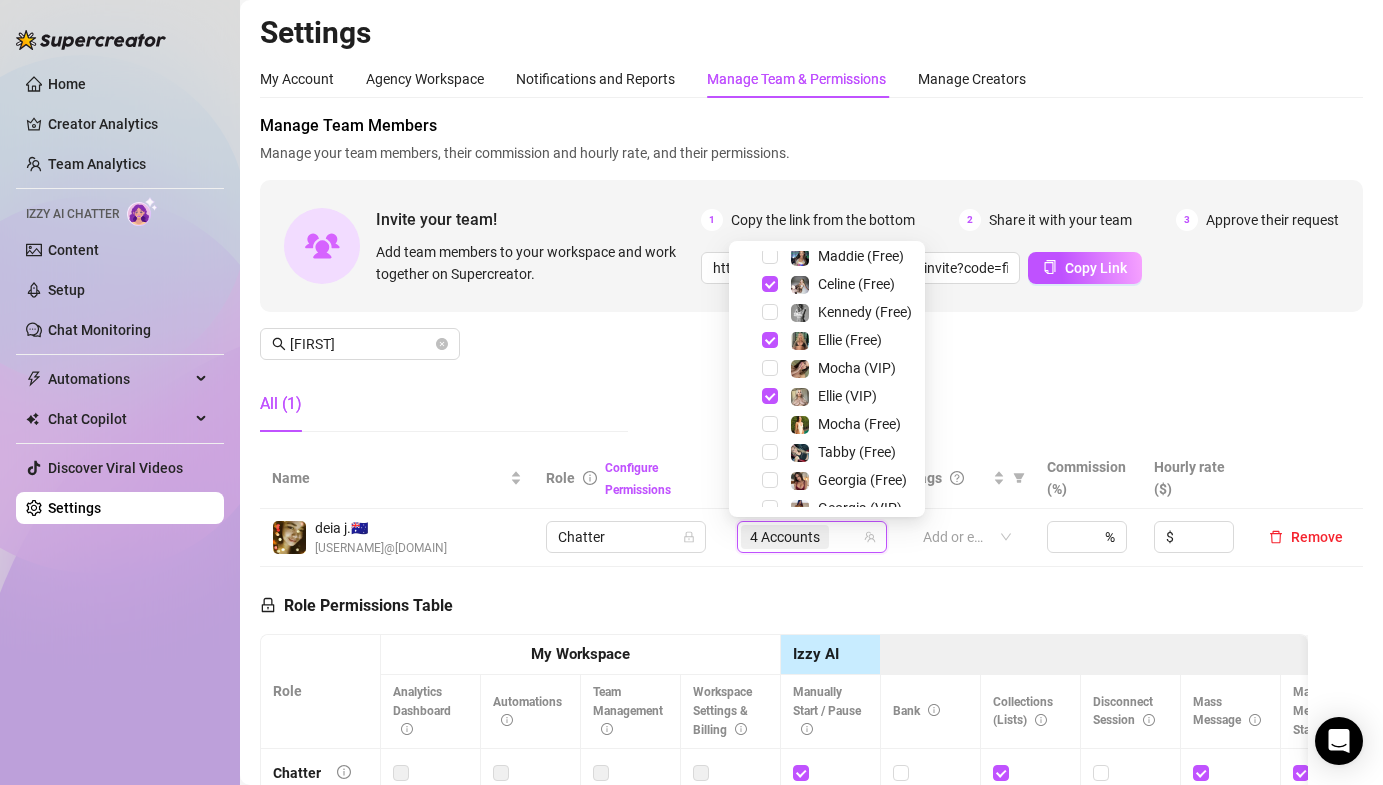 click on "Manage Team Members Manage your team members, their commission and hourly rate, and their permissions. Invite your team! Add team members to your workspace and work together on Supercreator. 1 Copy the link from the bottom 2 Share it with your team 3 Approve their request https://console.supercreator.app/invite?code=fibzx3jJrgPbWdJEkEN3sg7x35T2&workspace=222 Mgmt Copy Link [FIRST] All (1)" at bounding box center [811, 281] 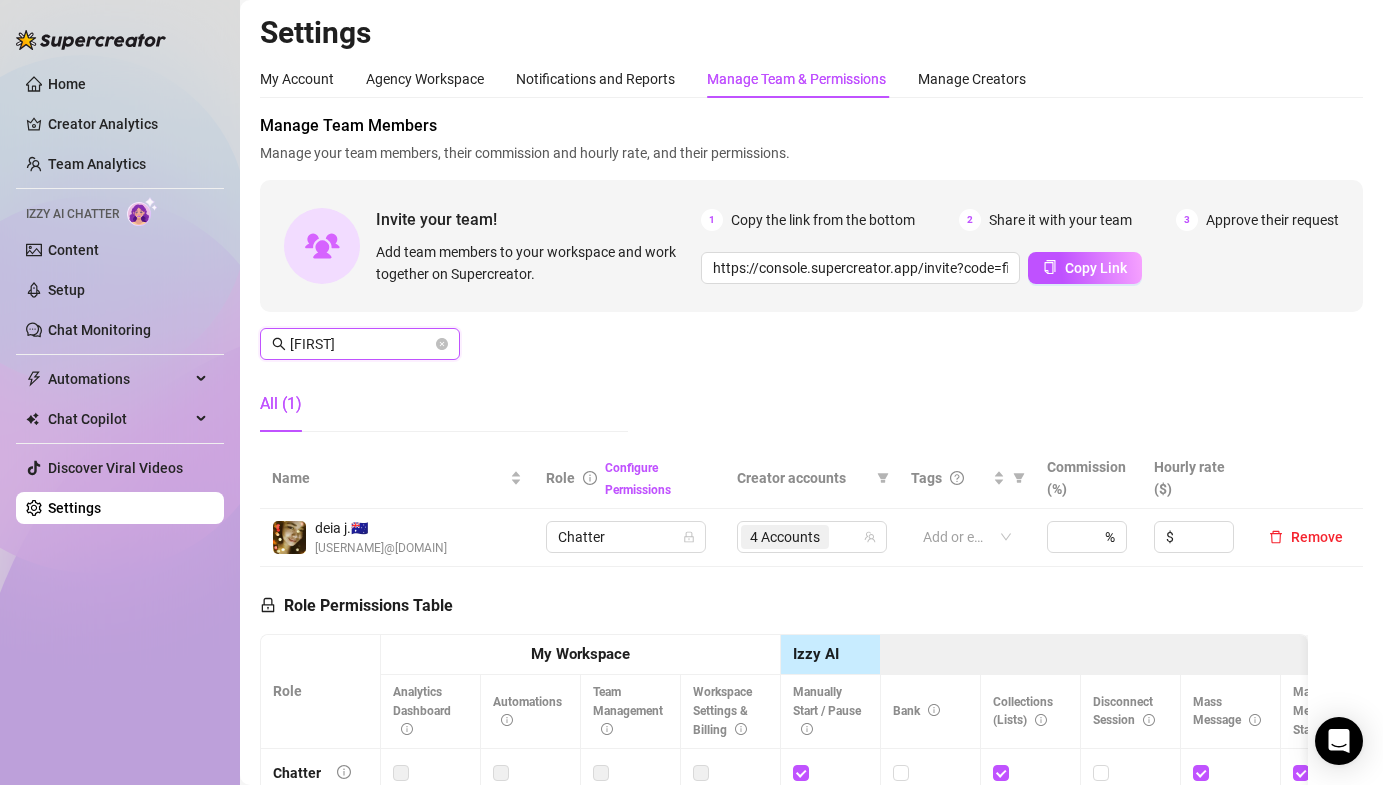 click on "[FIRST]" at bounding box center (361, 344) 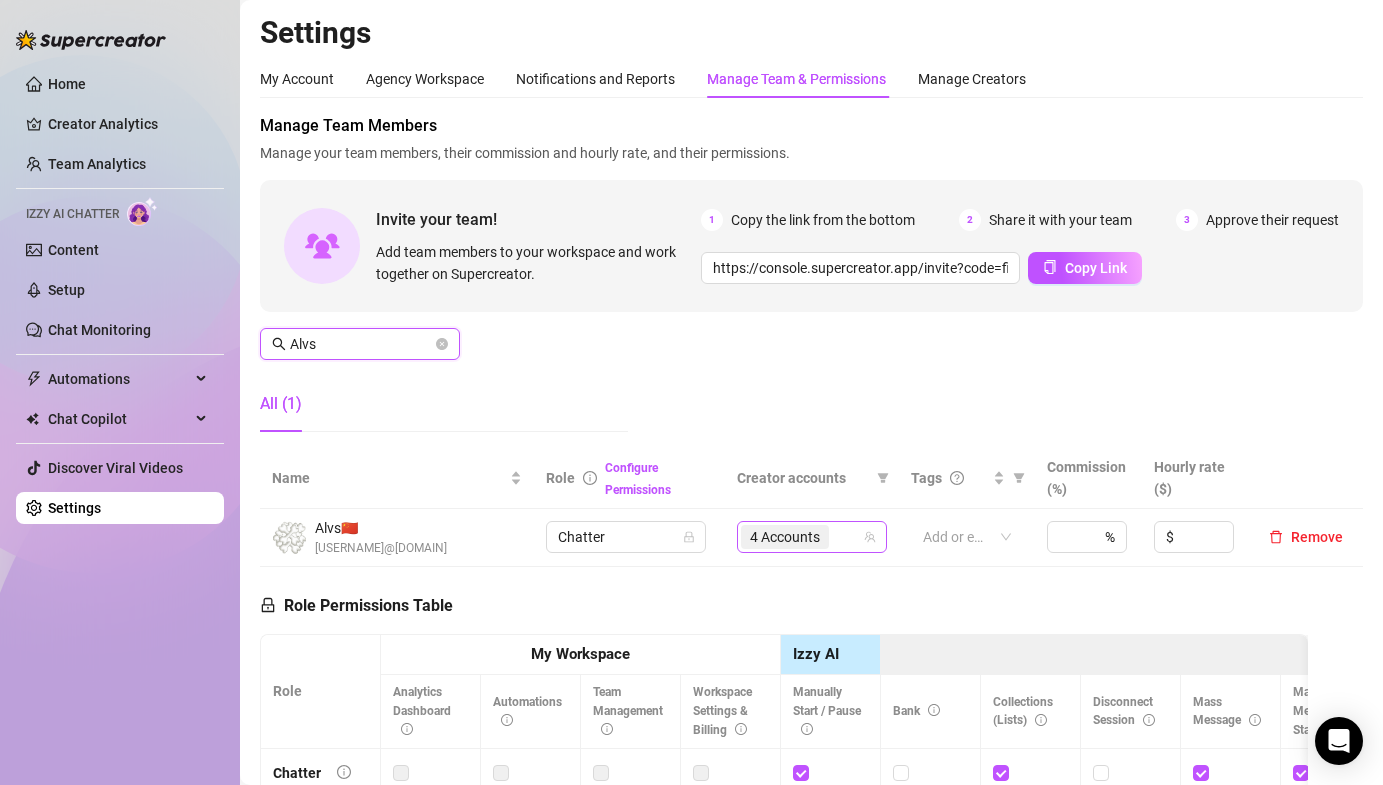 click on "4 Accounts" at bounding box center (785, 537) 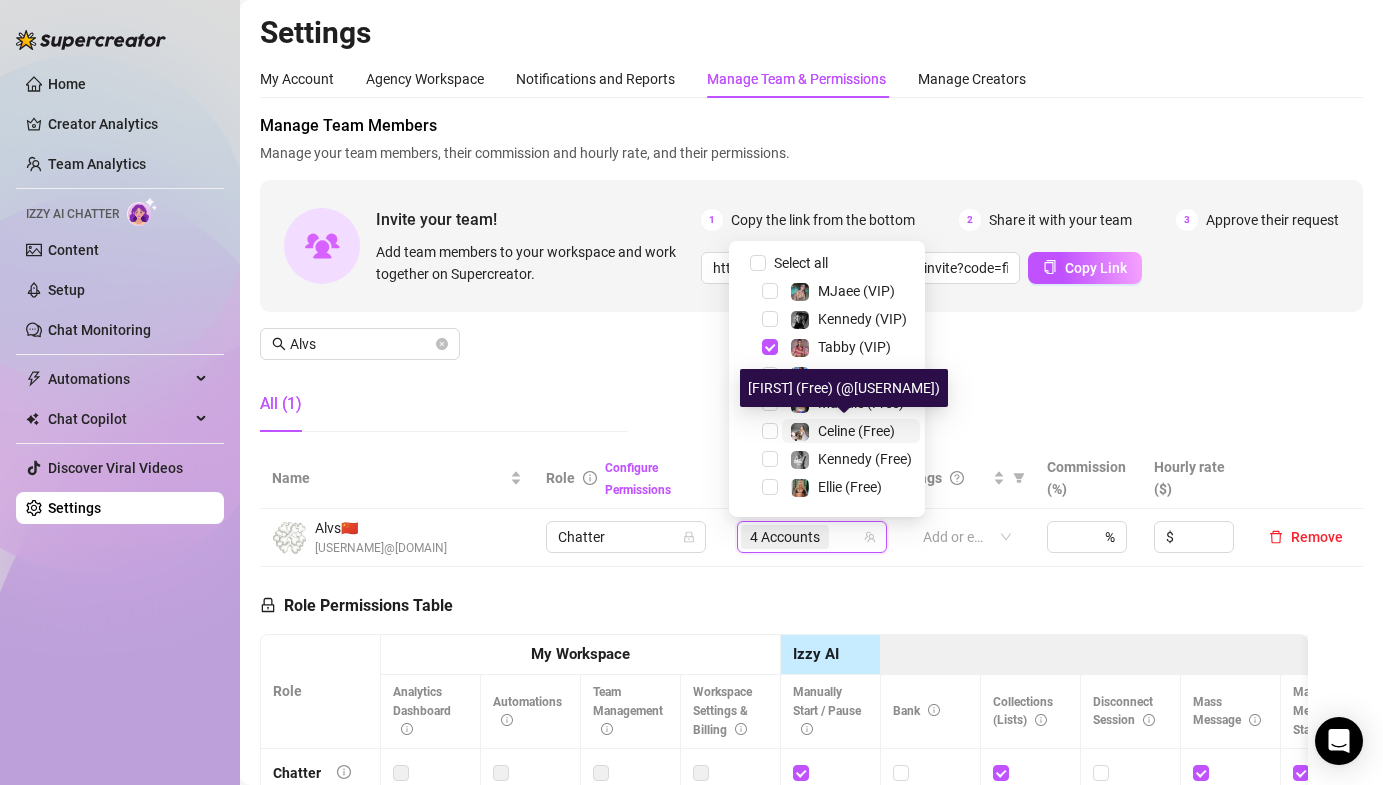 scroll, scrollTop: 304, scrollLeft: 0, axis: vertical 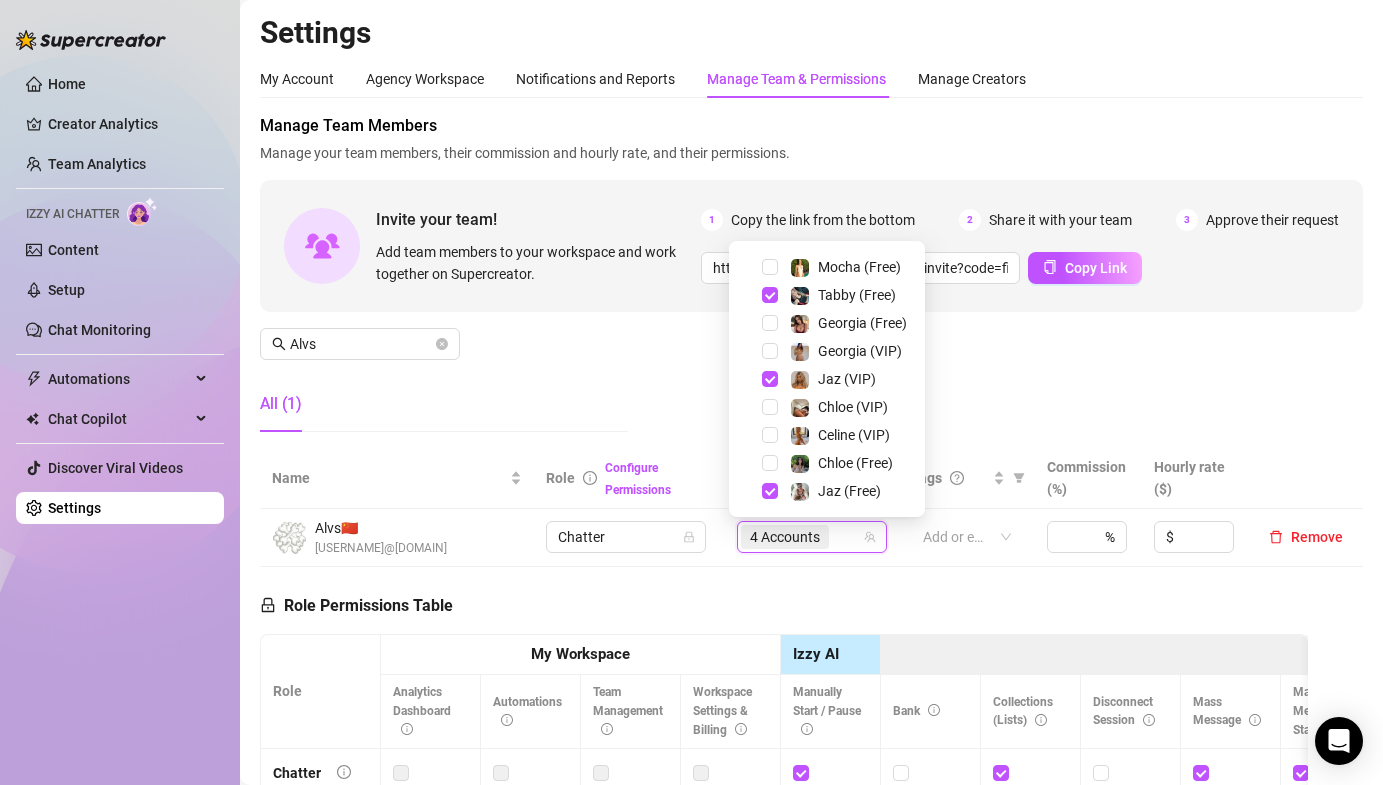 click on "Manage Team Members Manage your team members, their commission and hourly rate, and their permissions. Invite your team! Add team members to your workspace and work together on Supercreator. 1 Copy the link from the bottom 2 Share it with your team 3 Approve their request https://console.supercreator.app/invite?code=fibzx3jJrgPbWdJEkEN3sg7x35T2&workspace=222 Mgmt Copy Link [FIRST] All (1)" at bounding box center (811, 281) 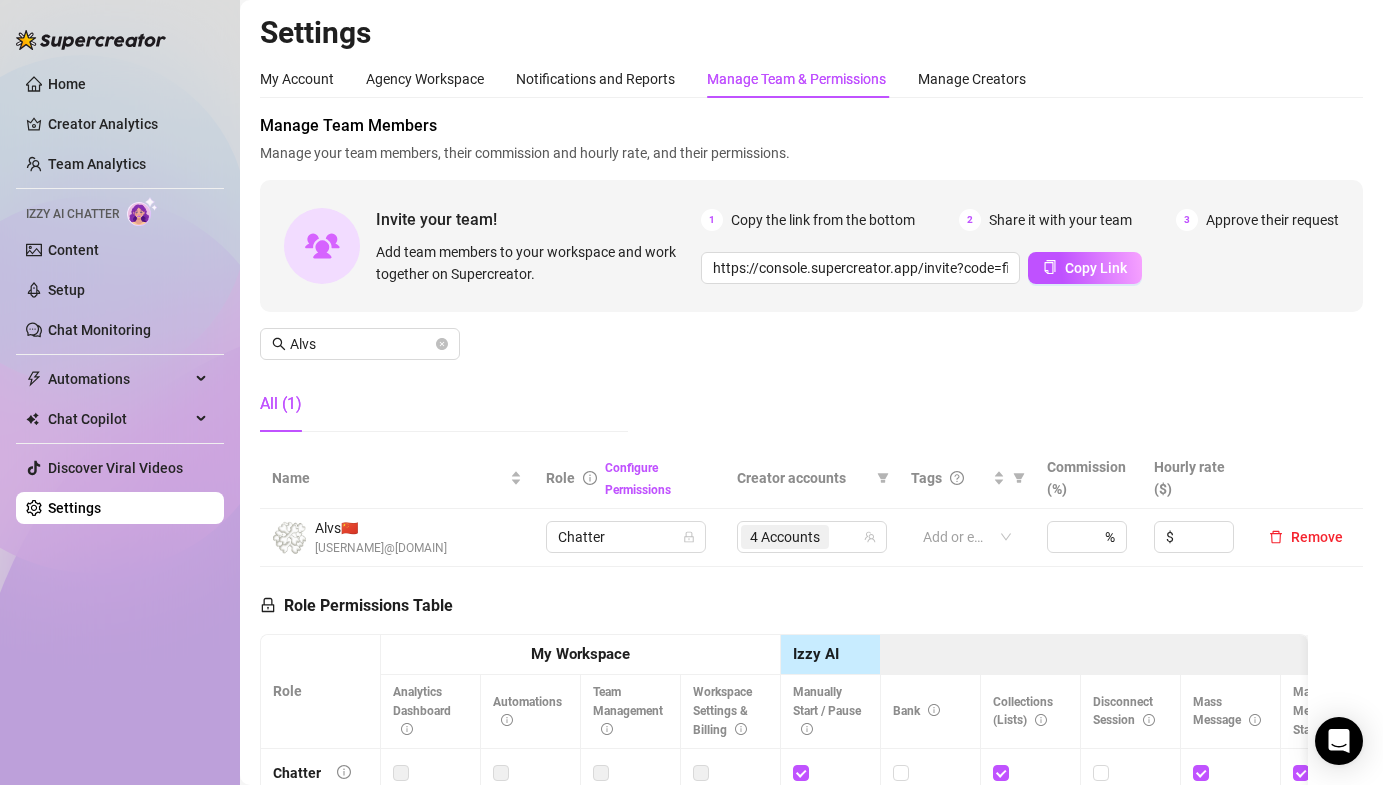 click on "Manage Team Members Manage your team members, their commission and hourly rate, and their permissions. Invite your team! Add team members to your workspace and work together on Supercreator. 1 Copy the link from the bottom 2 Share it with your team 3 Approve their request https://console.supercreator.app/invite?code=fibzx3jJrgPbWdJEkEN3sg7x35T2&workspace=222 Mgmt Copy Link [FIRST] All (1)" at bounding box center [811, 281] 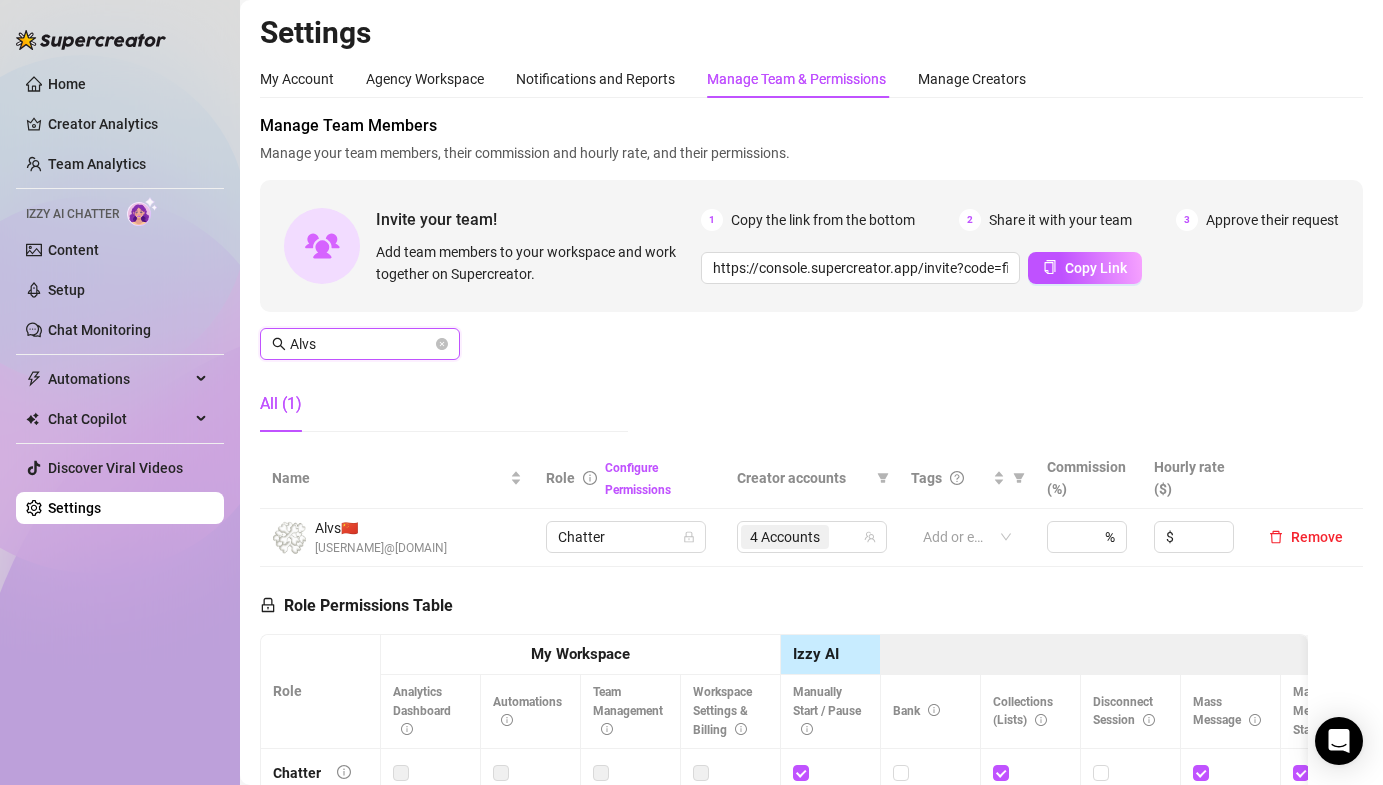 click on "Alvs" at bounding box center (361, 344) 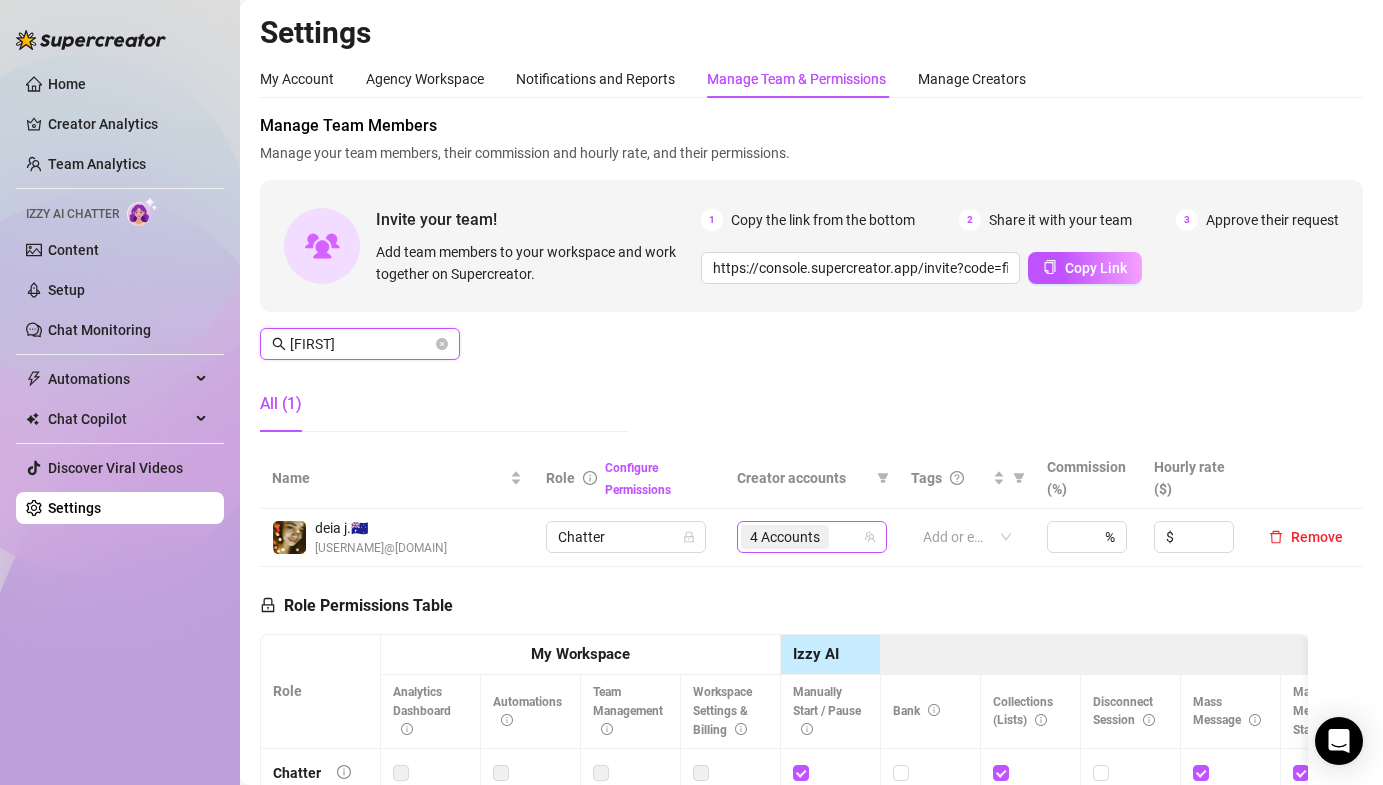 click on "4 Accounts" at bounding box center (787, 537) 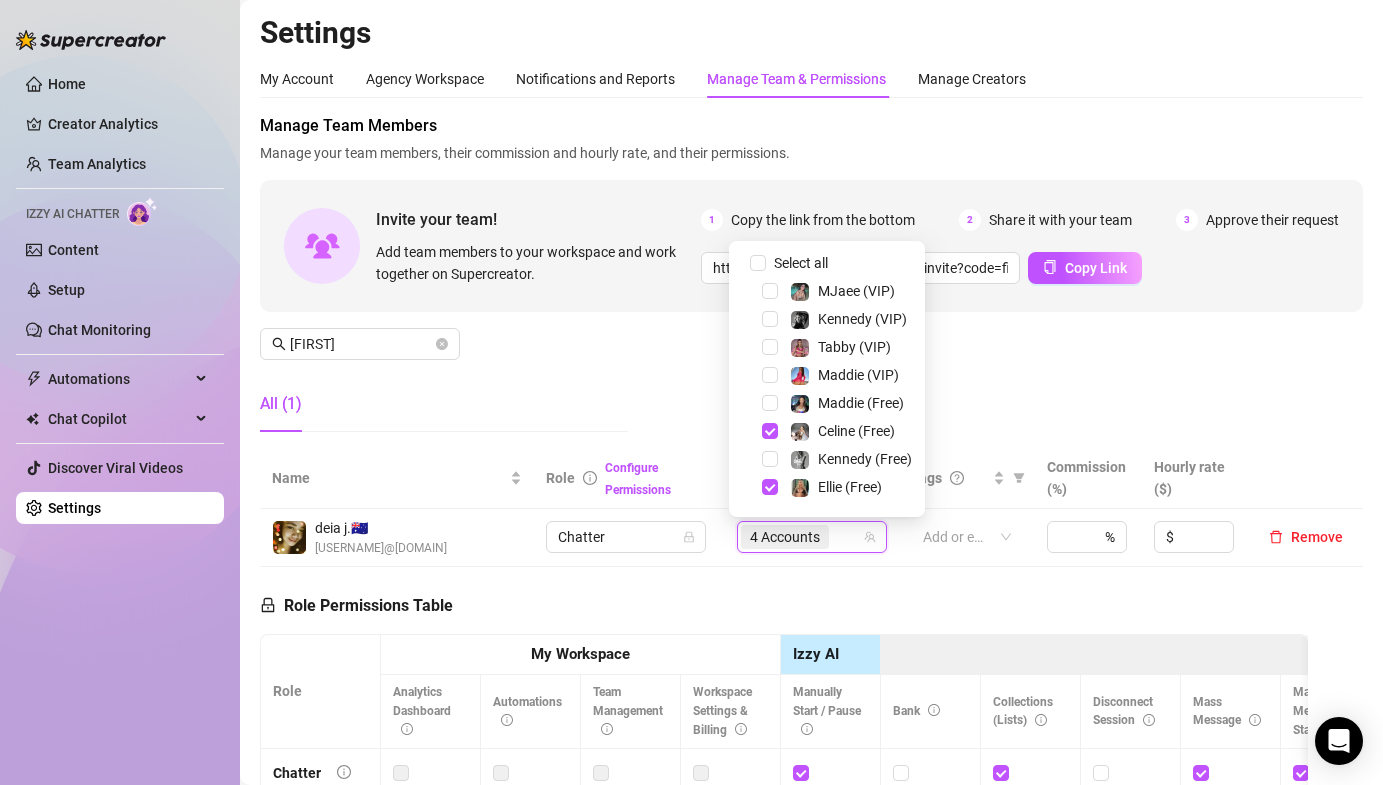 click on "Ellie (Free)" at bounding box center (827, 487) 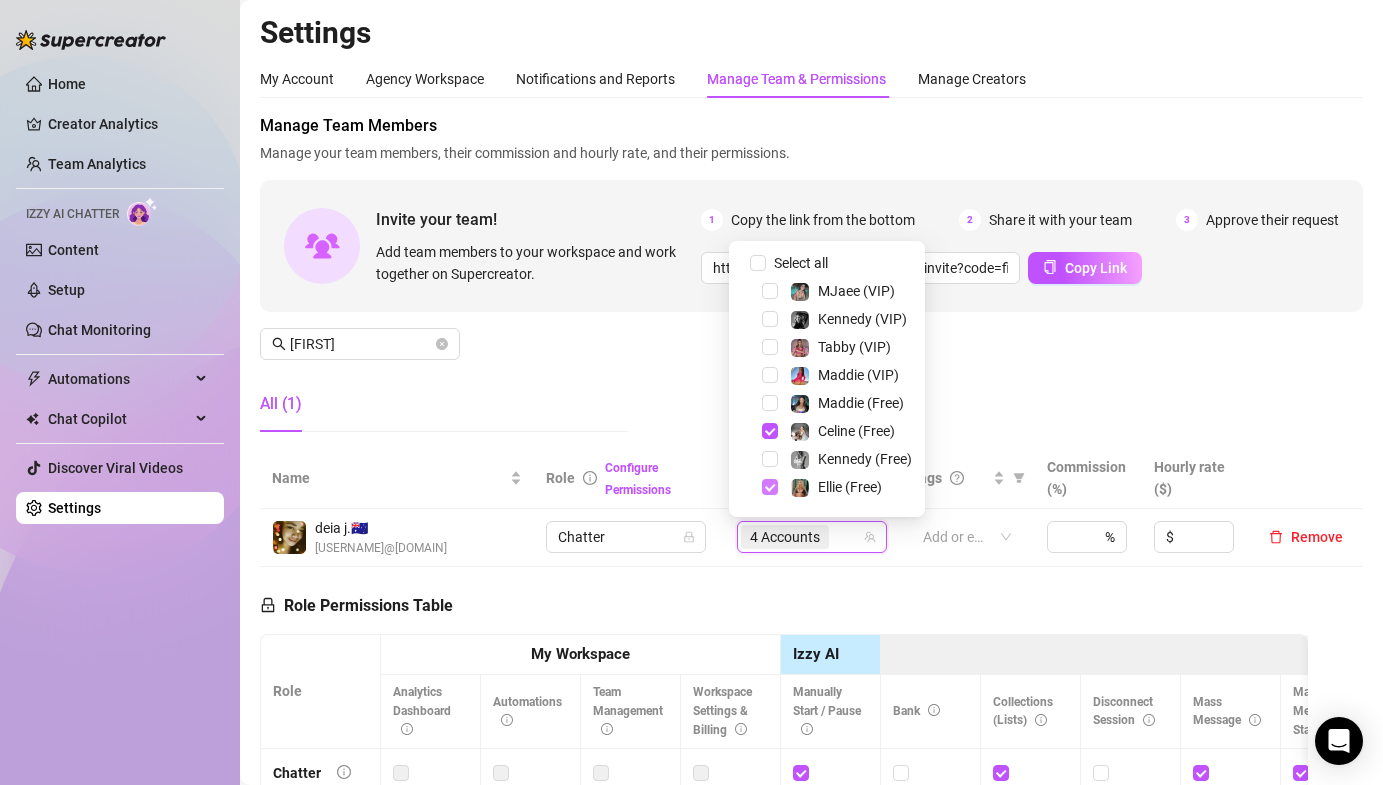 click at bounding box center (770, 487) 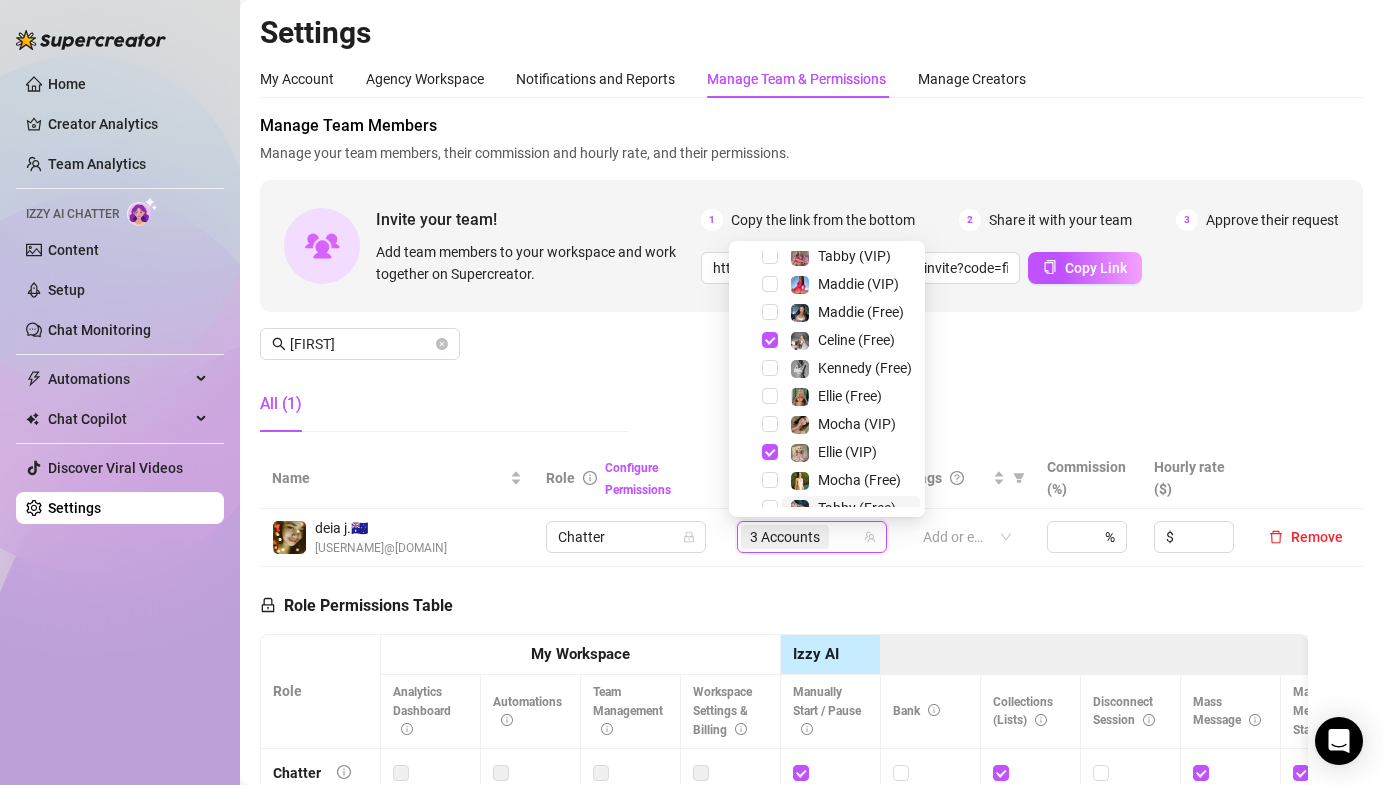 scroll, scrollTop: 177, scrollLeft: 0, axis: vertical 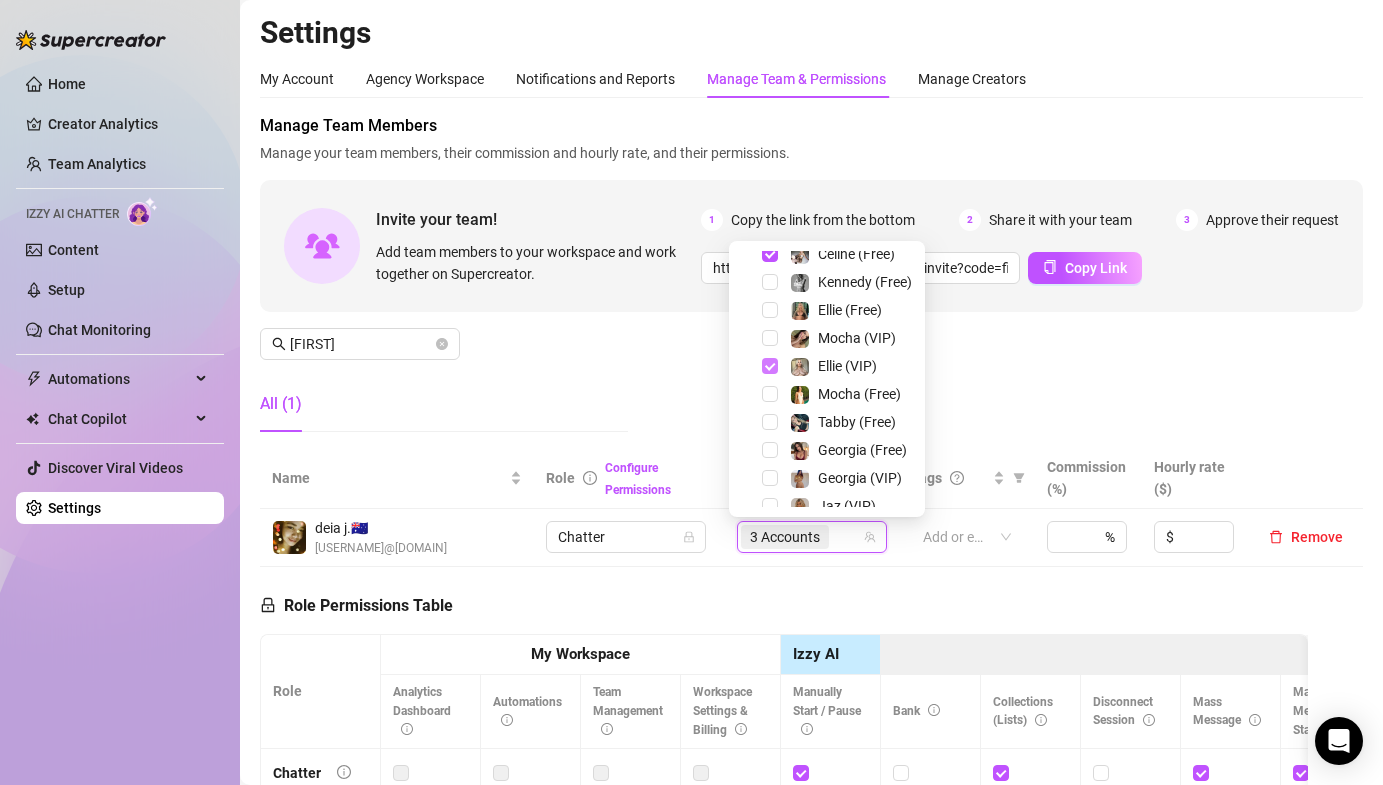 click at bounding box center (770, 366) 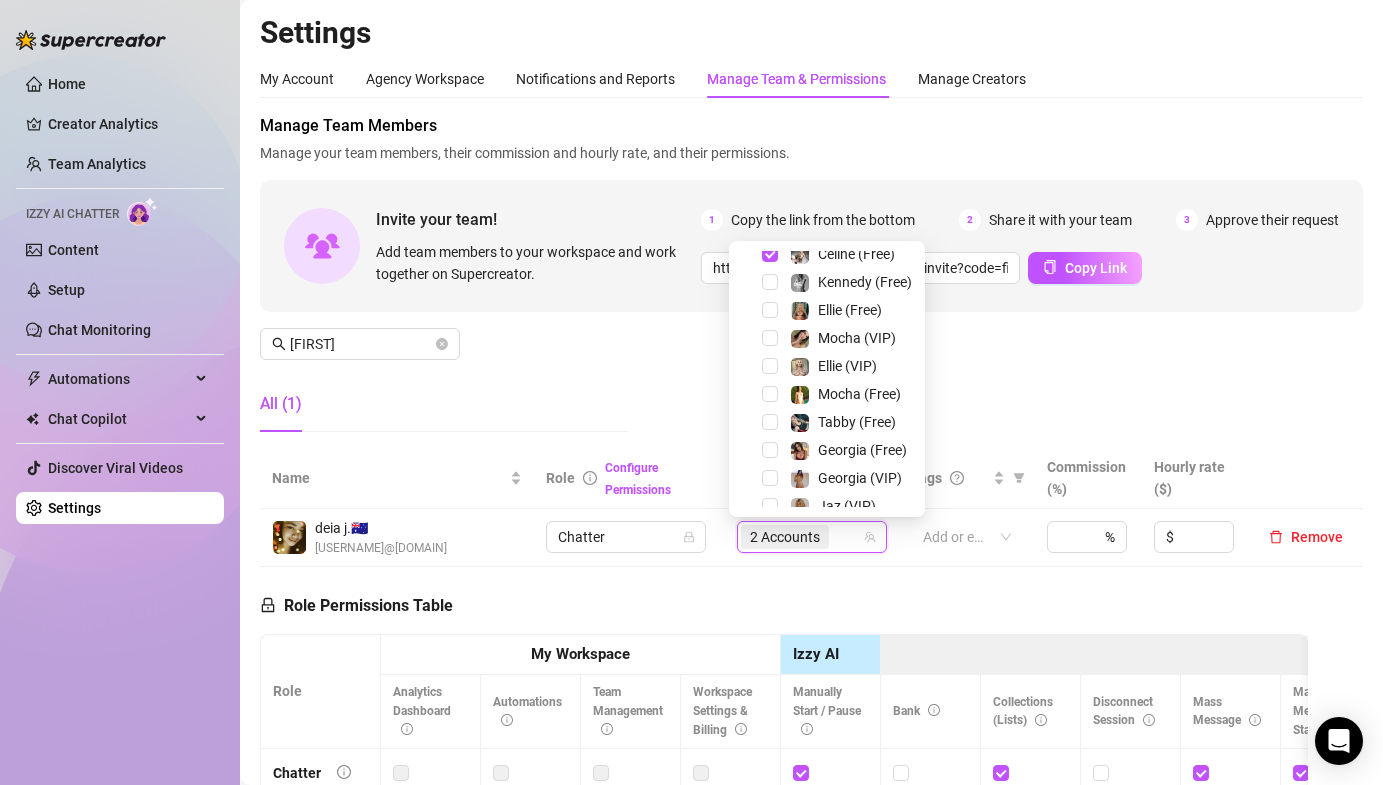 click on "Manage Team Members Manage your team members, their commission and hourly rate, and their permissions. Invite your team! Add team members to your workspace and work together on Supercreator. 1 Copy the link from the bottom 2 Share it with your team 3 Approve their request https://console.supercreator.app/invite?code=fibzx3jJrgPbWdJEkEN3sg7x35T2&workspace=222 Mgmt Copy Link [FIRST] All (1)" at bounding box center [811, 281] 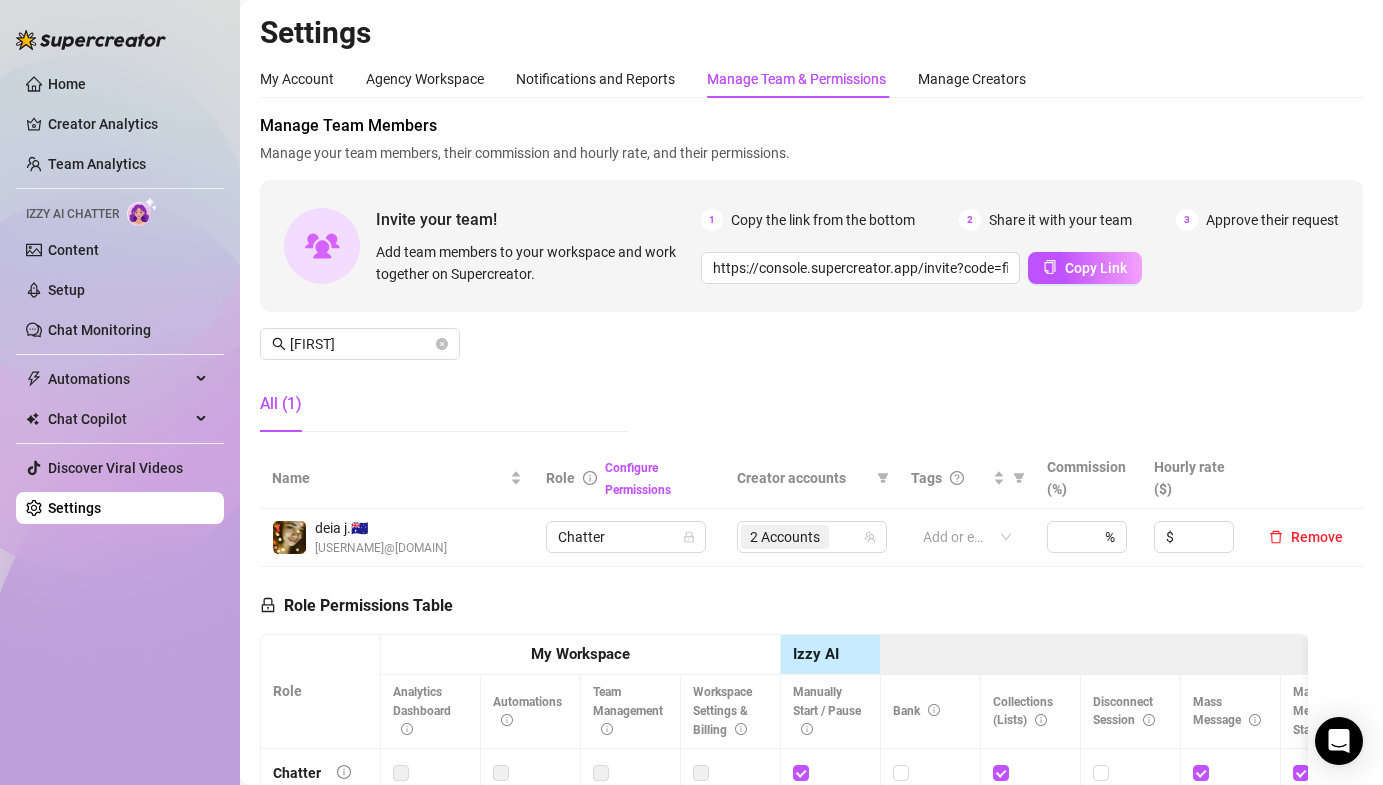drag, startPoint x: 939, startPoint y: 605, endPoint x: 948, endPoint y: 659, distance: 54.74486 